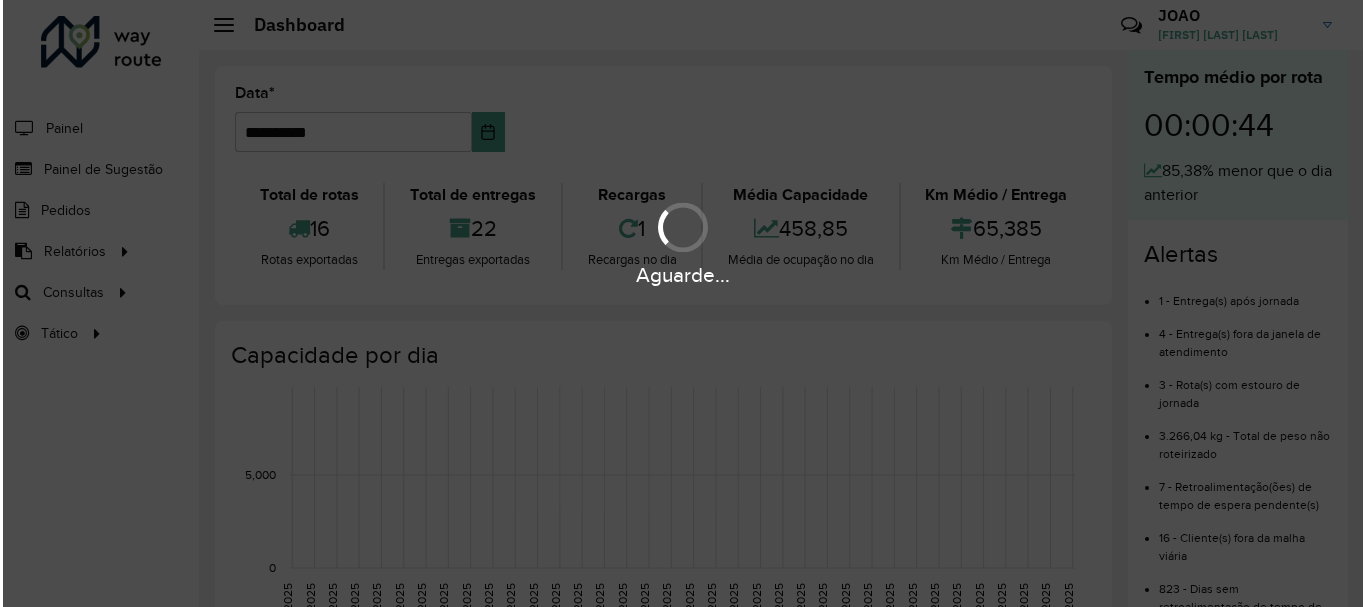 scroll, scrollTop: 0, scrollLeft: 0, axis: both 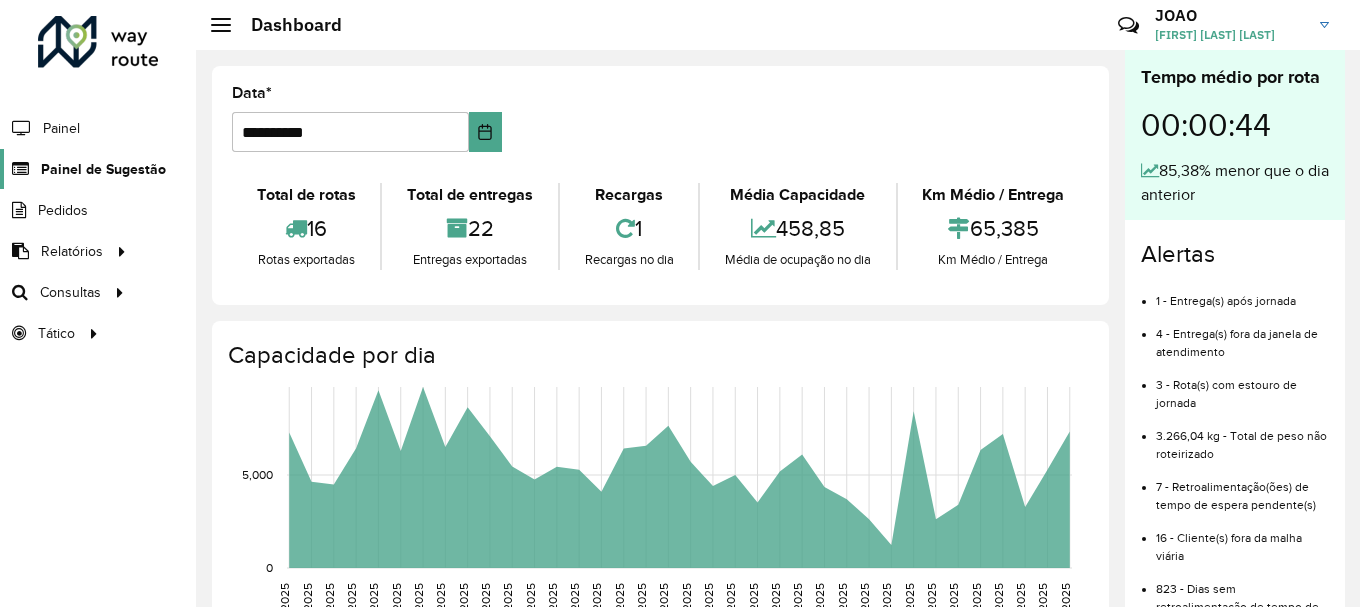 click on "Painel de Sugestão" 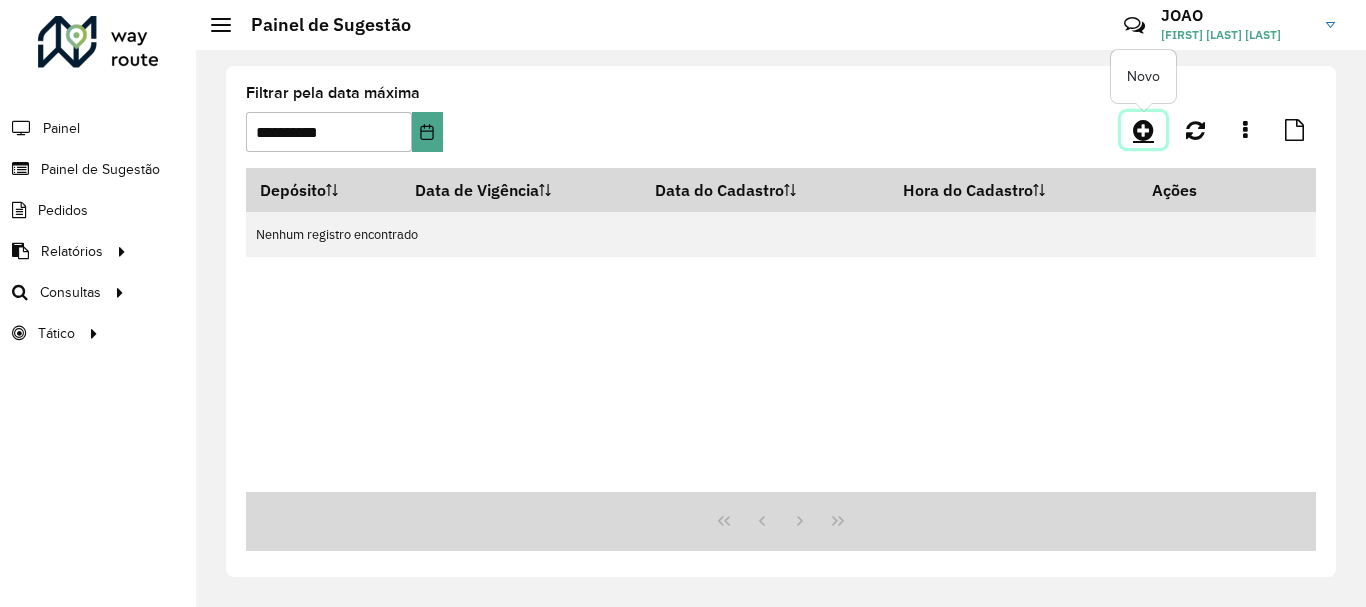click 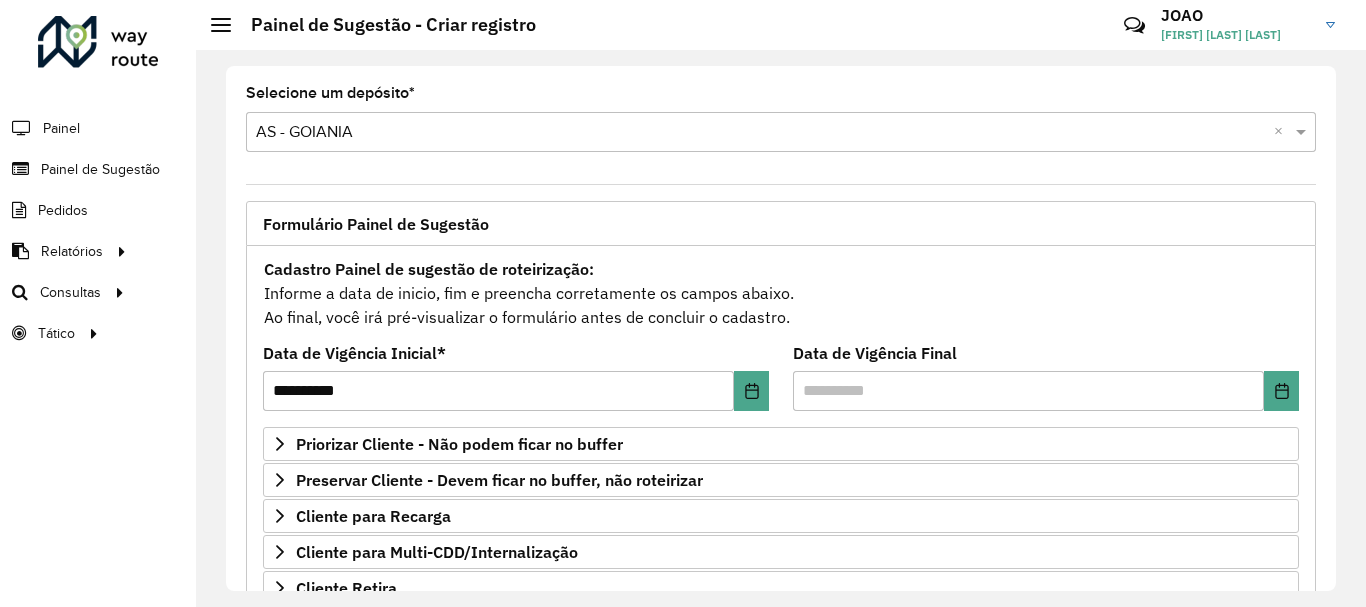 scroll, scrollTop: 200, scrollLeft: 0, axis: vertical 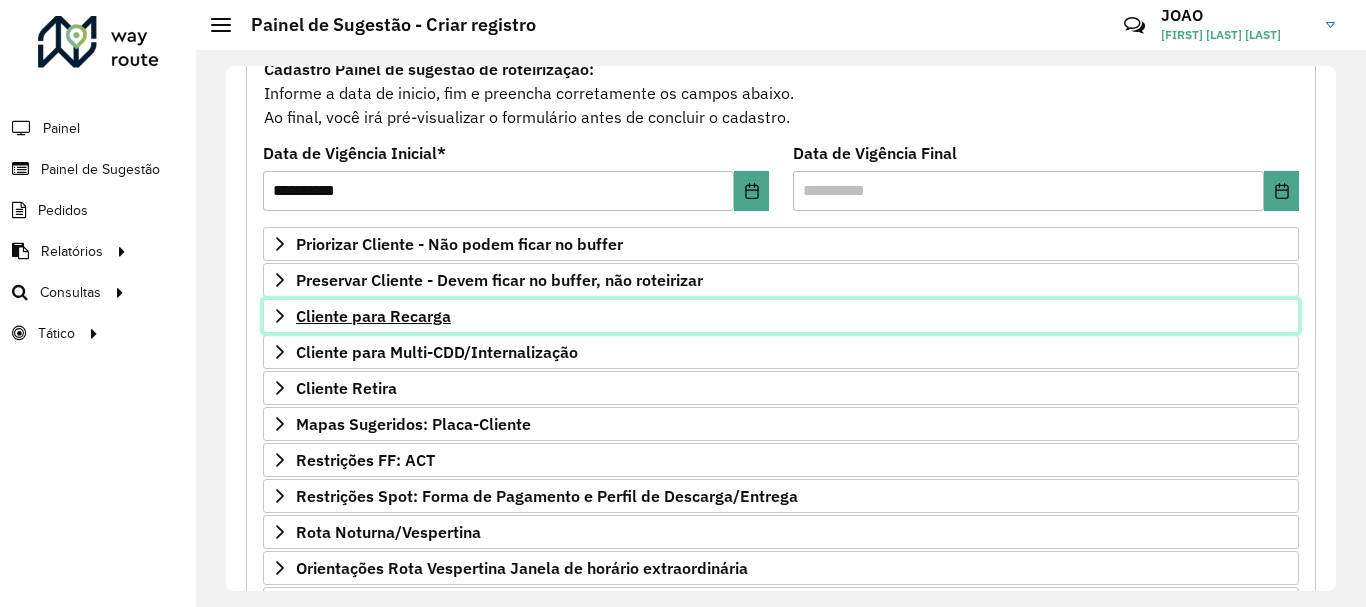 click on "Cliente para Recarga" at bounding box center (373, 316) 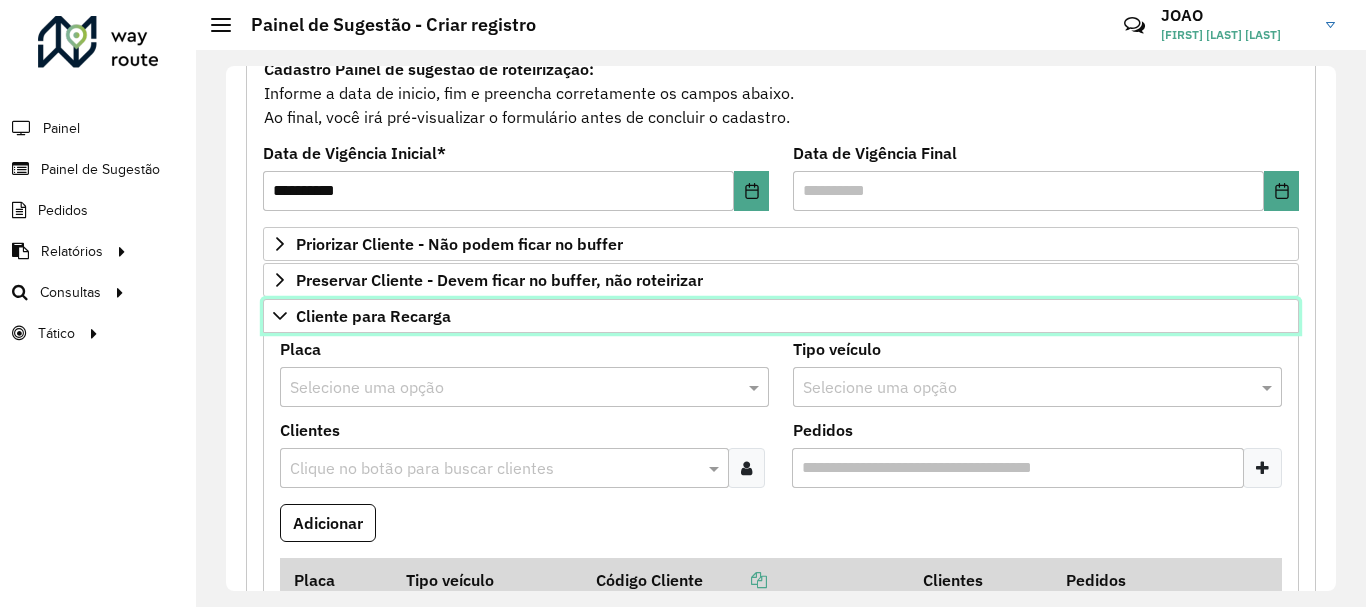 scroll, scrollTop: 300, scrollLeft: 0, axis: vertical 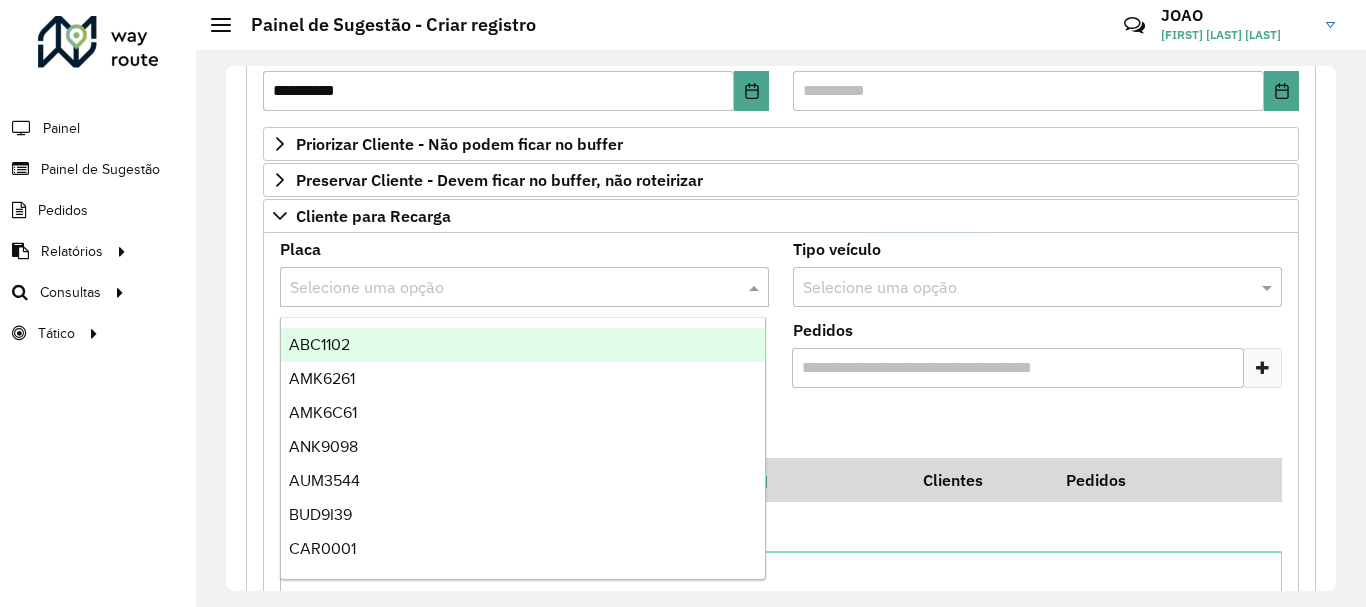 click at bounding box center (504, 288) 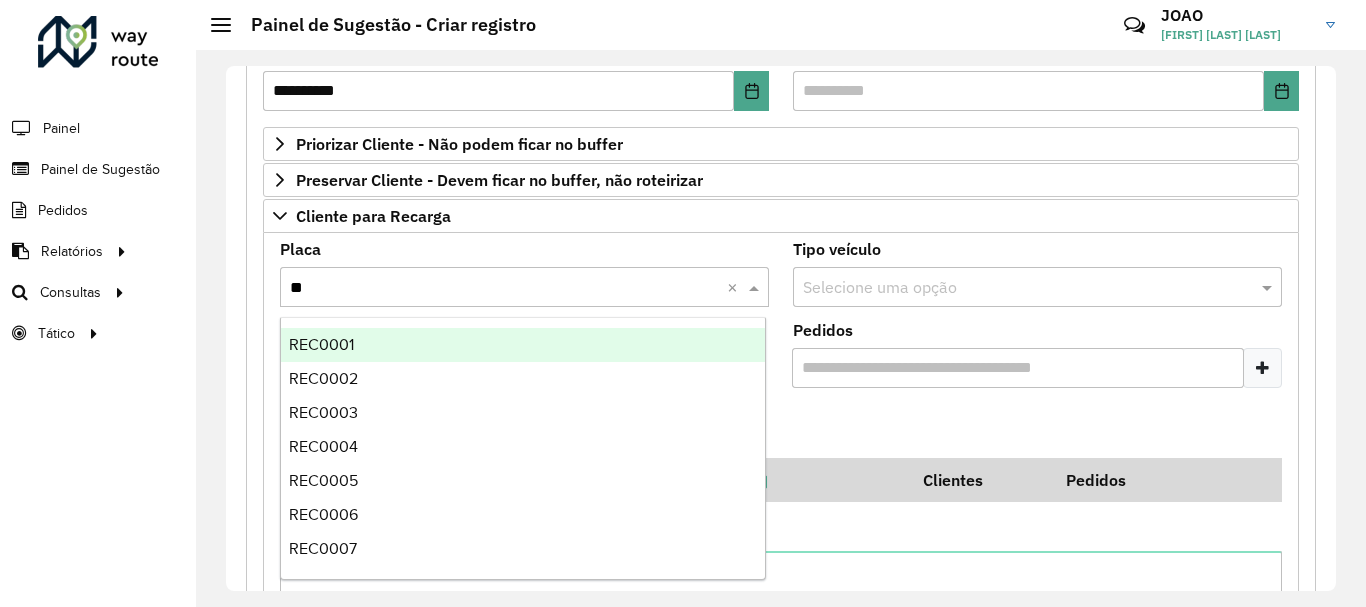 type on "***" 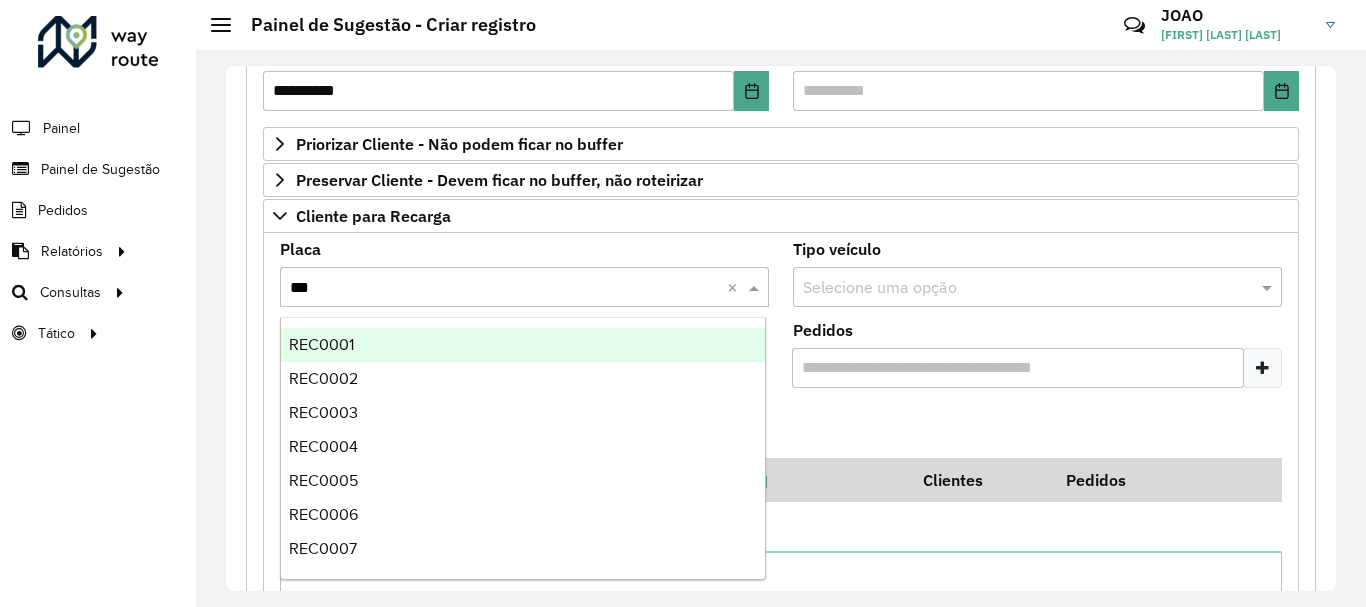 type 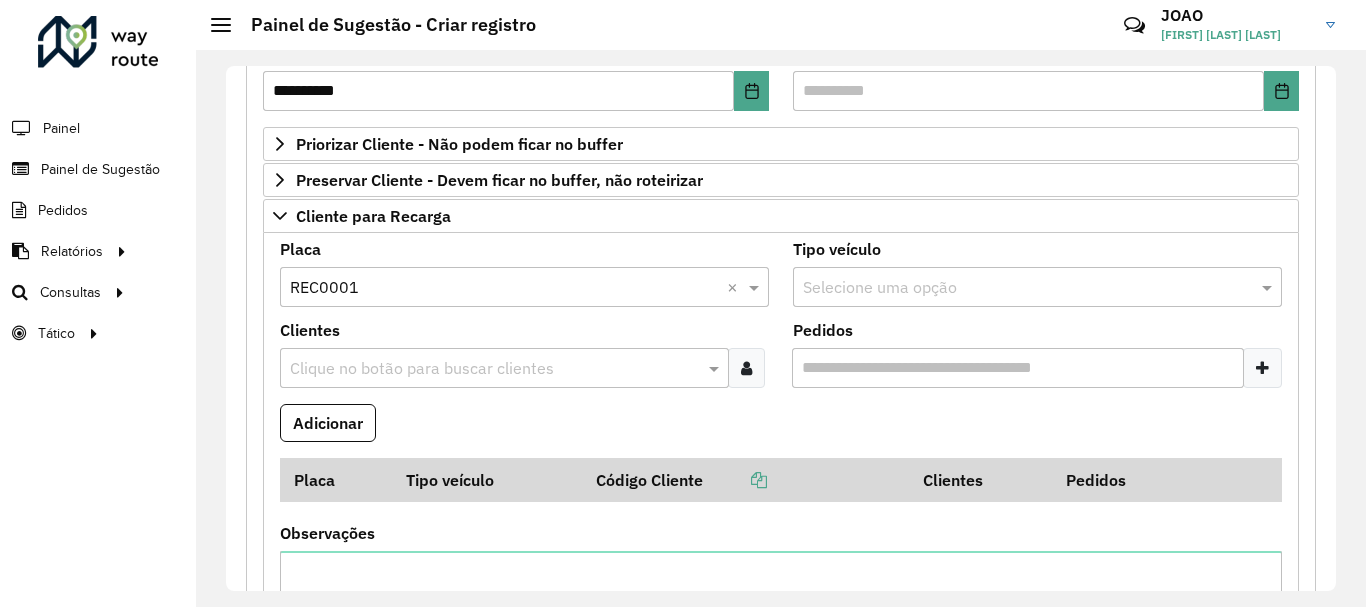 click at bounding box center [494, 369] 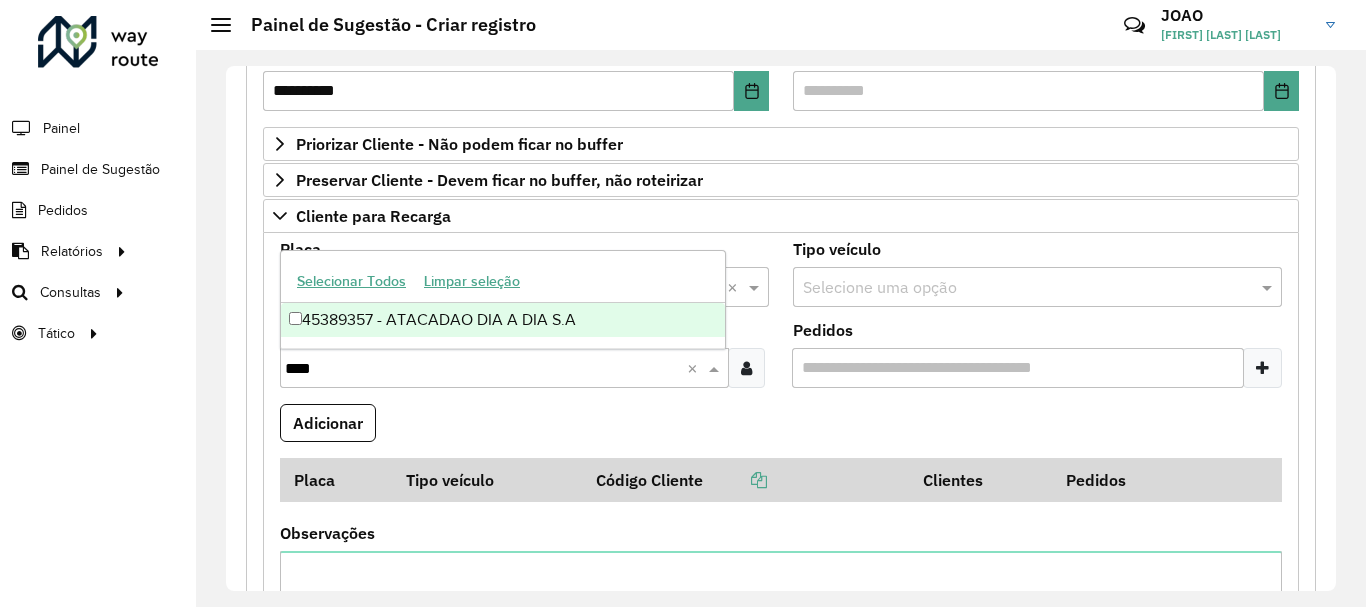 type on "*****" 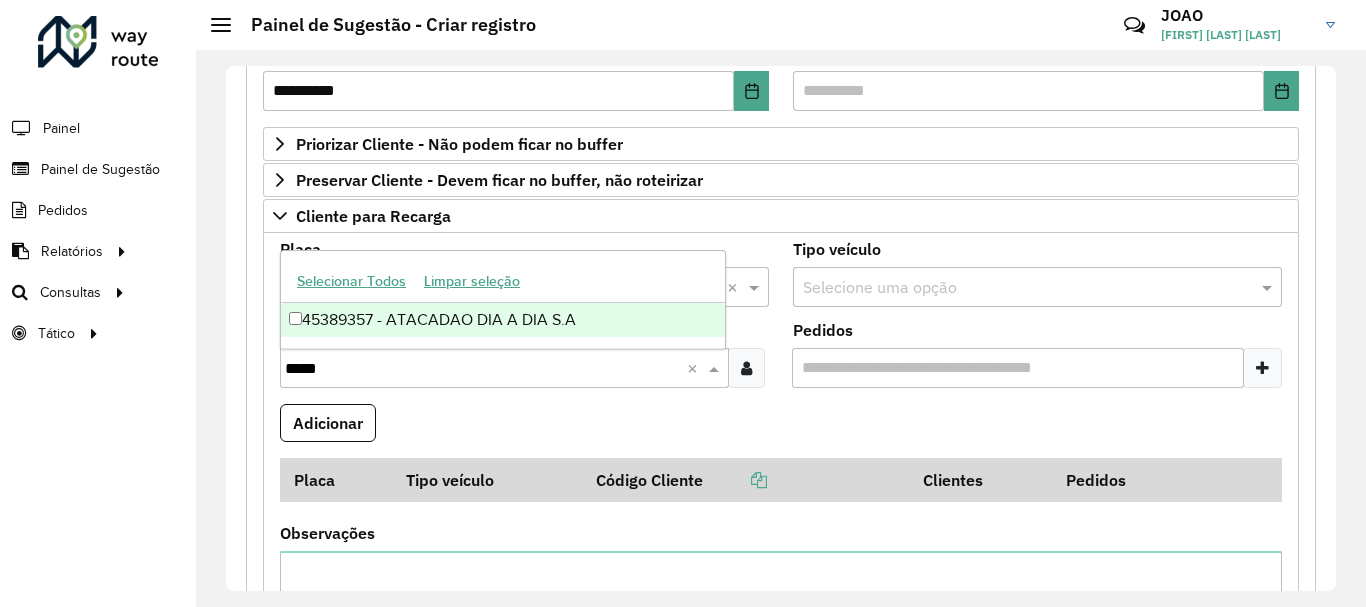 click on "45389357 - ATACADAO DIA A DIA S.A" at bounding box center [503, 320] 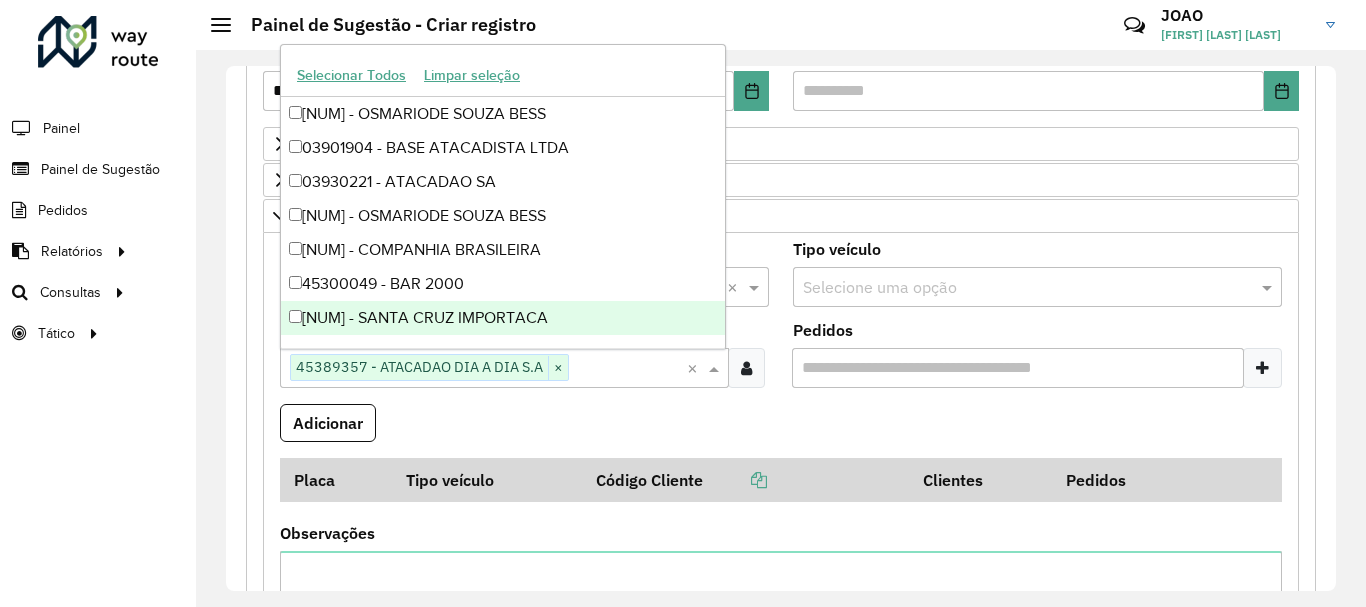 click on "Clientes  Clique no botão para buscar clientes [NUMBER] - [NAME] [LAST] × ×" at bounding box center (524, 363) 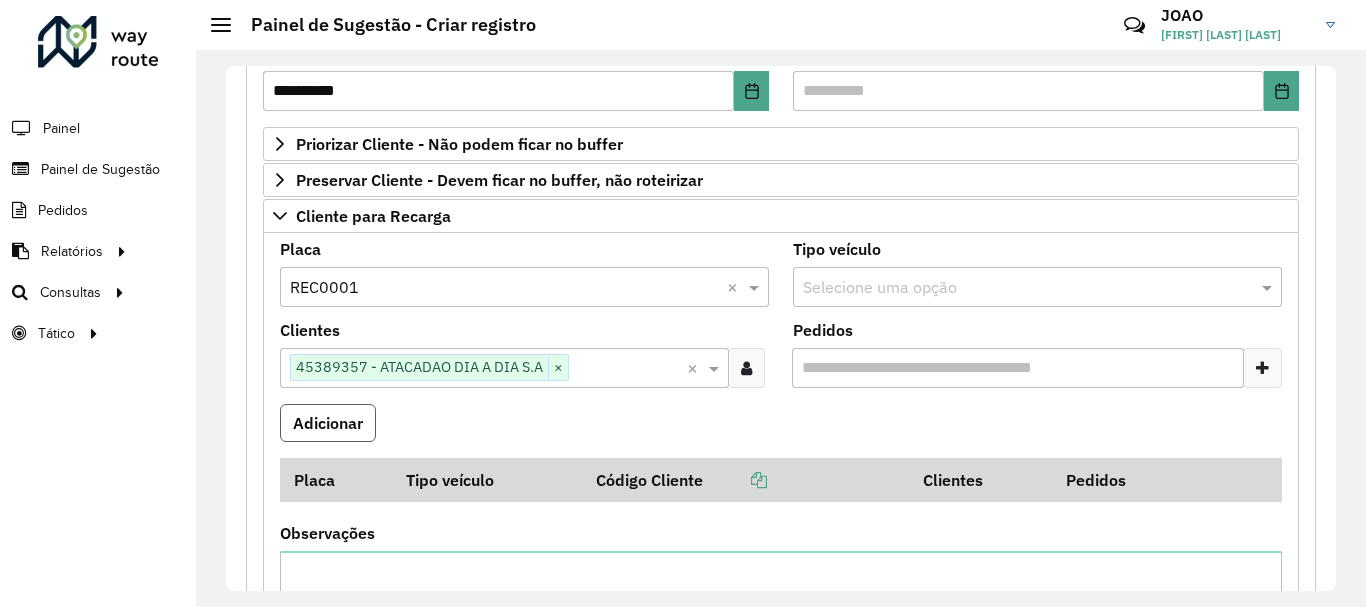 click on "Adicionar" at bounding box center (328, 423) 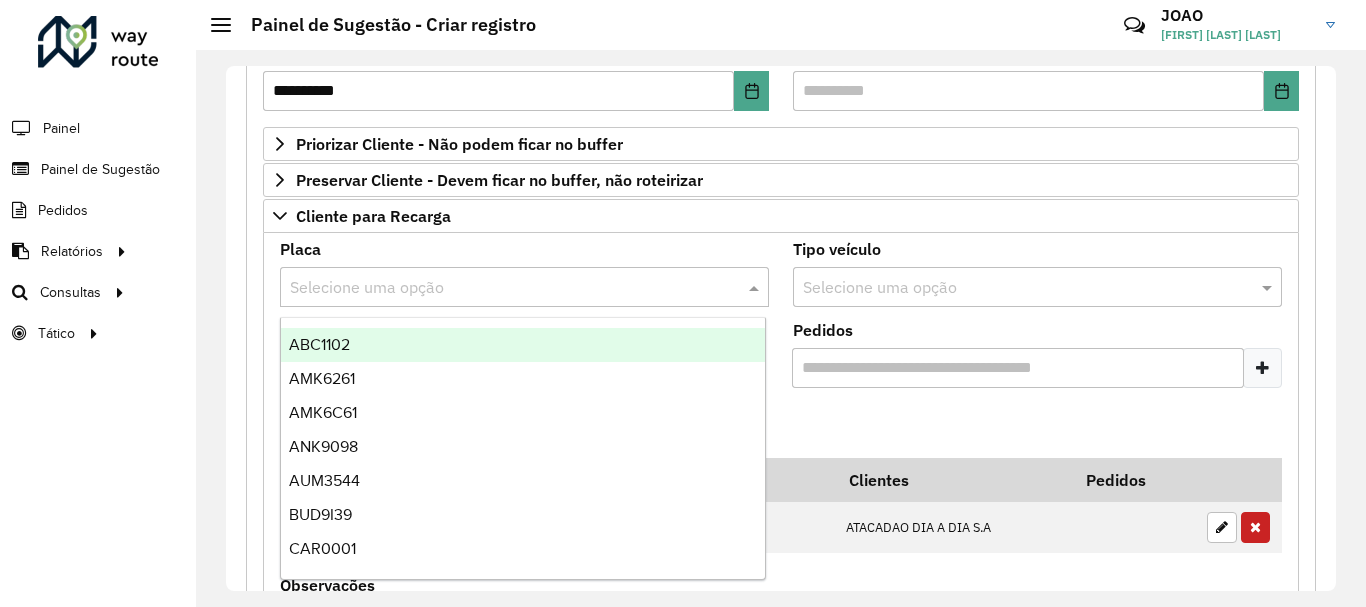 click at bounding box center (504, 288) 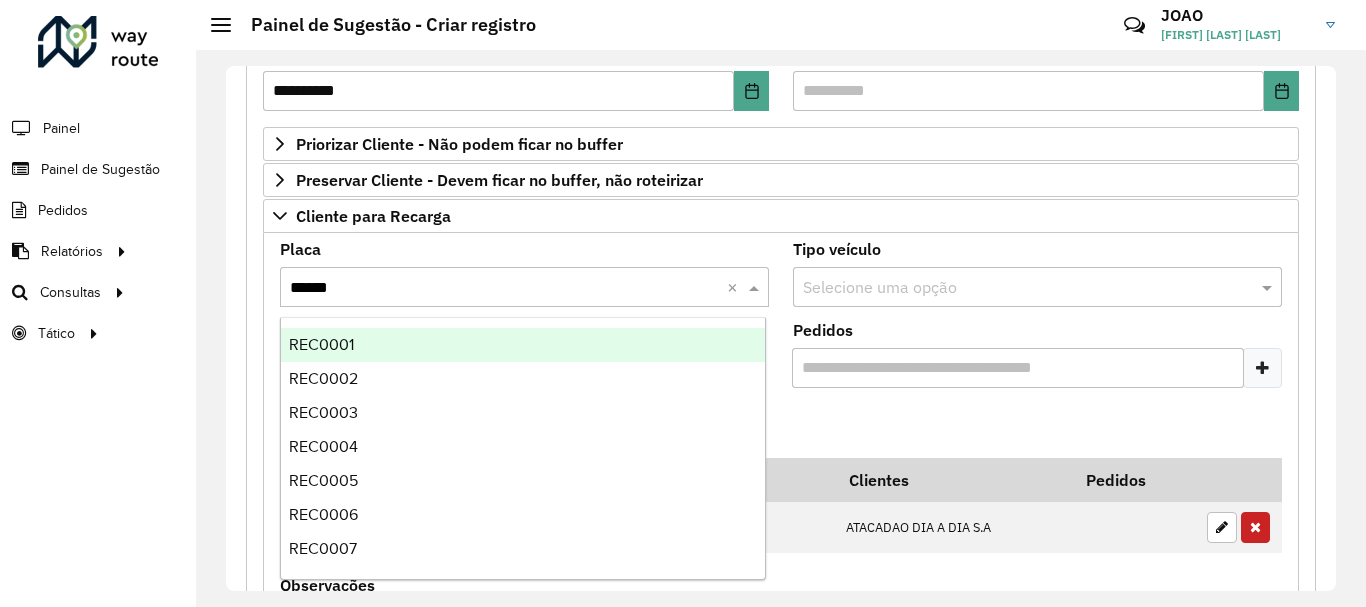 type on "*******" 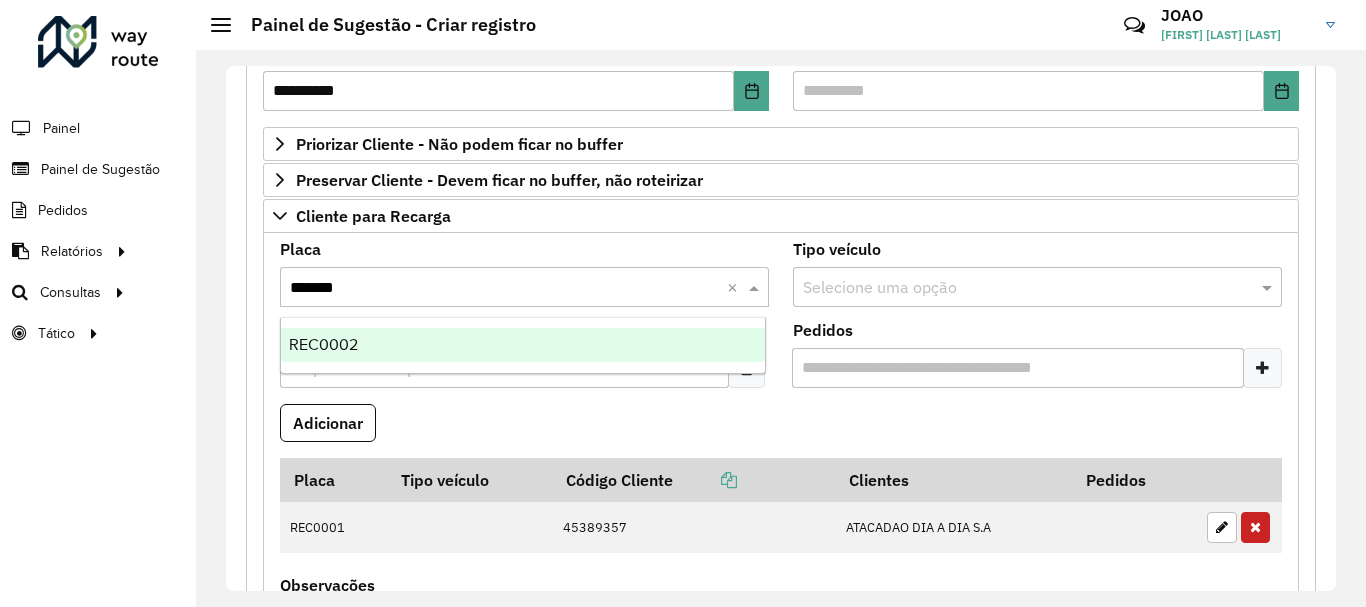 click on "REC0002" at bounding box center (523, 345) 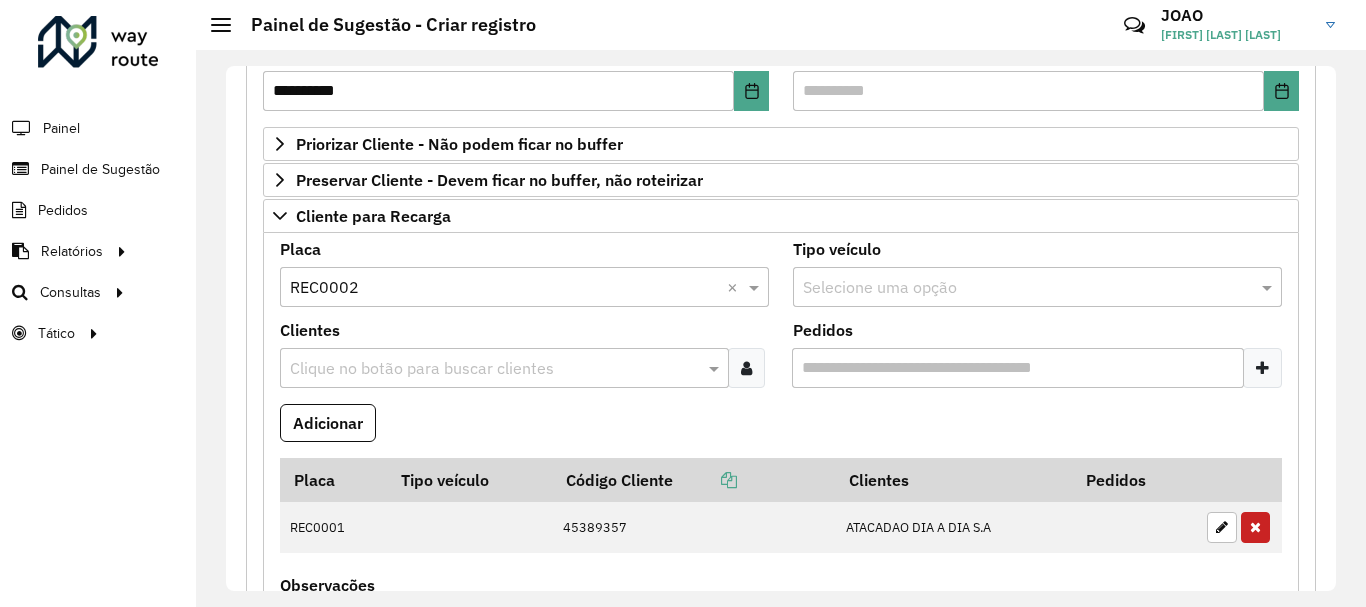 click at bounding box center [494, 369] 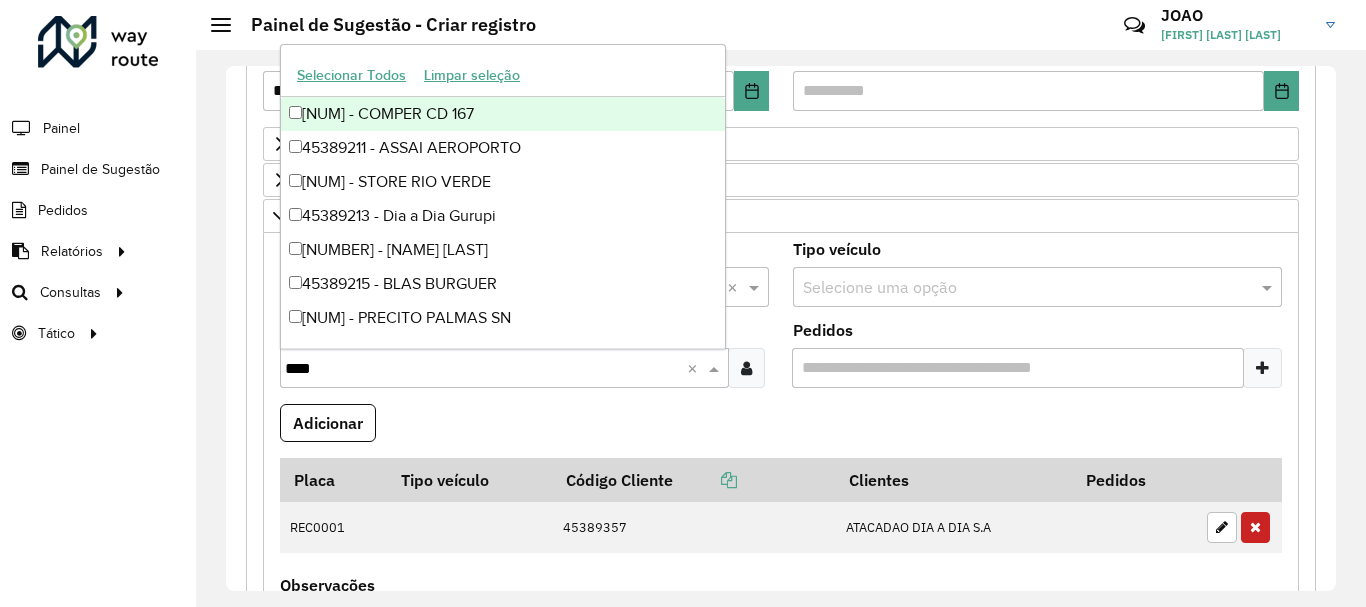 type on "*****" 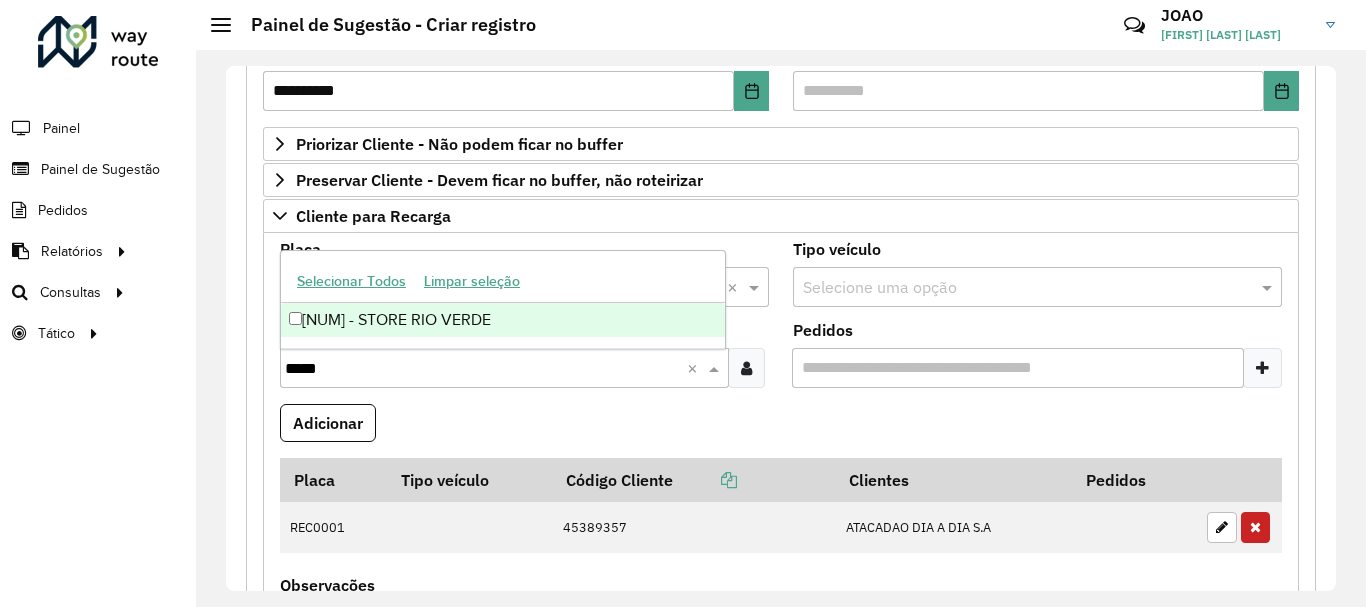 click on "[NUM] - STORE RIO VERDE" at bounding box center [503, 320] 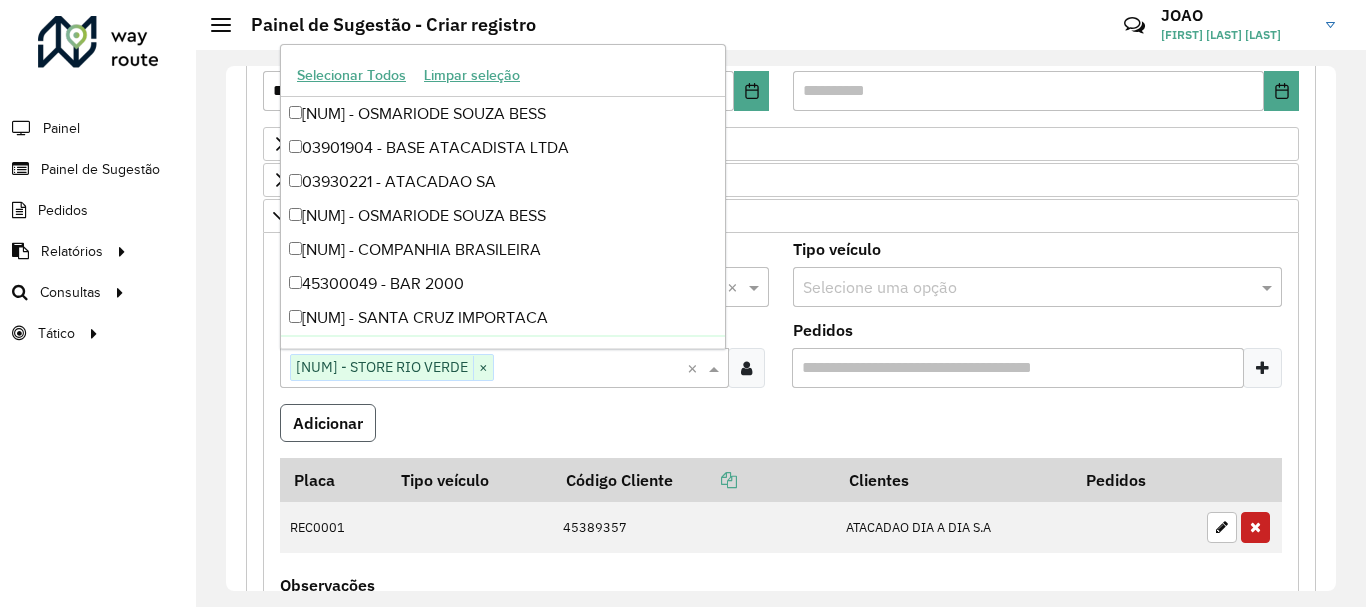 click on "Adicionar" at bounding box center (328, 423) 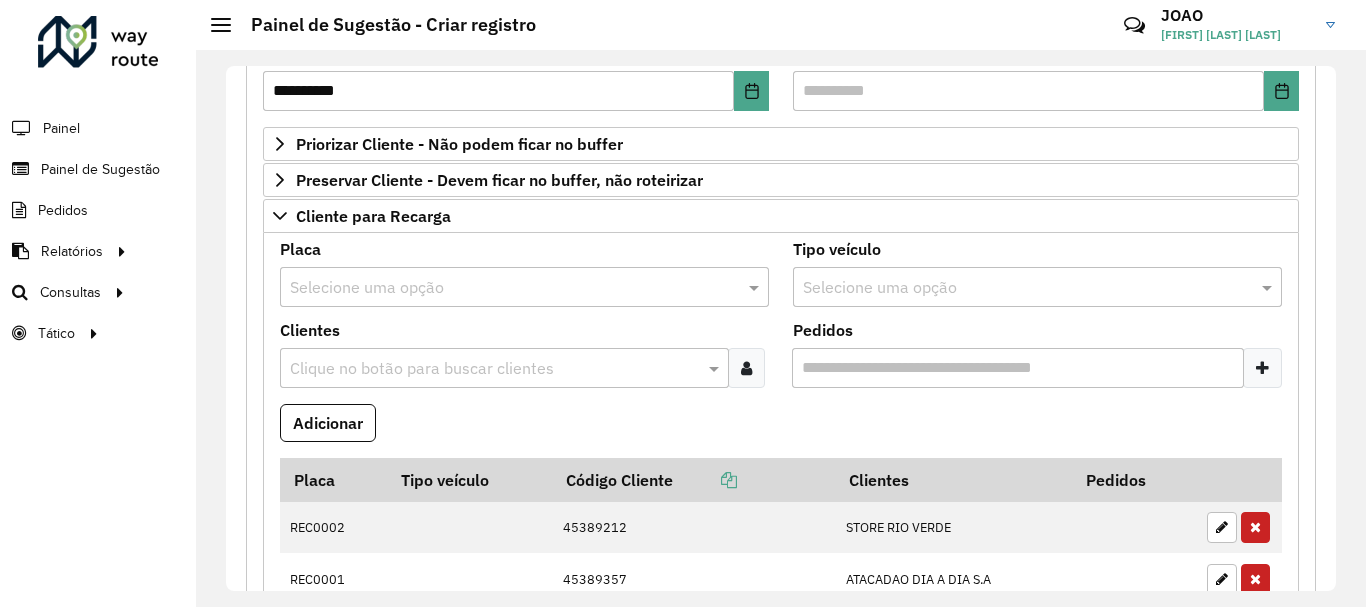 click at bounding box center [504, 288] 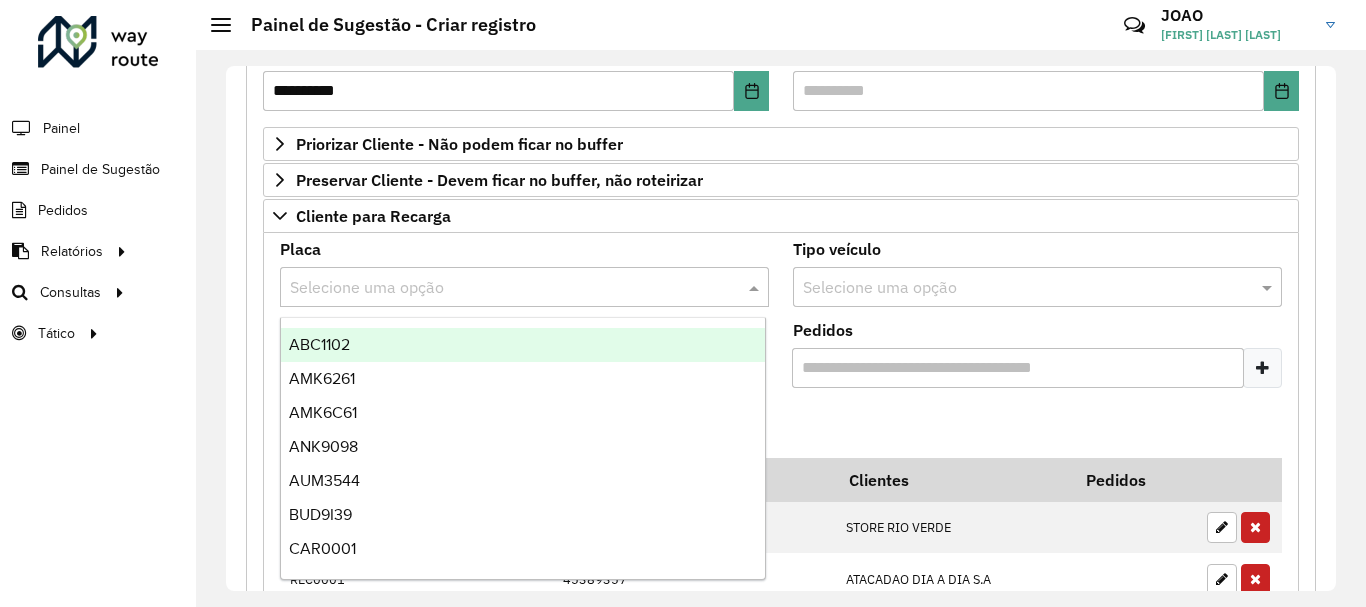 click at bounding box center [504, 288] 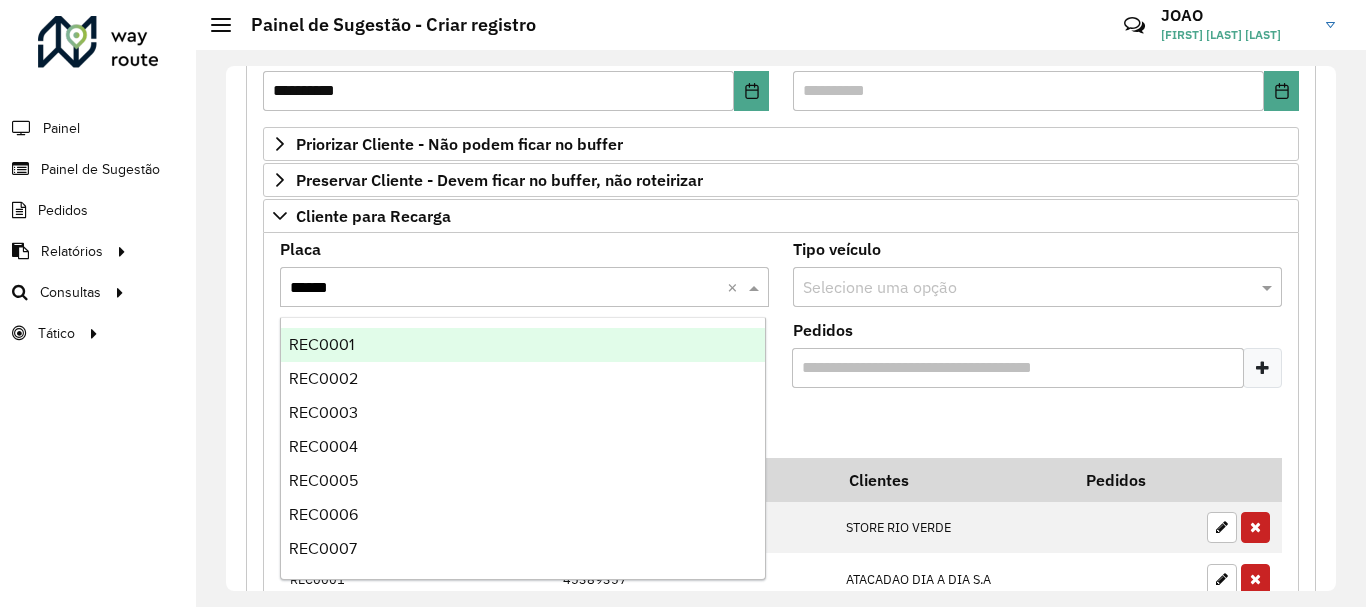 type on "*******" 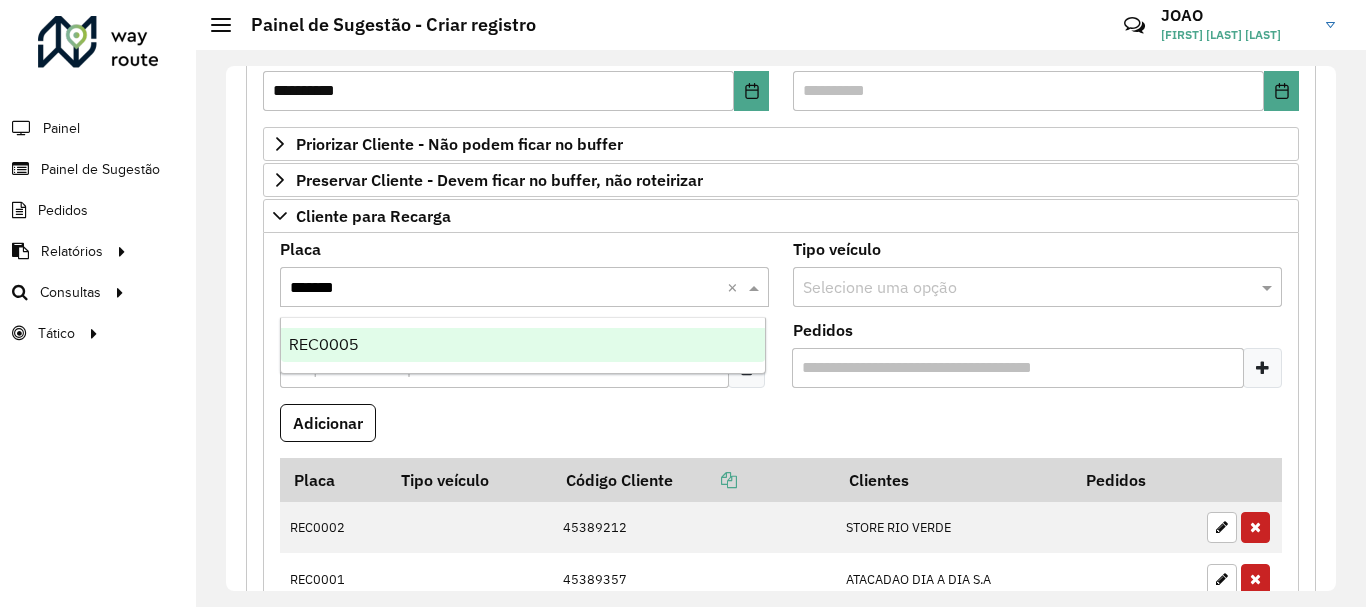 click on "REC0005" at bounding box center [523, 345] 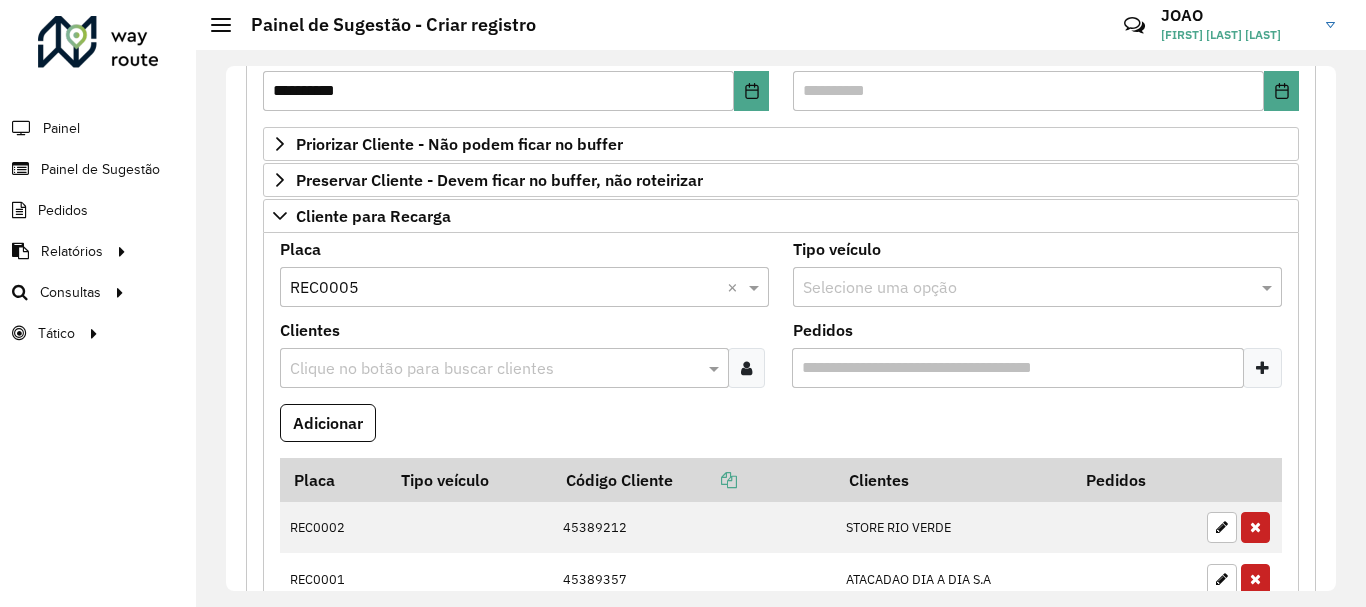 click at bounding box center [494, 369] 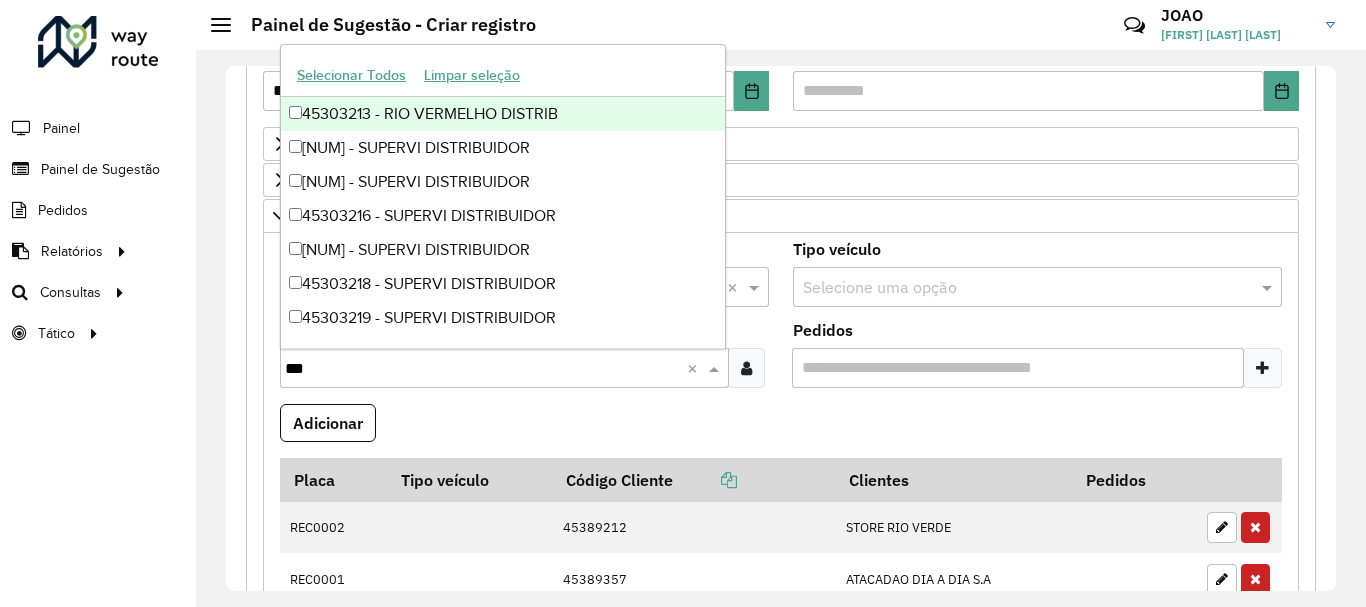 type on "****" 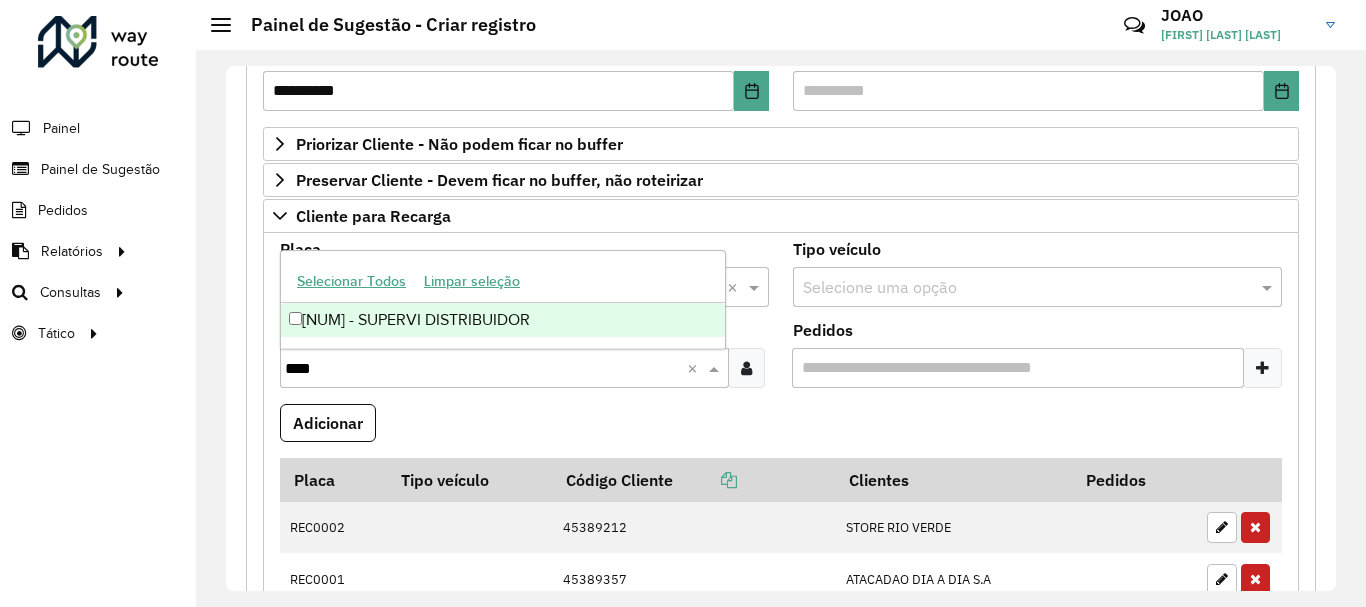click on "[NUM] - SUPERVI DISTRIBUIDOR" at bounding box center [503, 320] 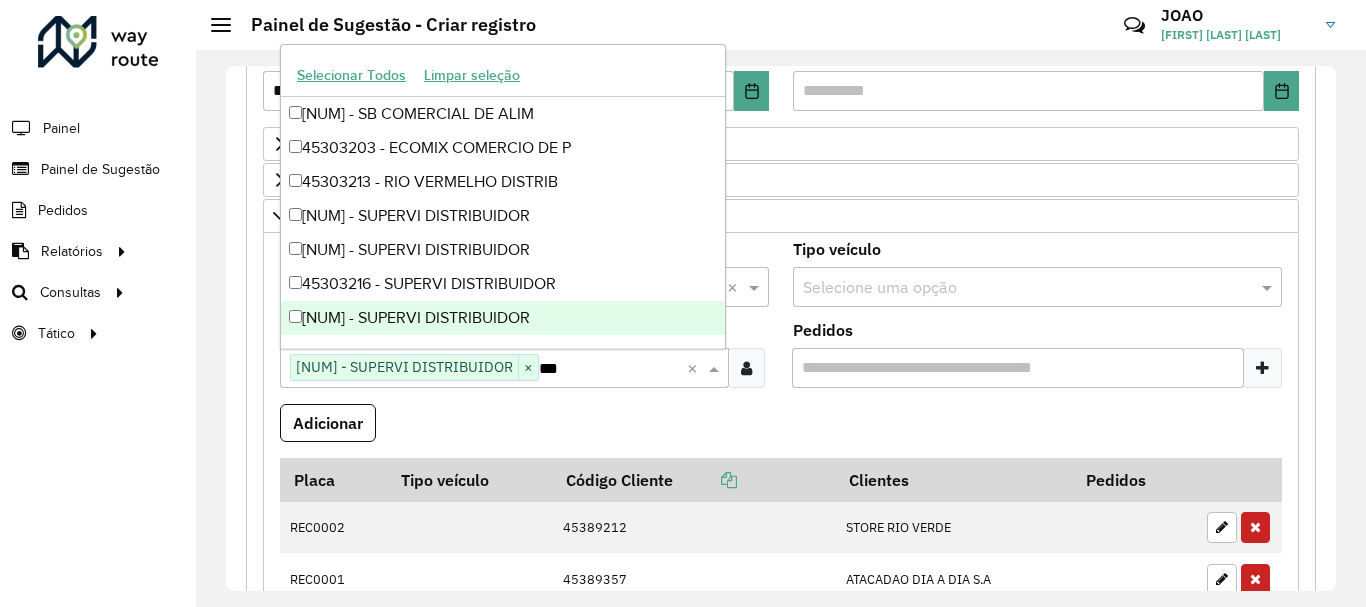 type on "****" 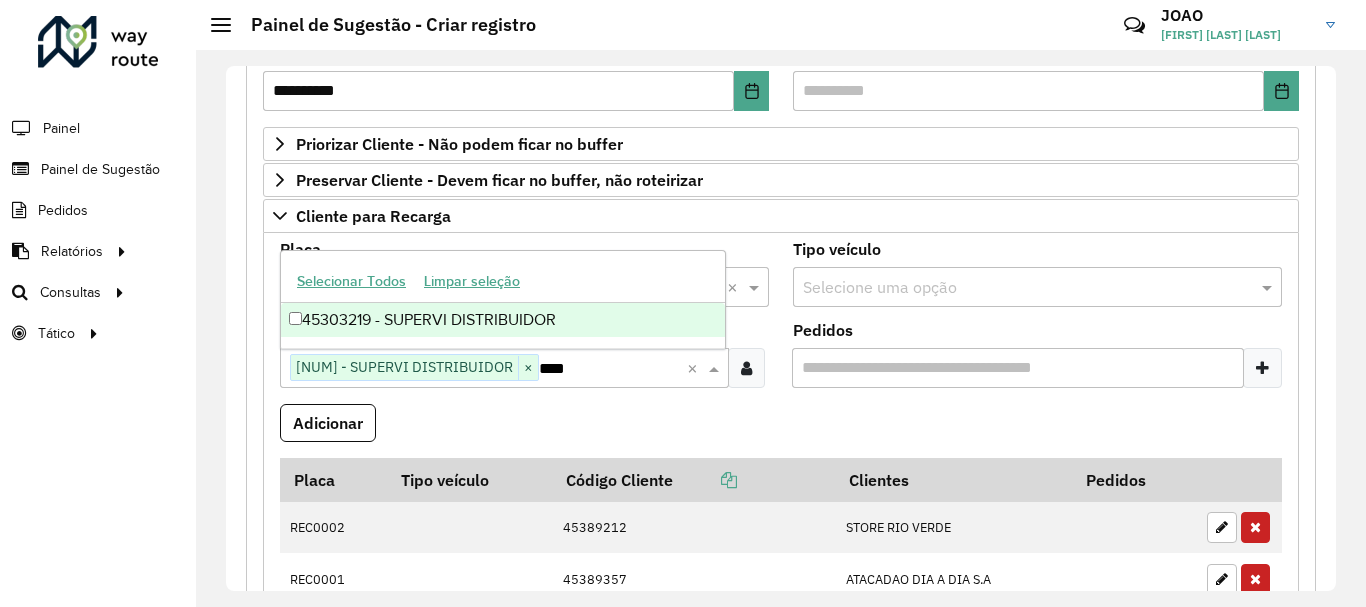 click on "45303219 - SUPERVI DISTRIBUIDOR" at bounding box center [503, 320] 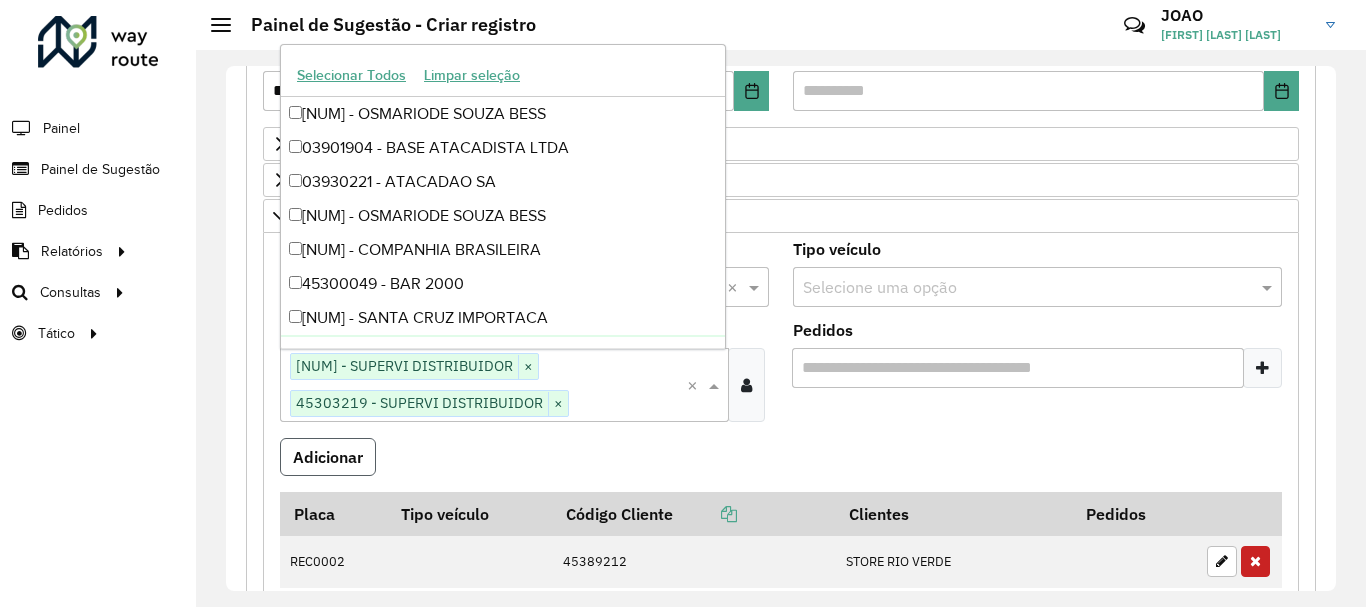 click on "Adicionar" at bounding box center [328, 457] 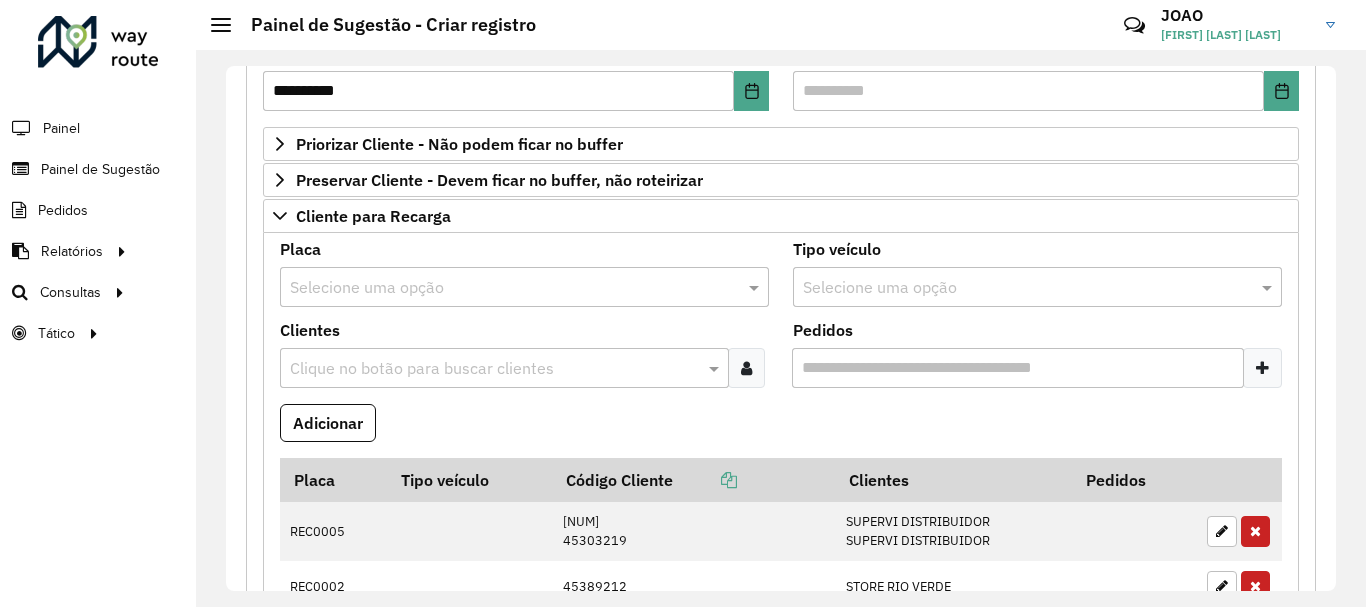 click at bounding box center (504, 288) 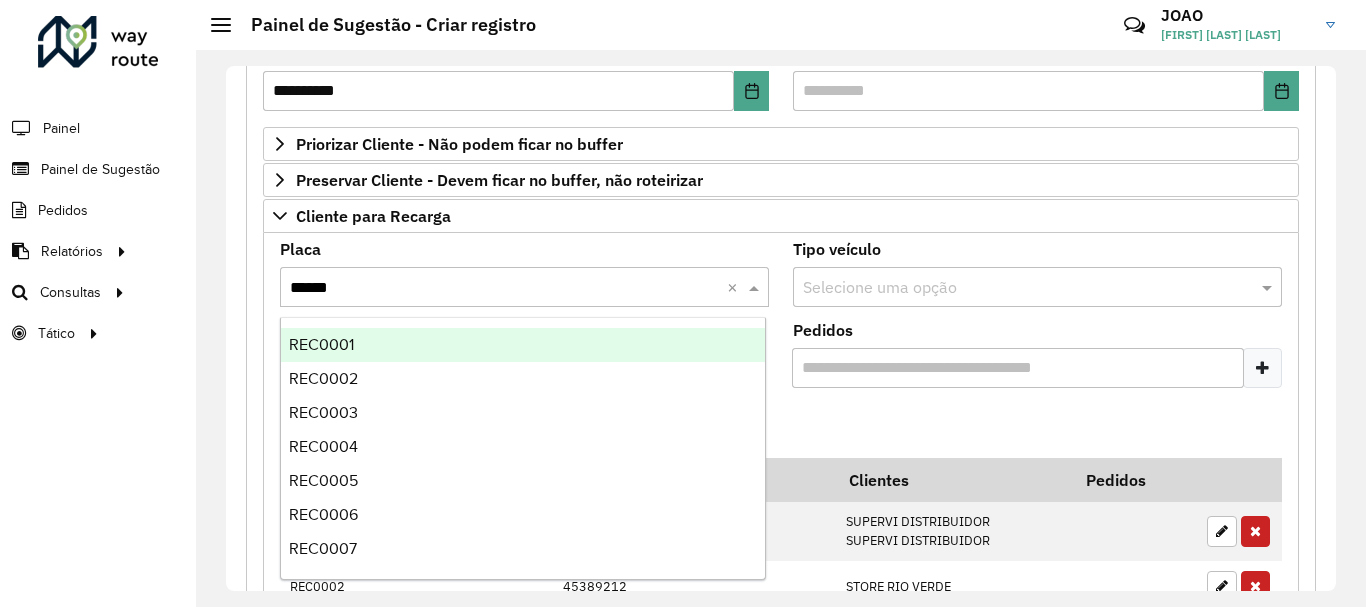 type on "*******" 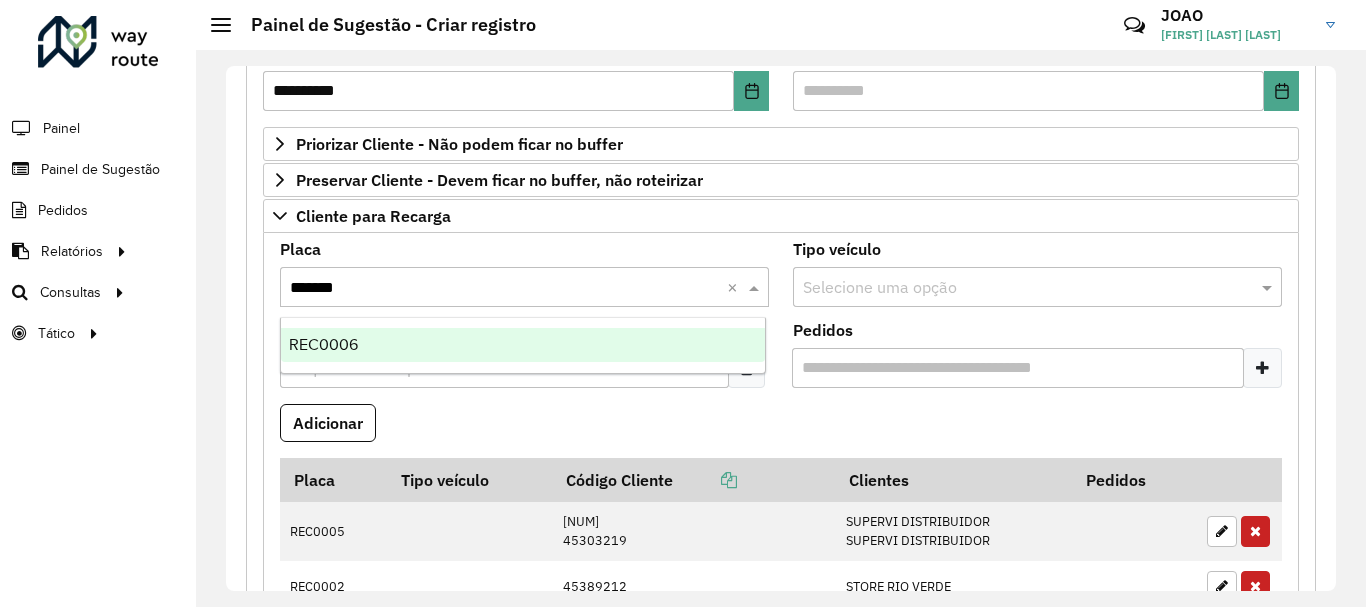 type 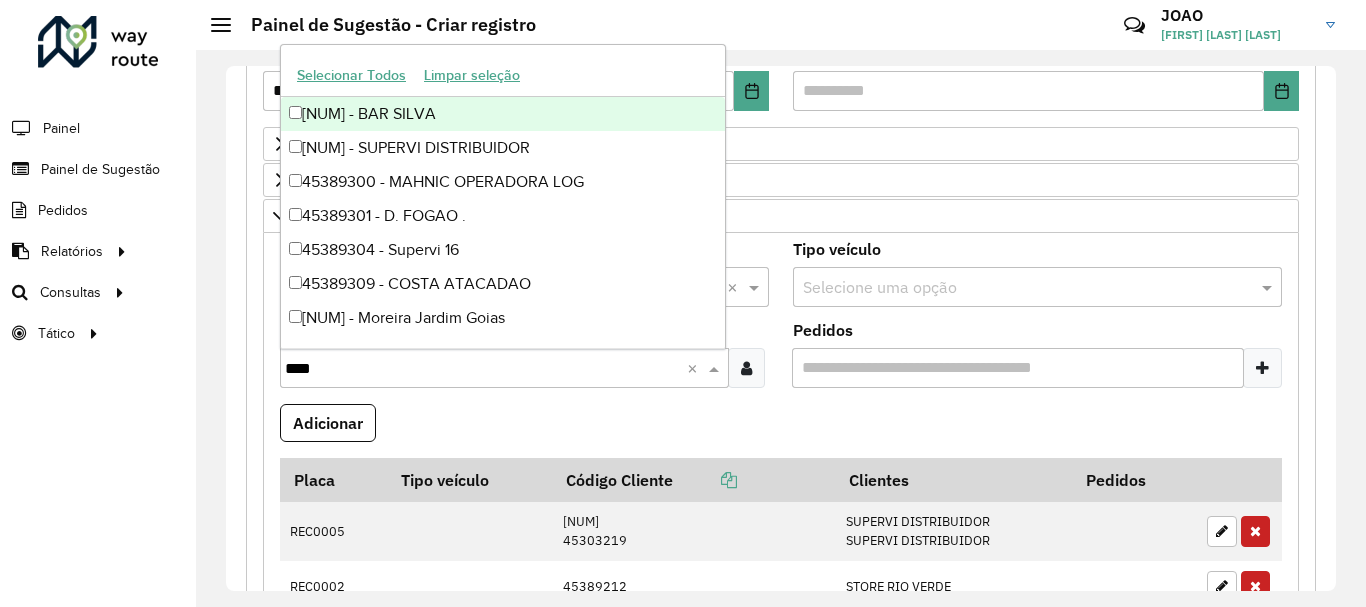 type on "*****" 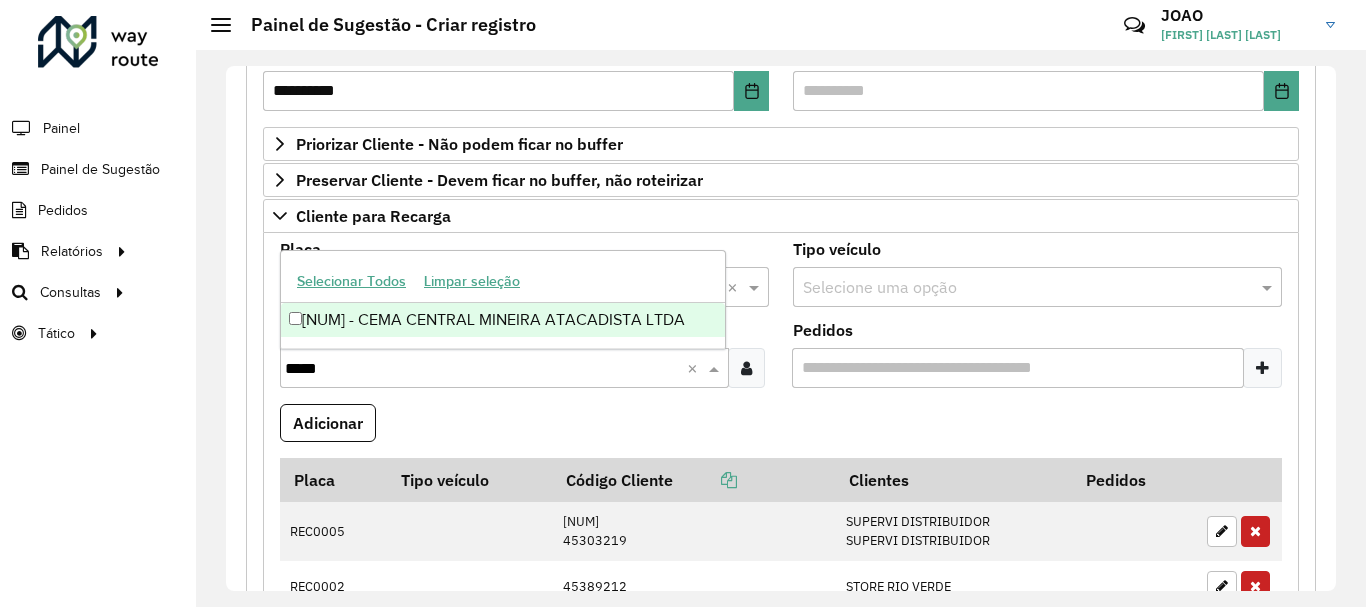 click on "[NUM] - CEMA CENTRAL MINEIRA ATACADISTA LTDA" at bounding box center (503, 320) 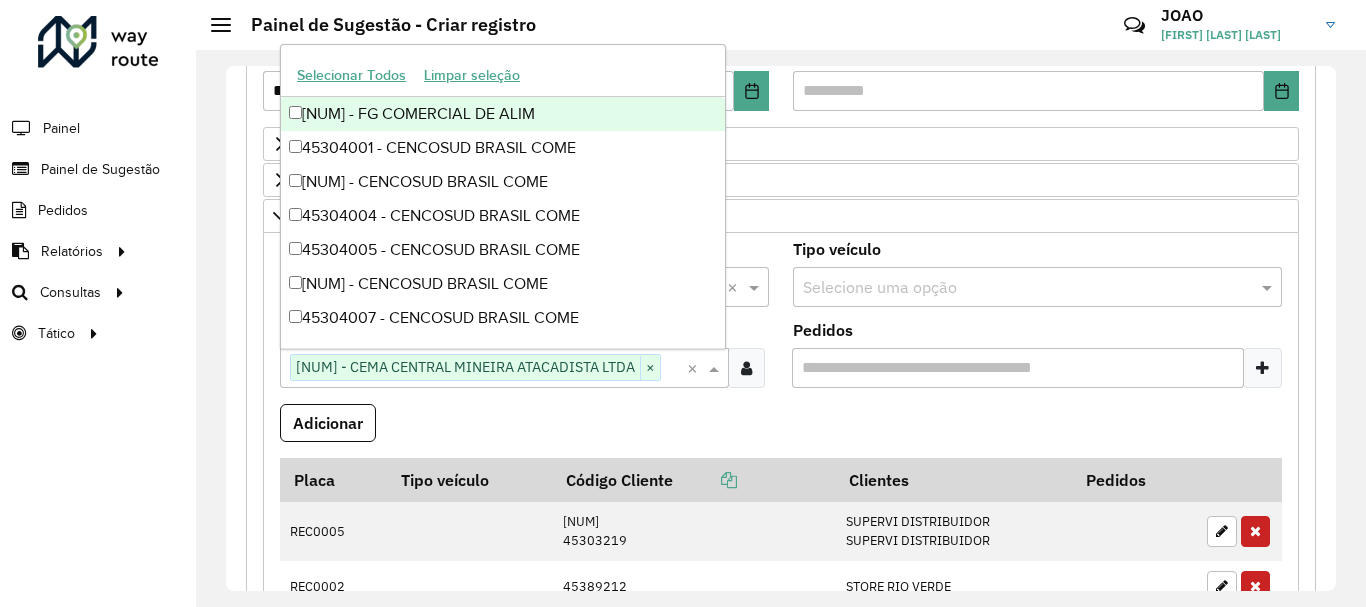 scroll, scrollTop: 0, scrollLeft: 36, axis: horizontal 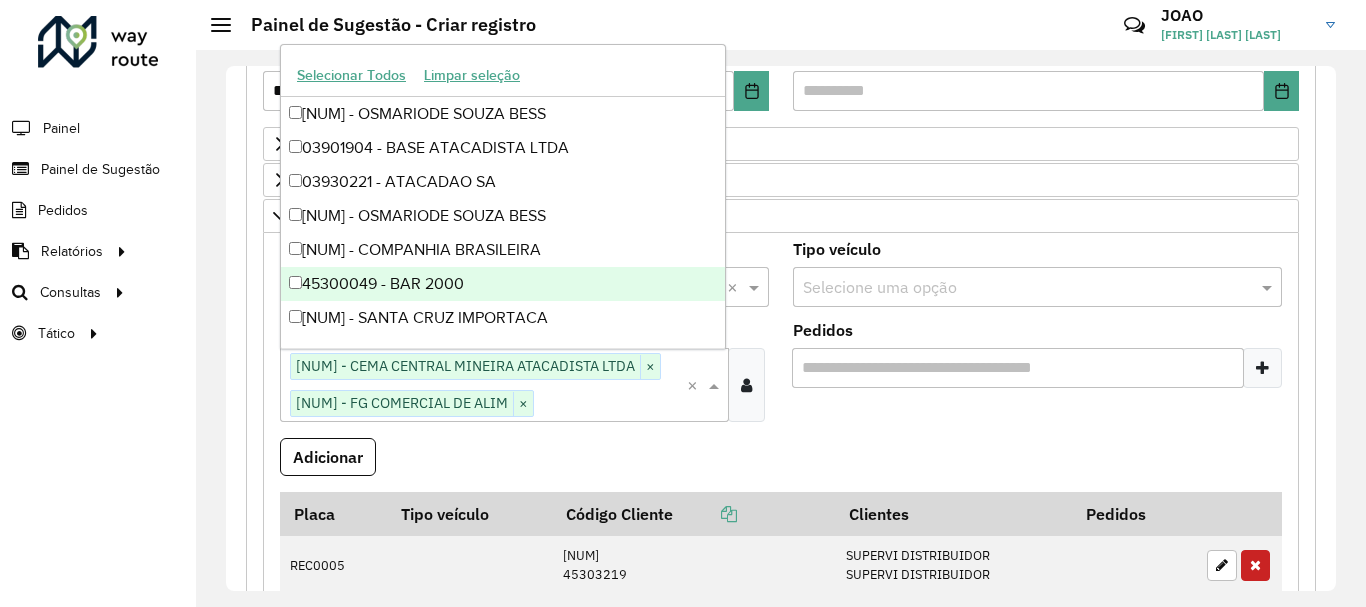 click on "Adicionar" at bounding box center [781, 465] 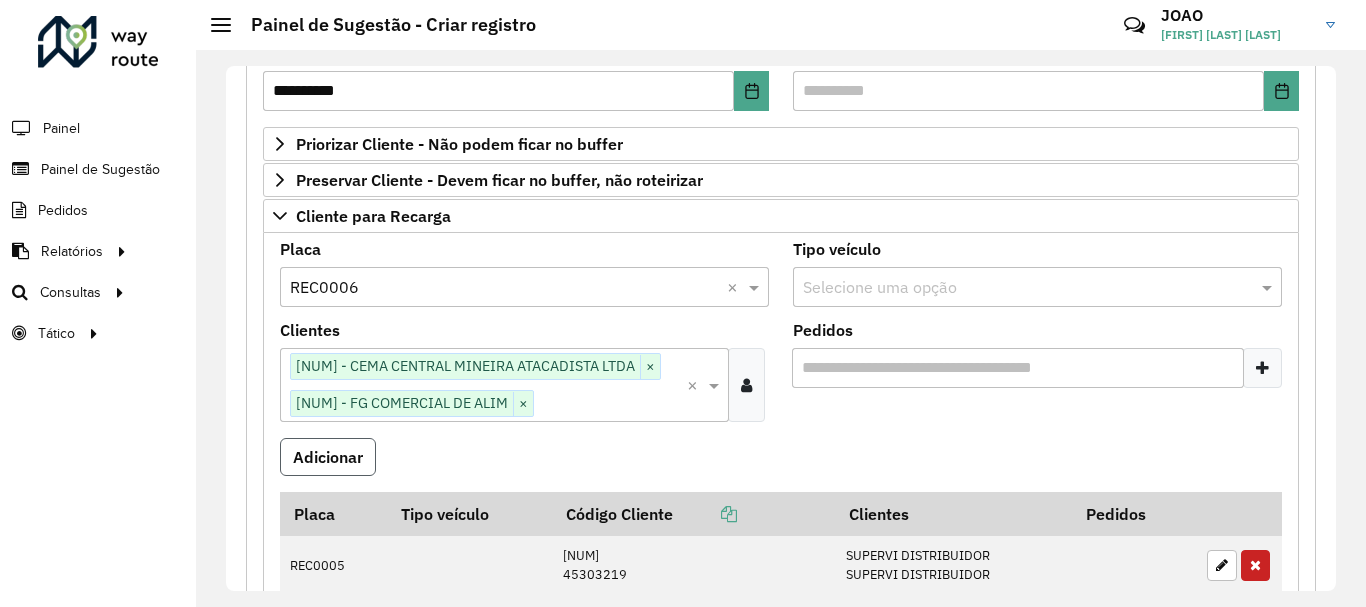 click on "Adicionar" at bounding box center [328, 457] 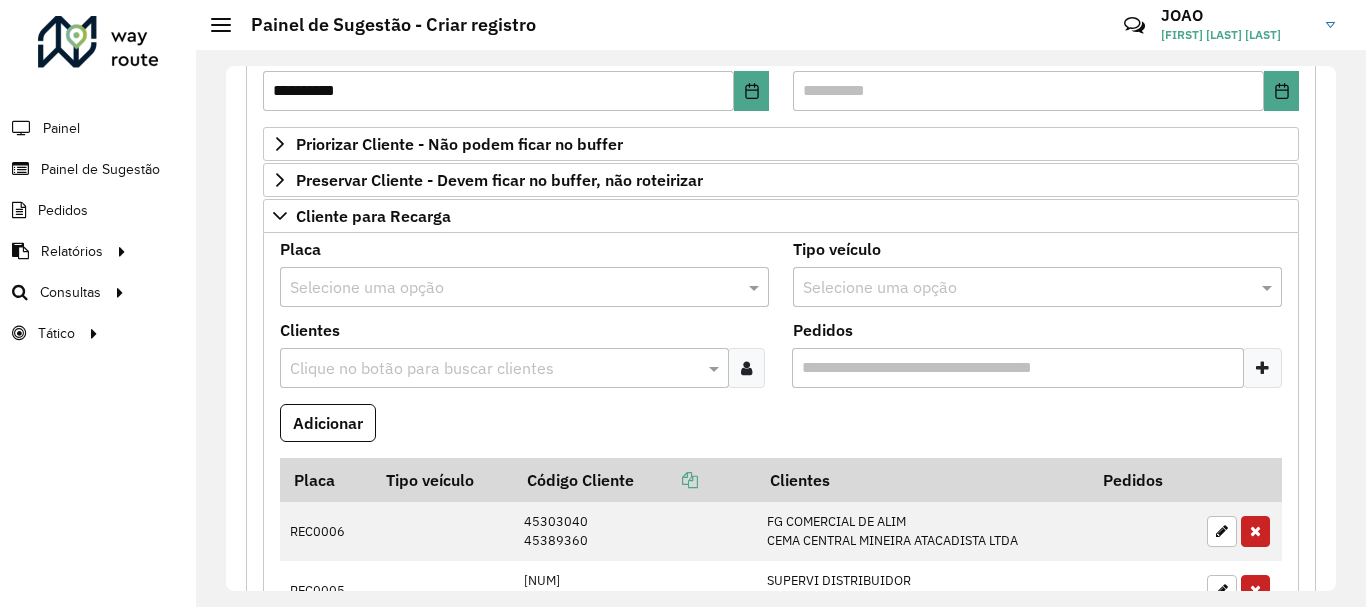 click at bounding box center [504, 288] 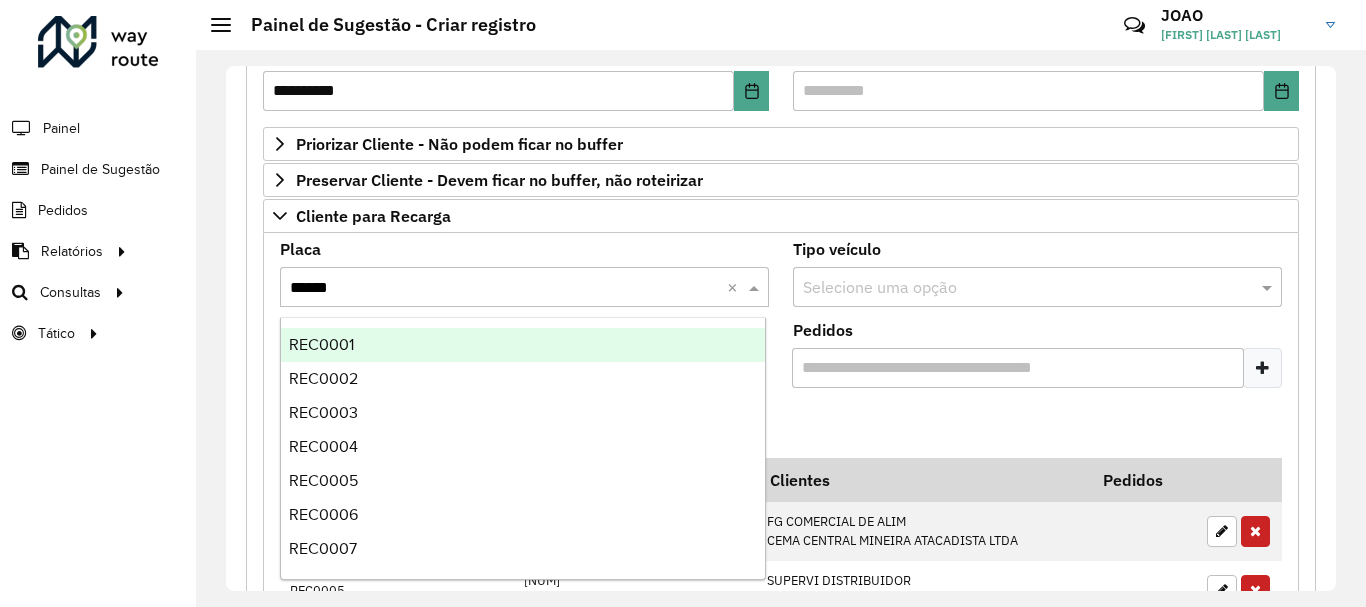 type on "*******" 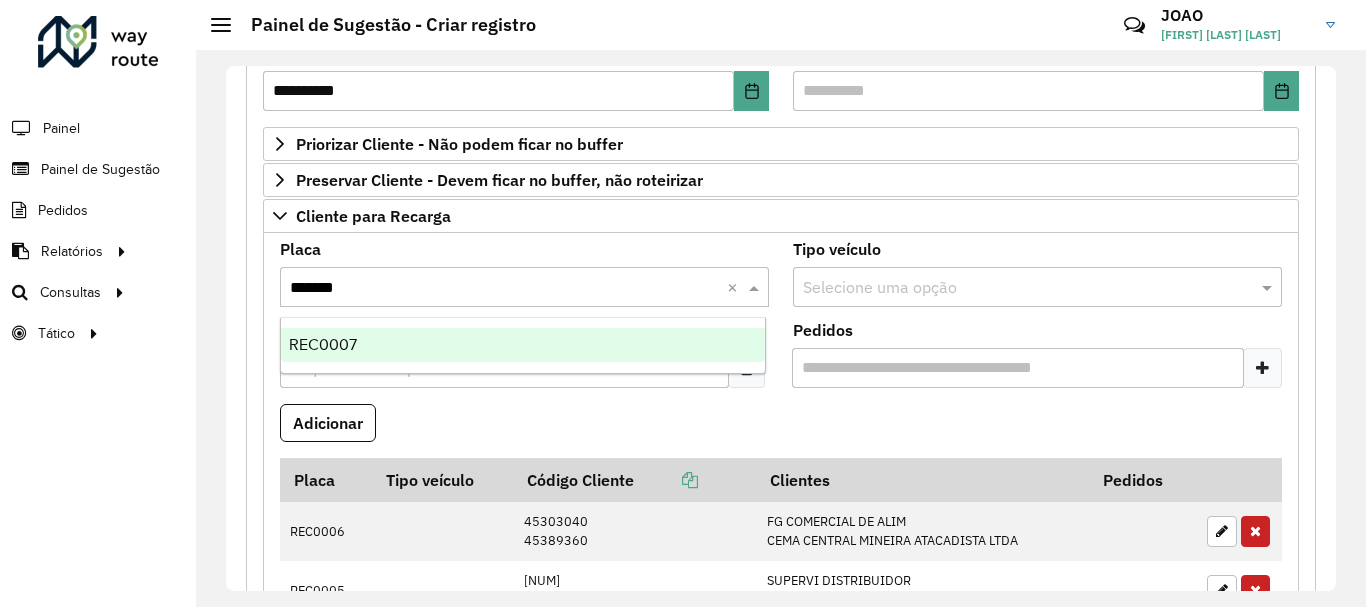 click on "REC0007" at bounding box center [523, 345] 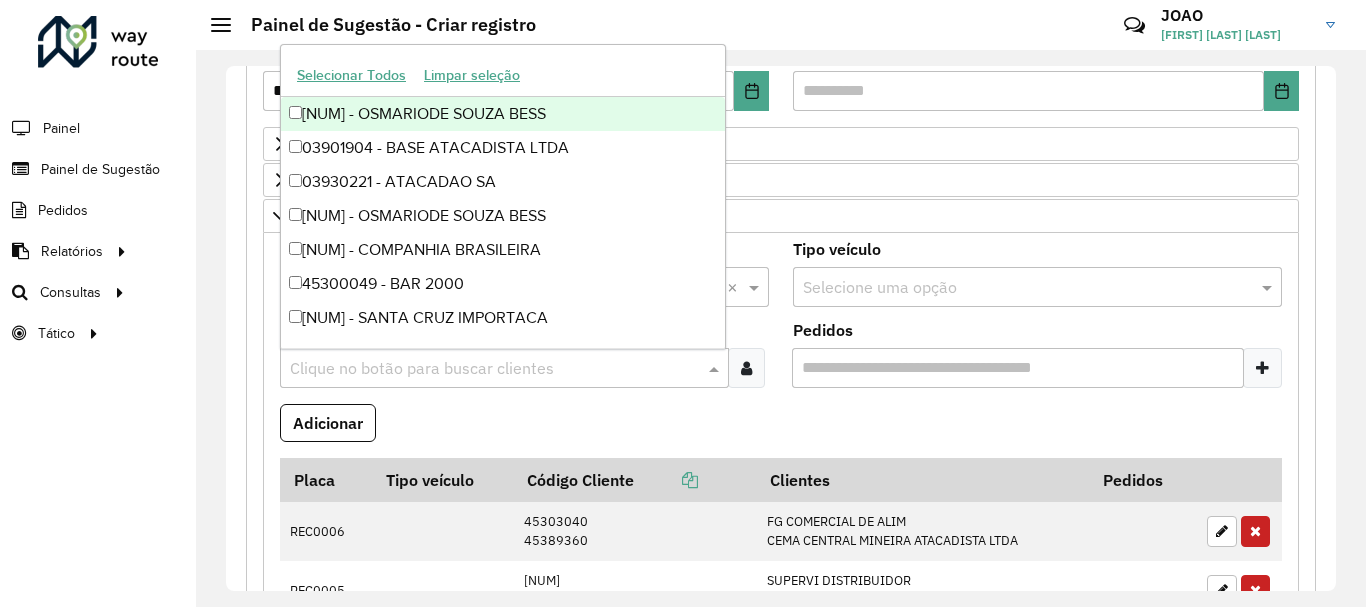 click at bounding box center (493, 369) 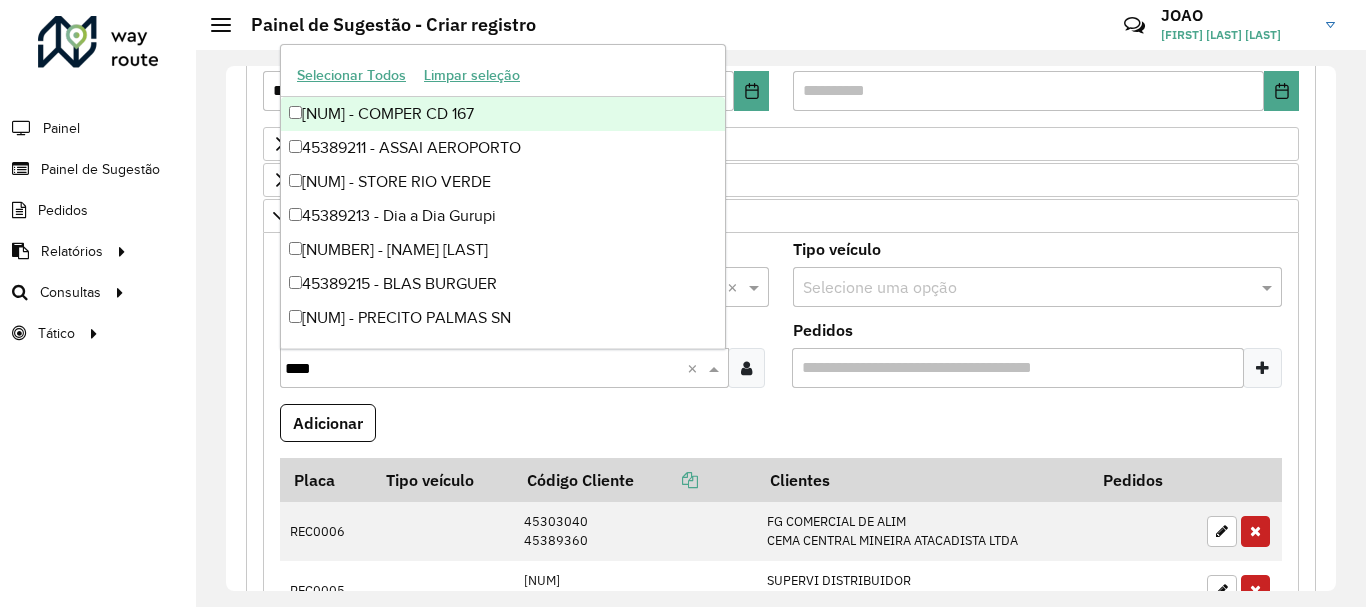 type on "*****" 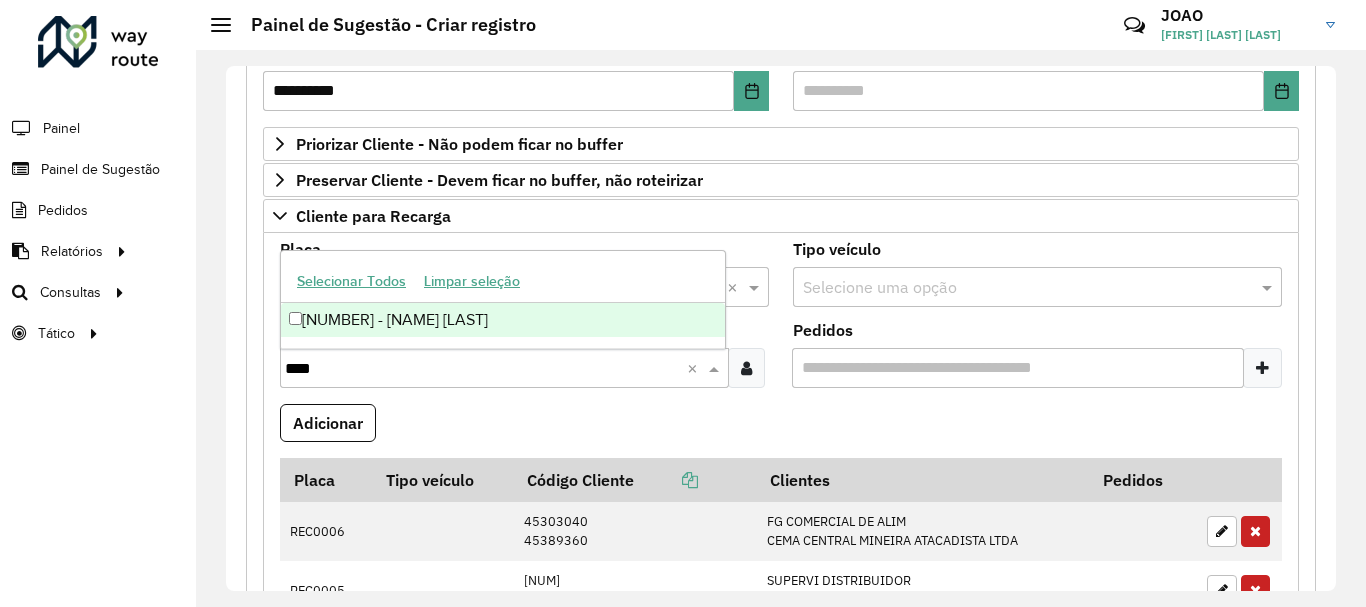type on "*****" 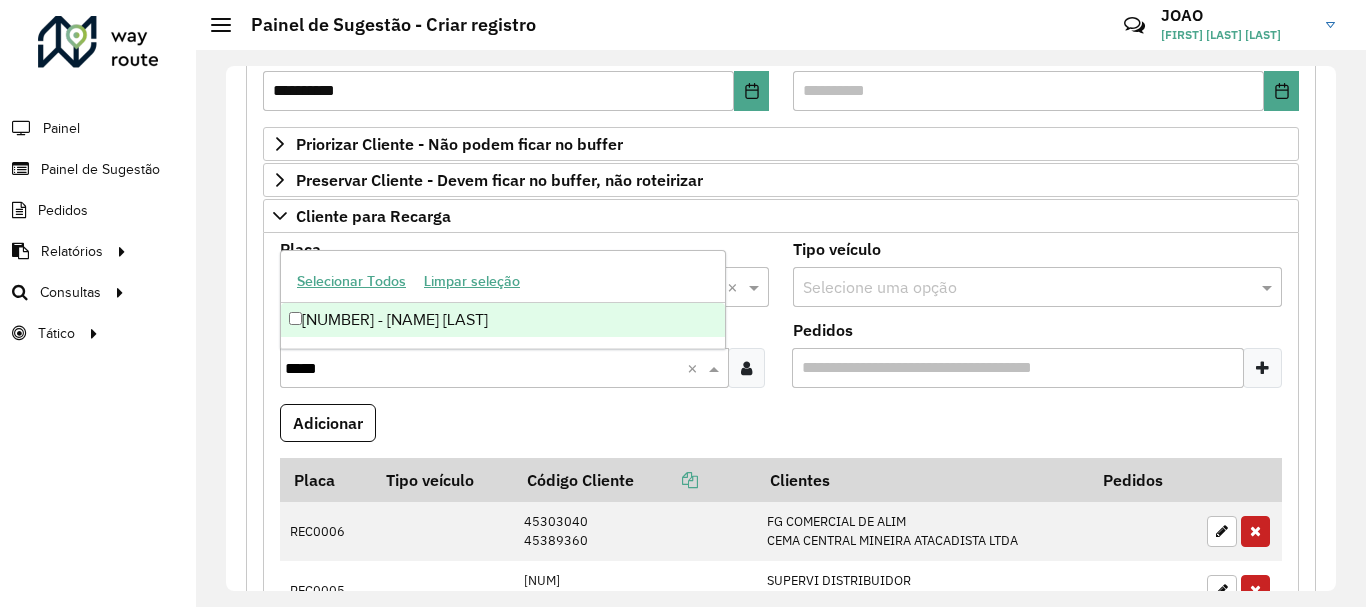 click on "[NUMBER] - [NAME] [LAST]" at bounding box center (503, 320) 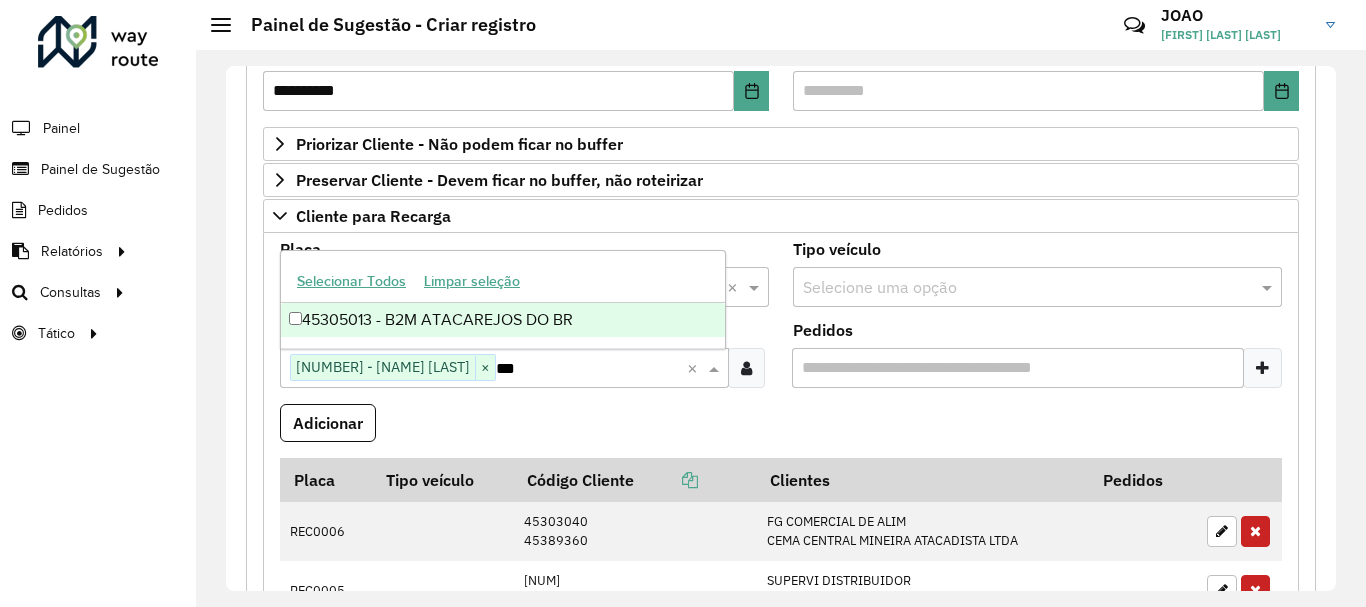 type on "****" 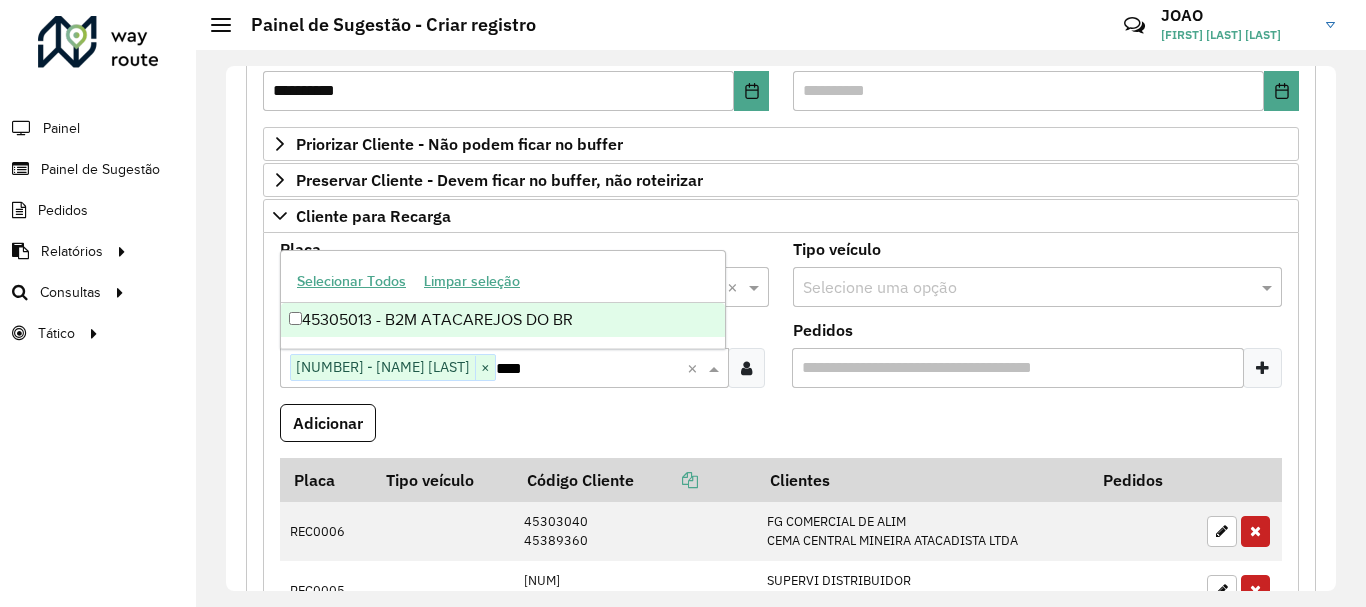 click on "45305013 - B2M ATACAREJOS DO BR" at bounding box center (503, 320) 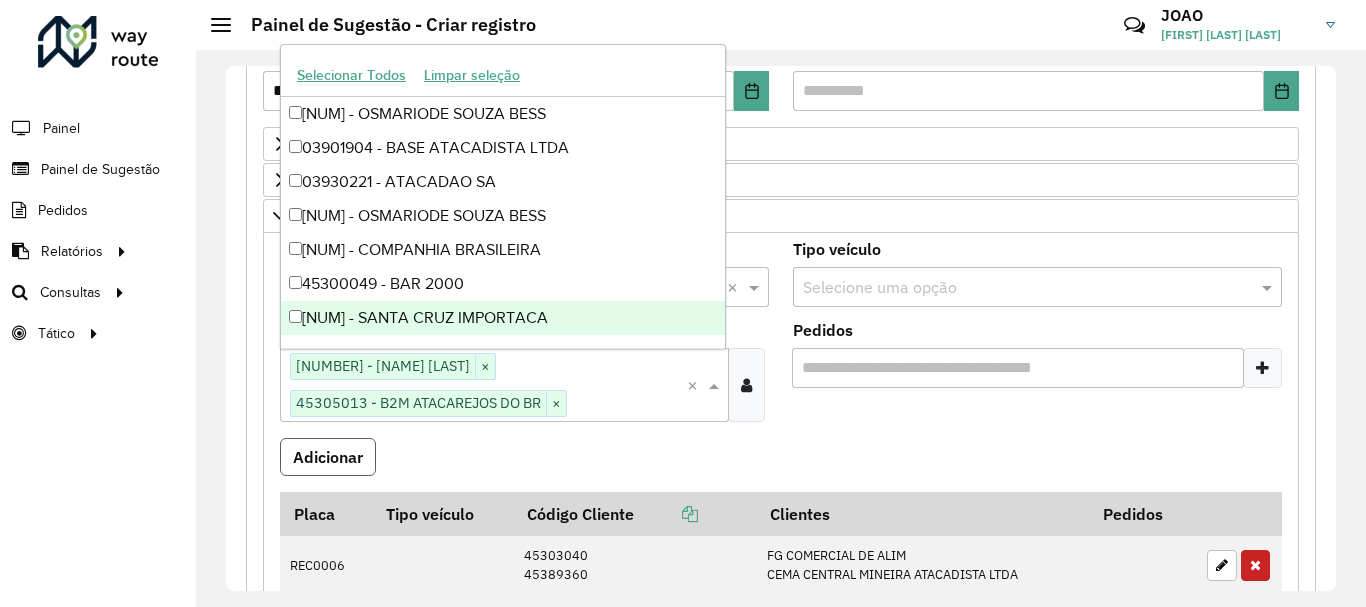 click on "Adicionar" at bounding box center [328, 457] 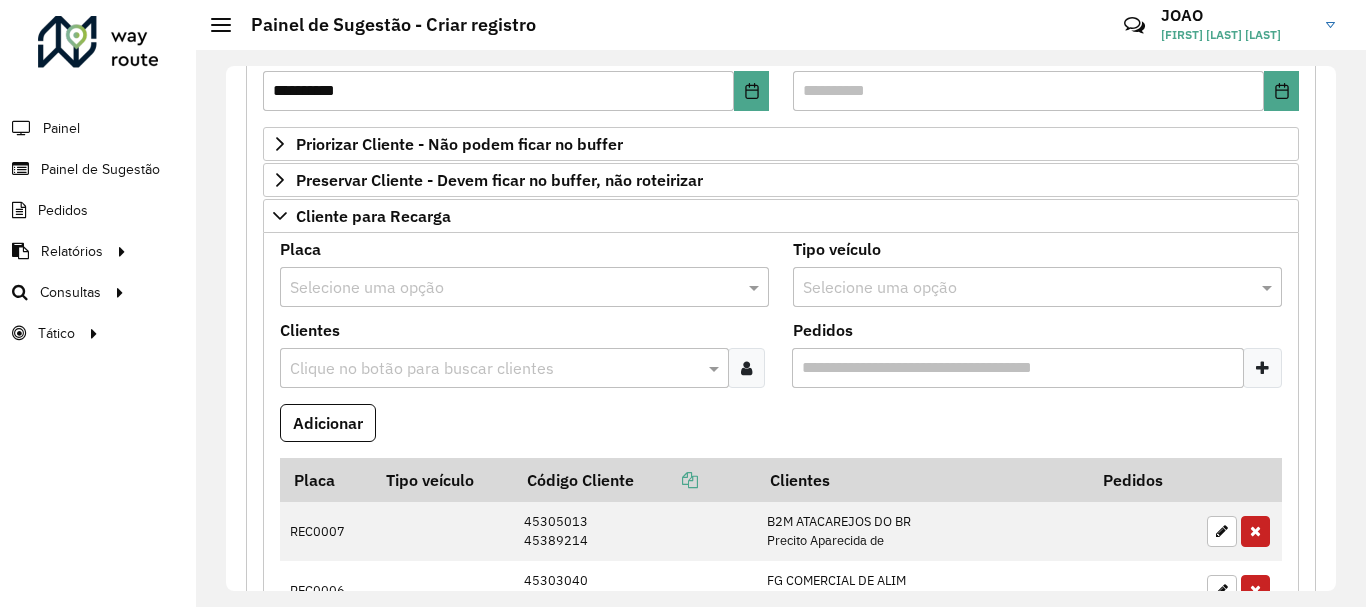 click at bounding box center (504, 288) 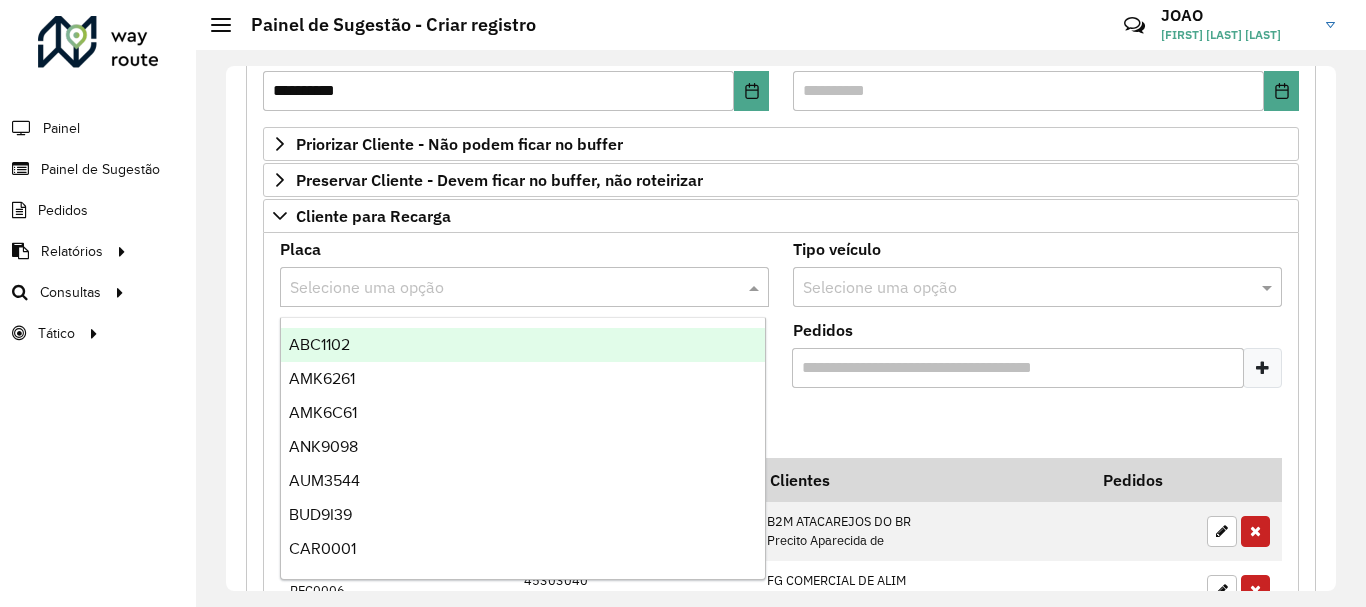 click on "**********" at bounding box center [781, 689] 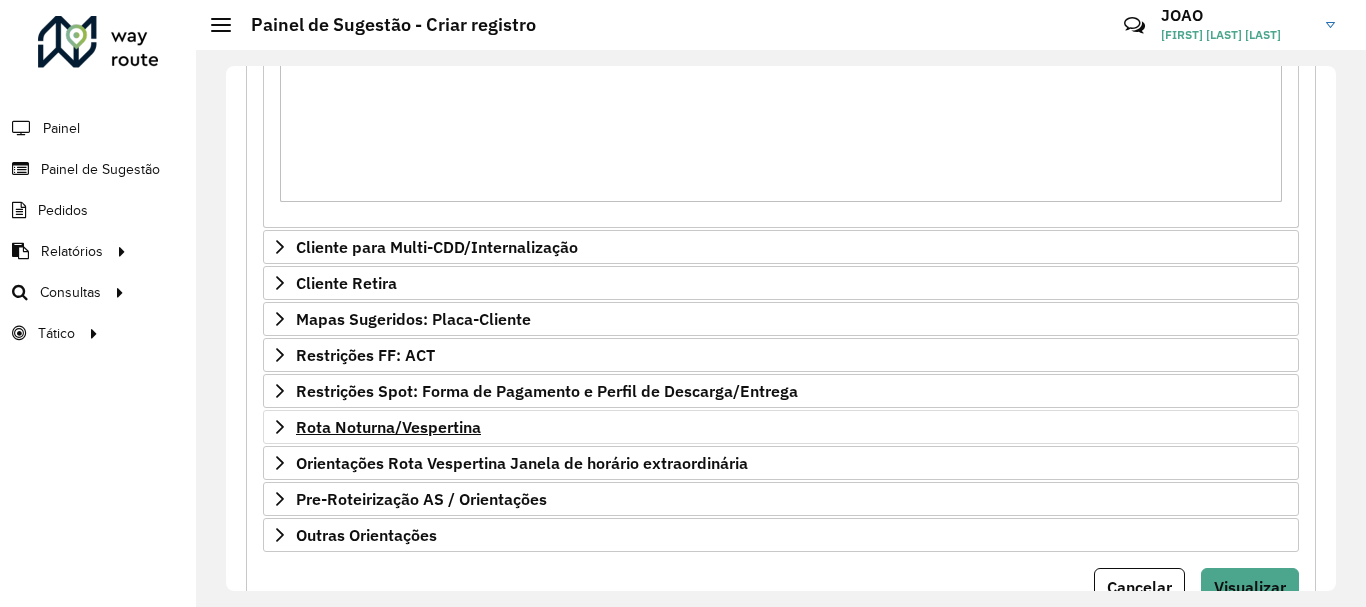 scroll, scrollTop: 1185, scrollLeft: 0, axis: vertical 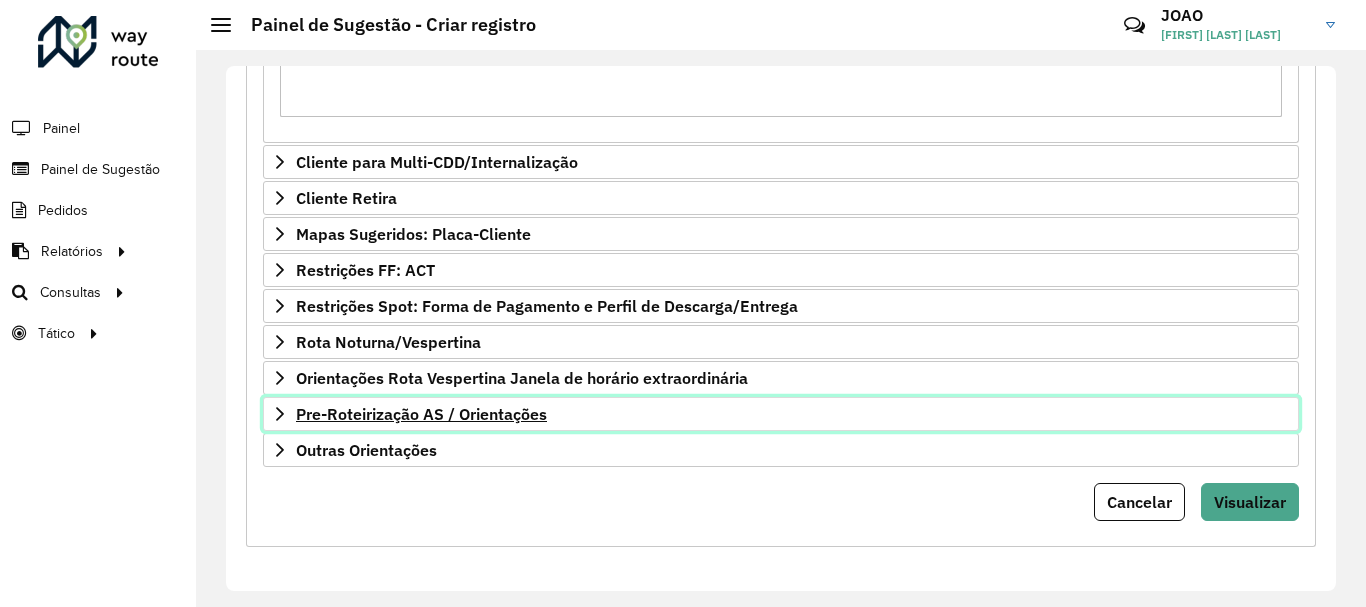 click on "Pre-Roteirização AS / Orientações" at bounding box center [781, 414] 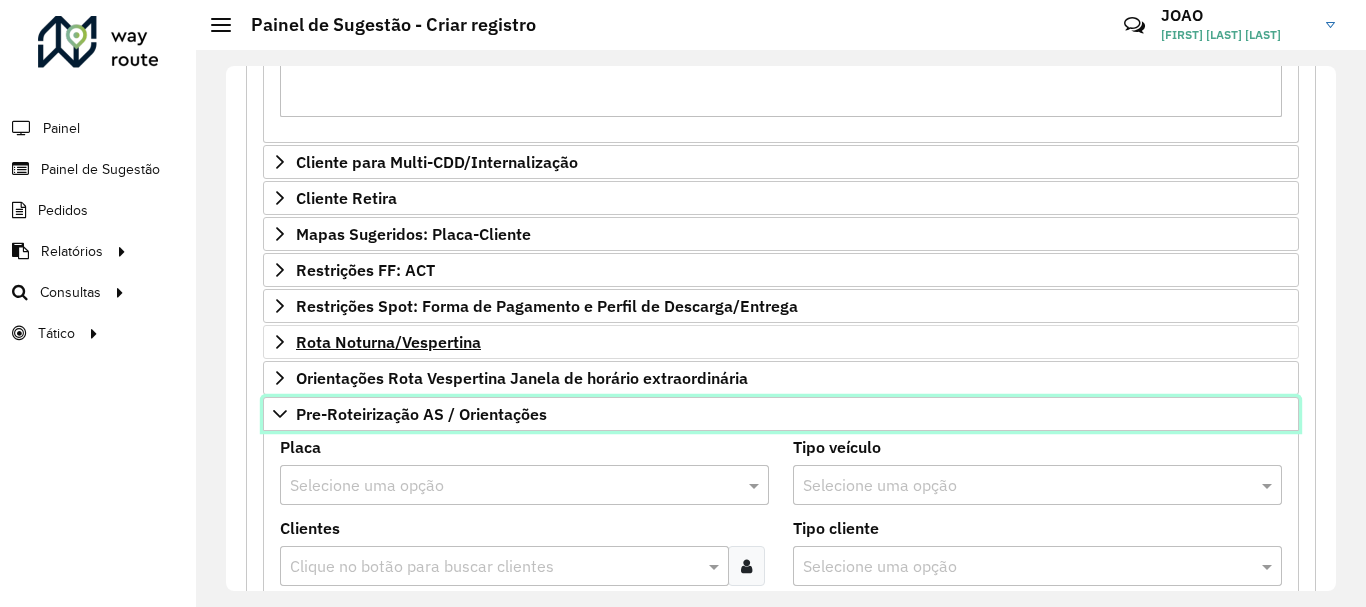scroll, scrollTop: 1385, scrollLeft: 0, axis: vertical 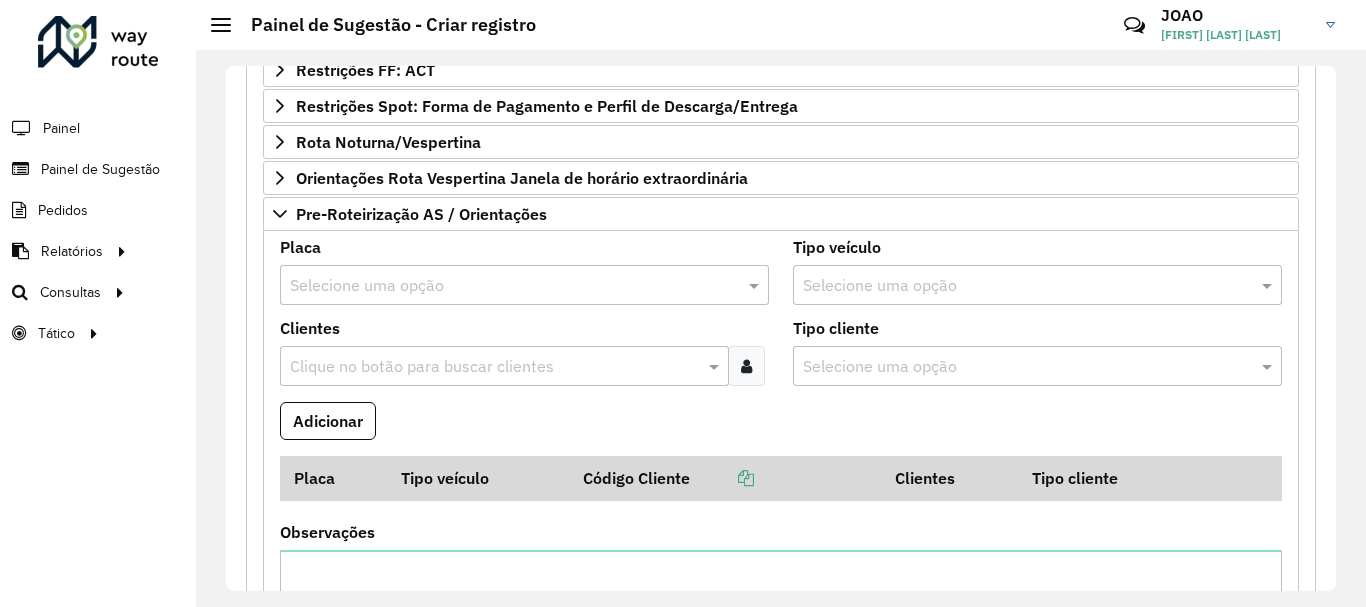 click at bounding box center [504, 286] 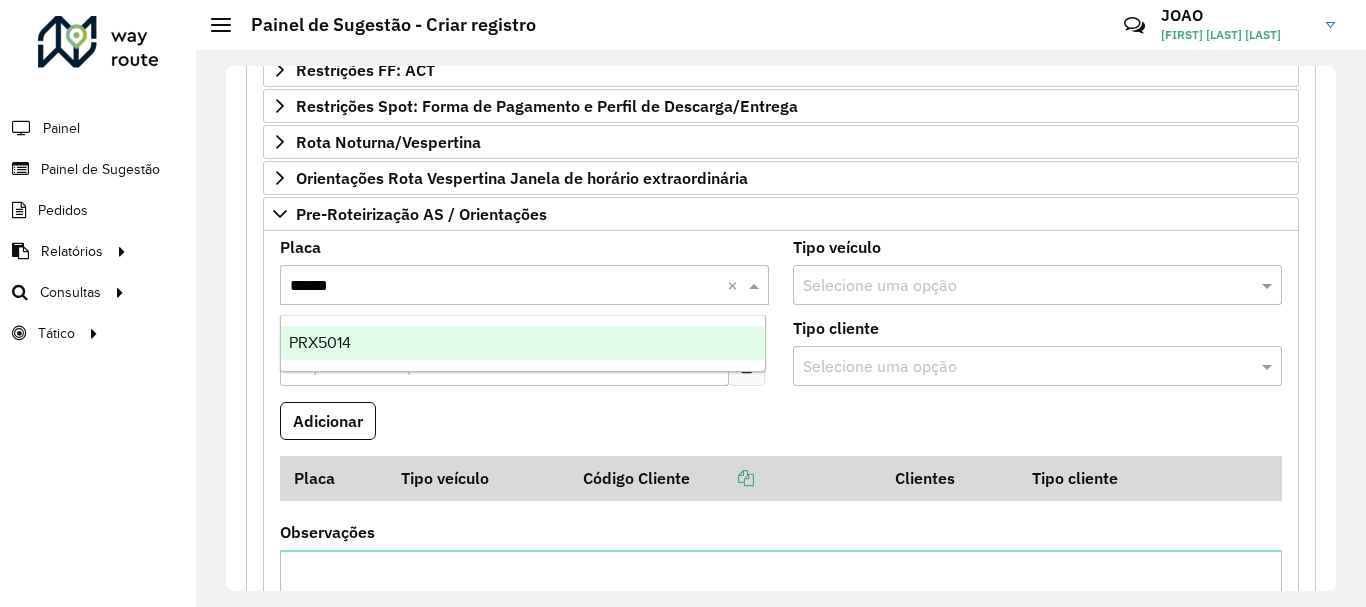 type on "*******" 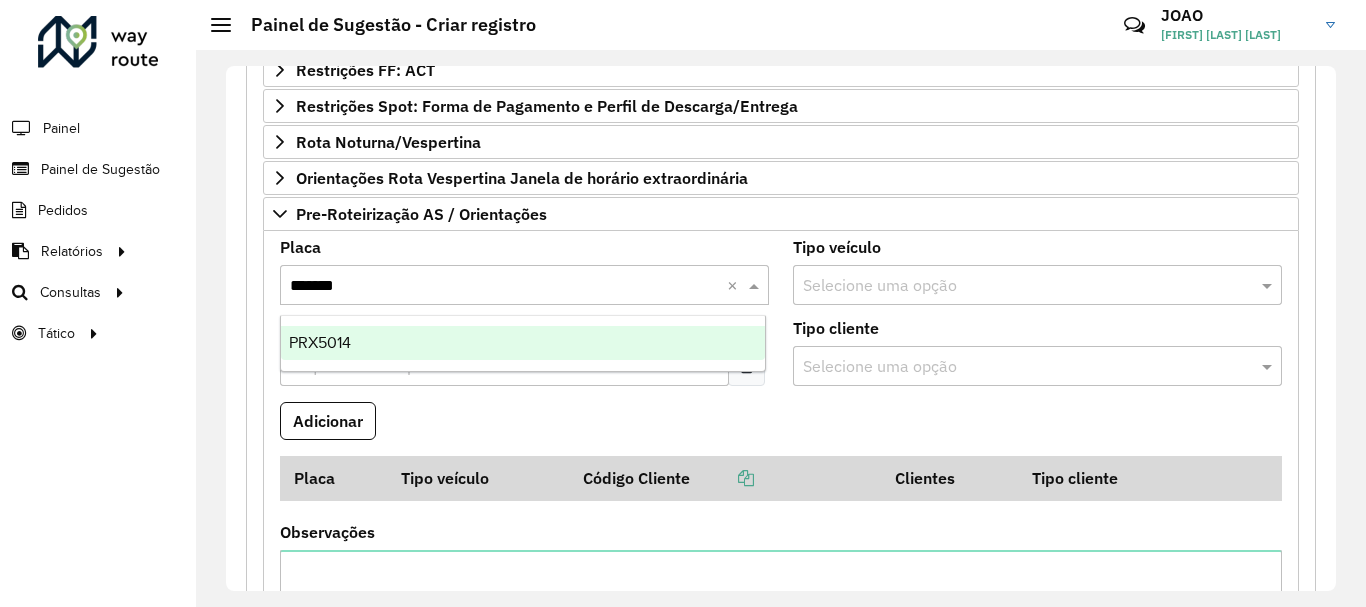 click on "PRX5014" at bounding box center [523, 343] 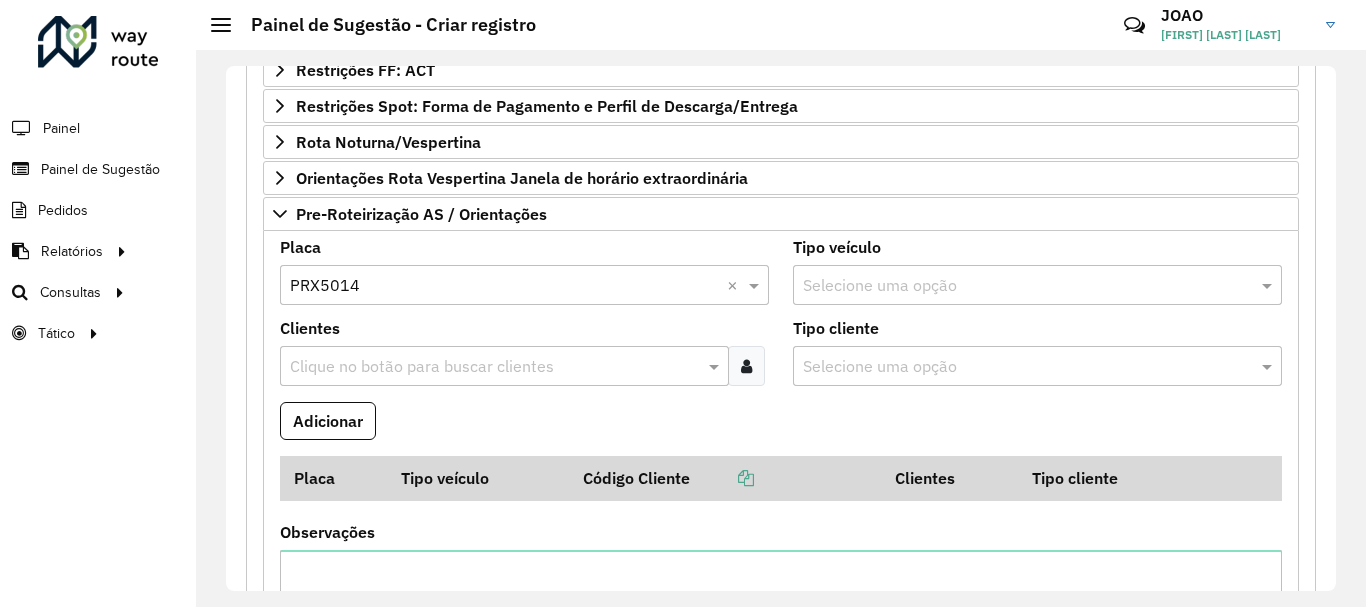 click at bounding box center (494, 367) 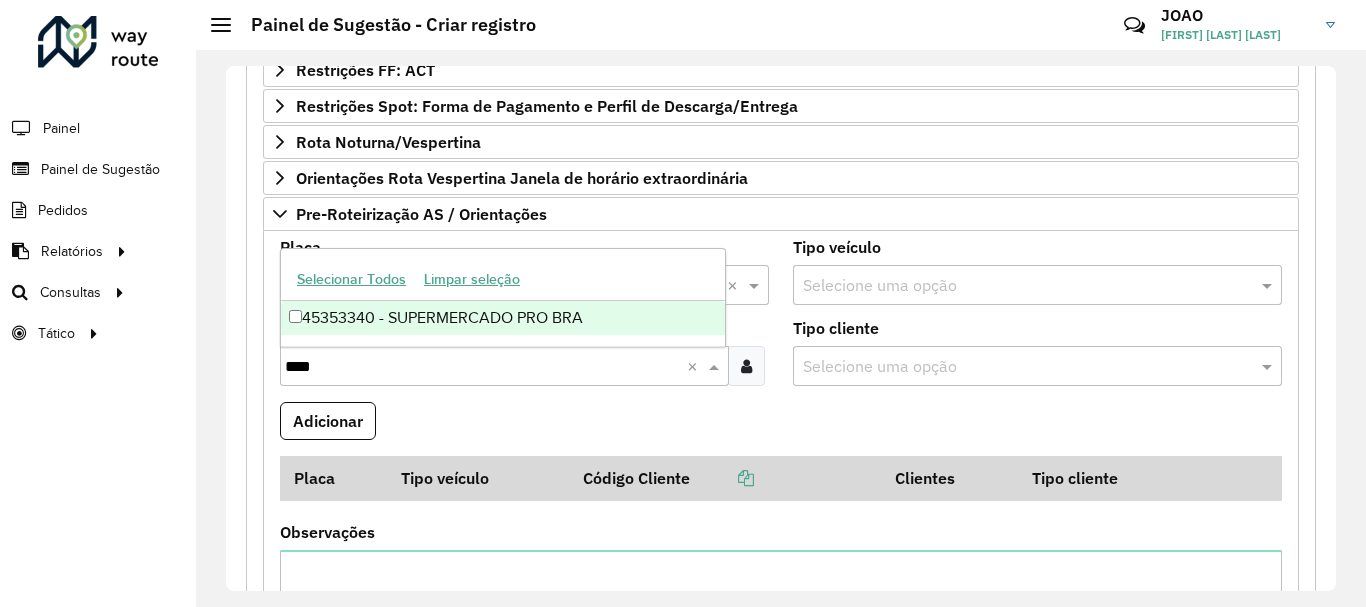 type on "*****" 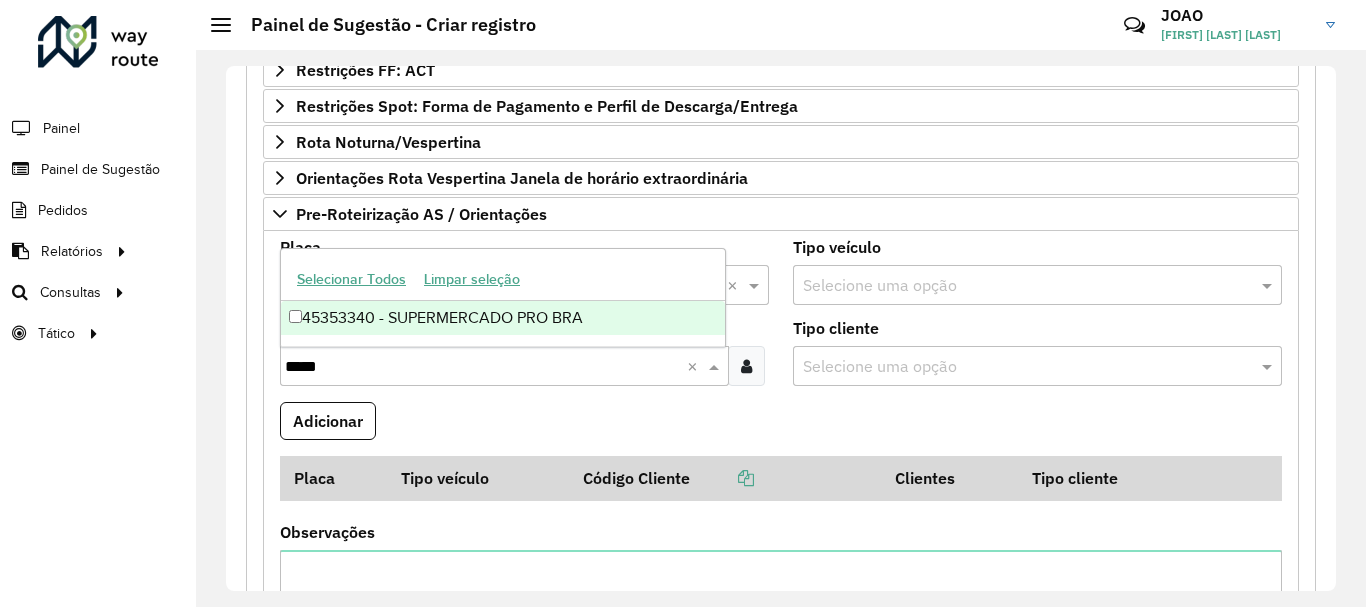 click on "45353340 - SUPERMERCADO PRO BRA" at bounding box center (503, 318) 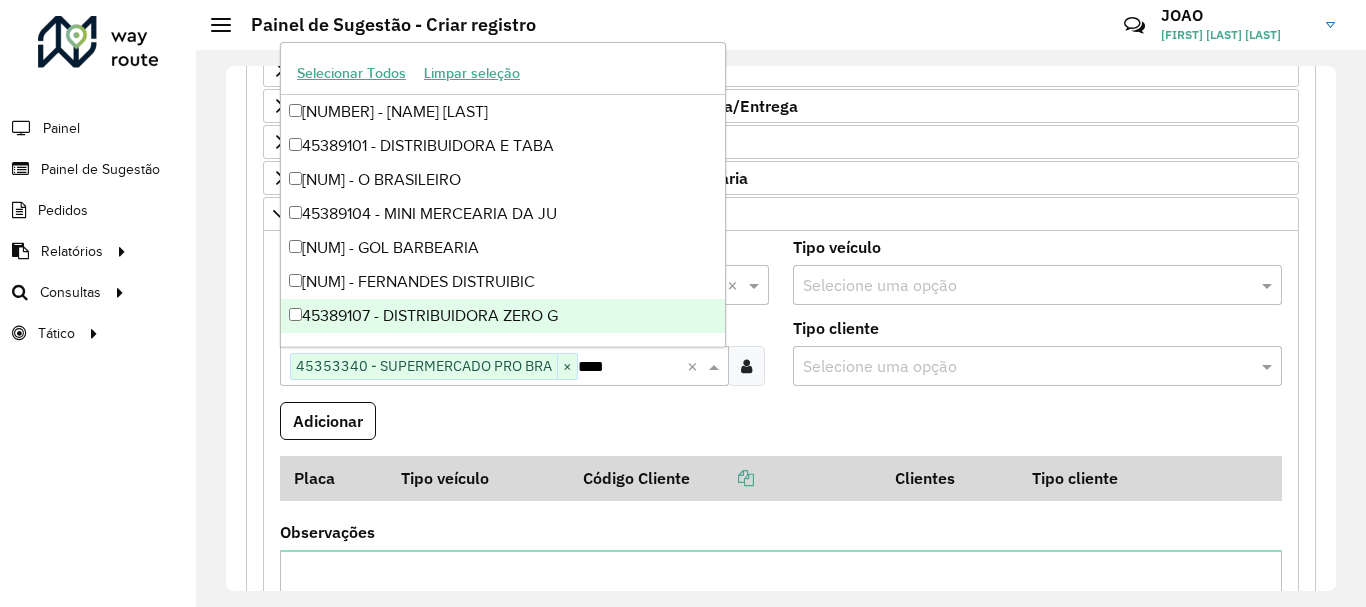 type on "*****" 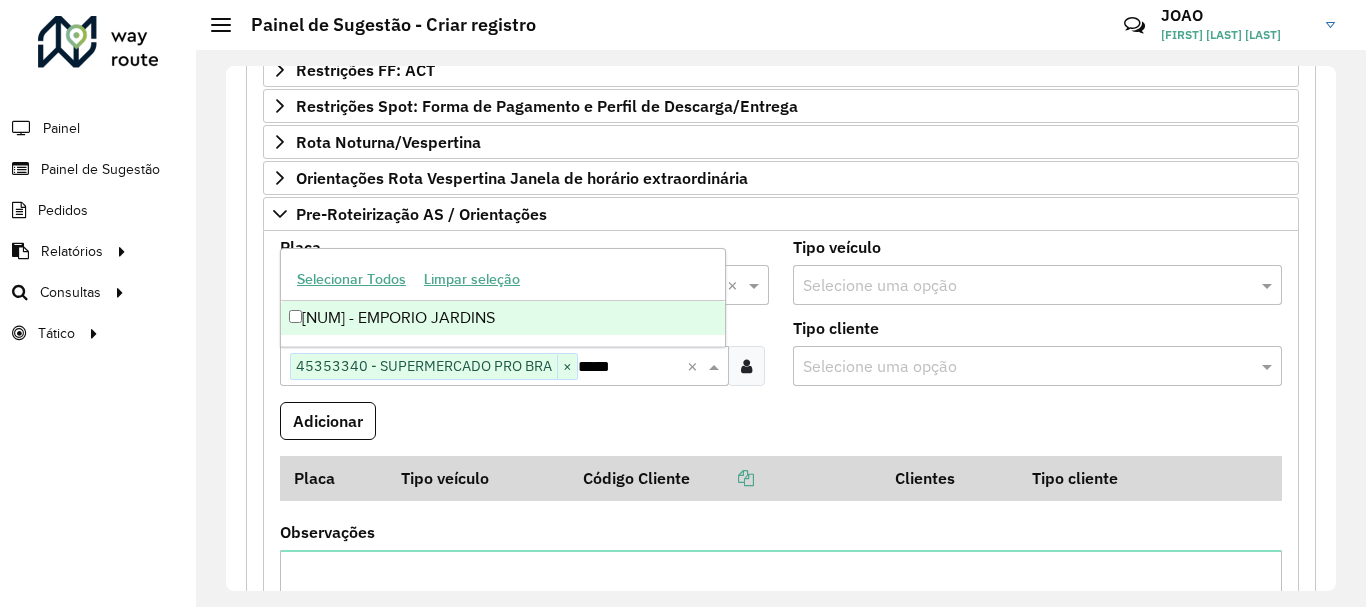 click on "[NUM] - EMPORIO JARDINS" at bounding box center [503, 318] 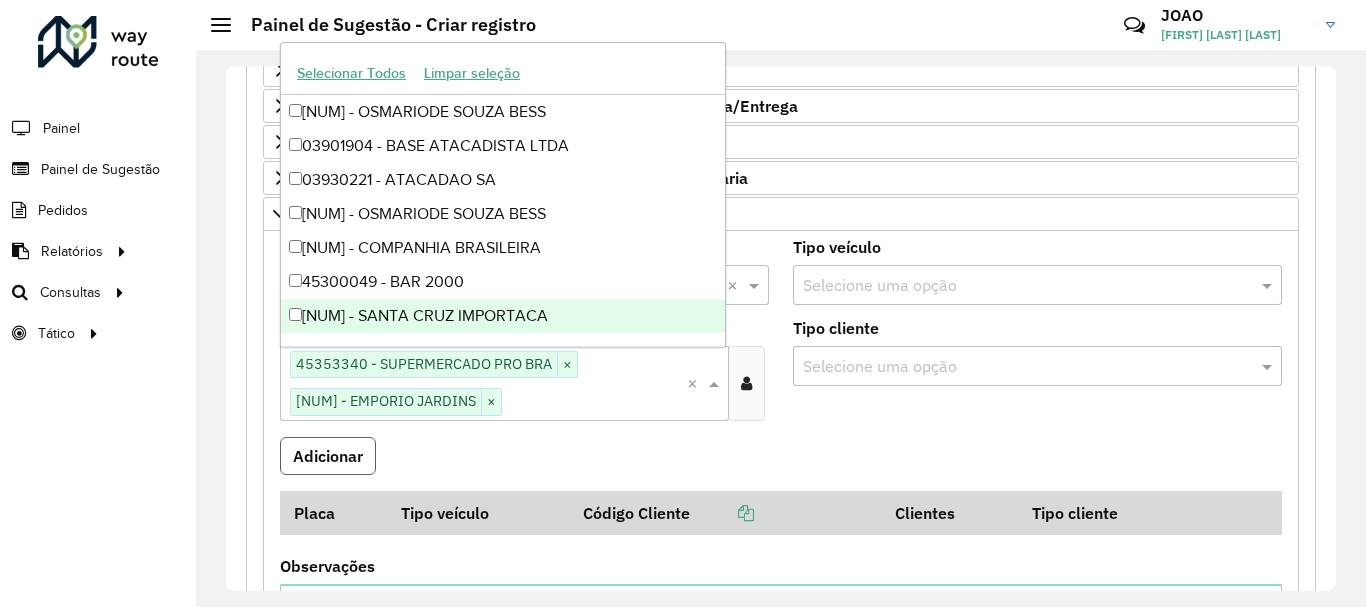 click on "Adicionar" at bounding box center (328, 456) 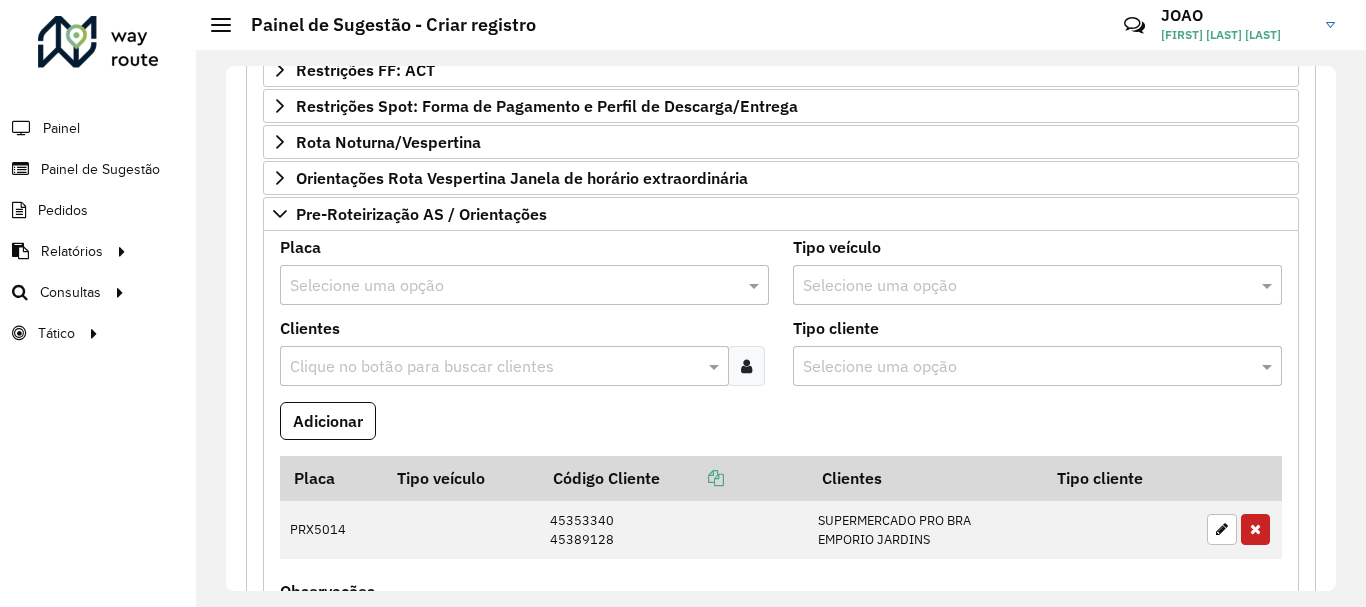 scroll, scrollTop: 1485, scrollLeft: 0, axis: vertical 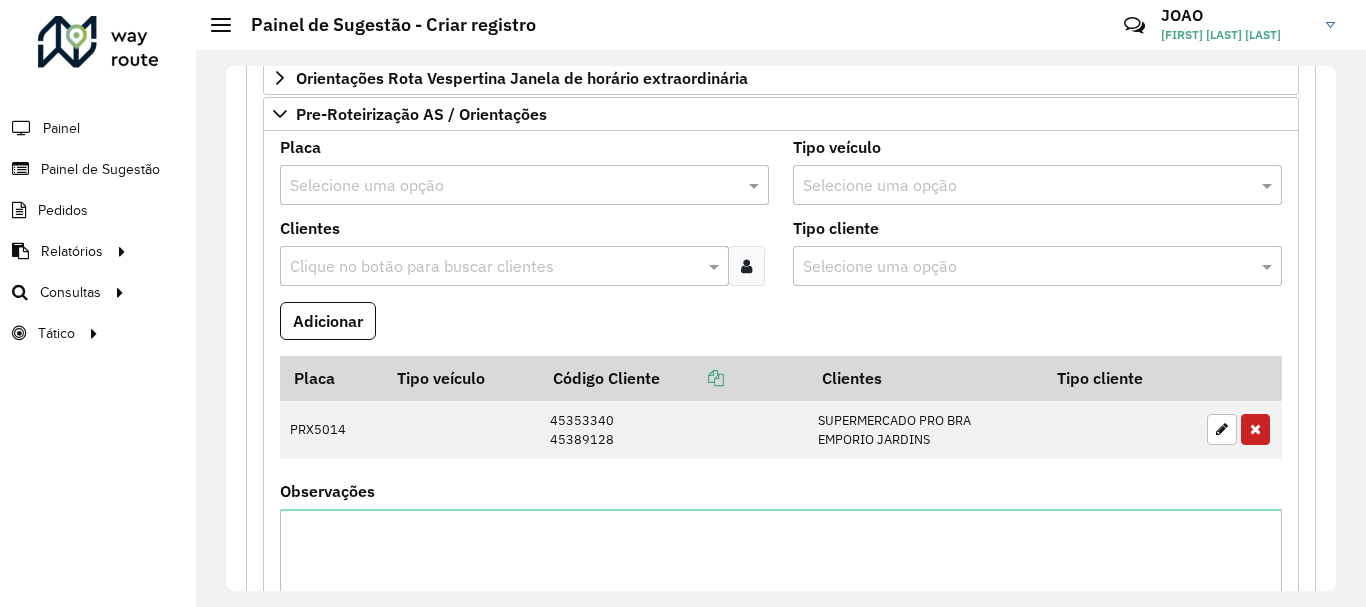 click at bounding box center [504, 186] 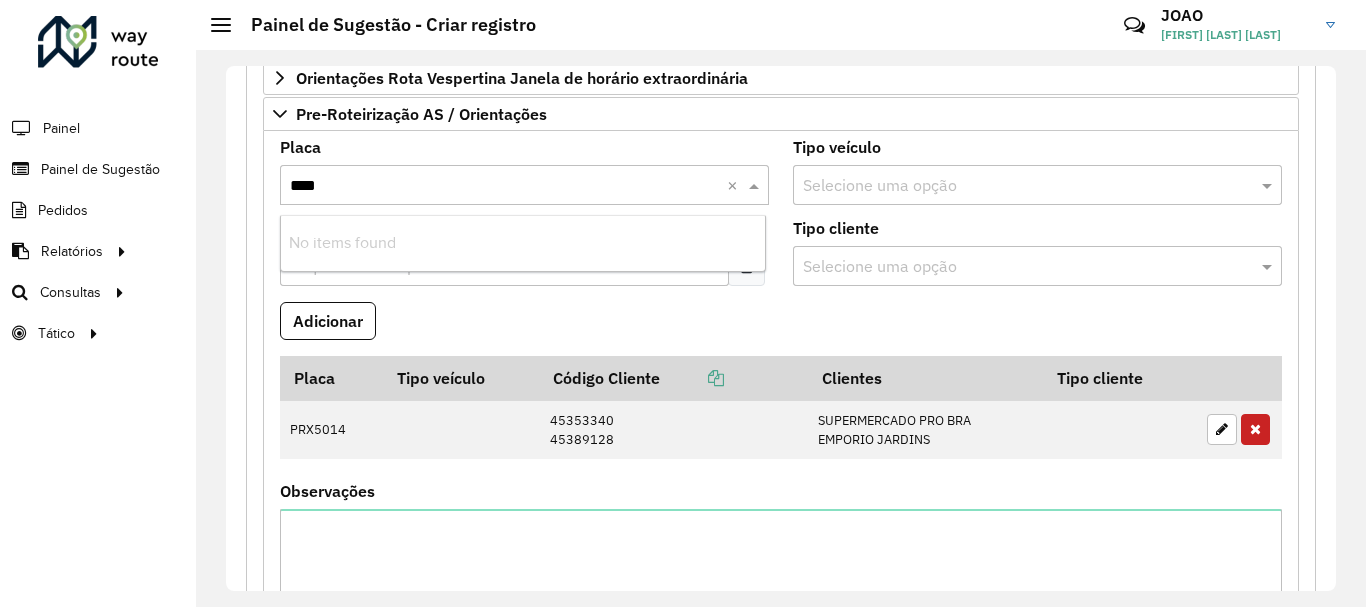 type on "***" 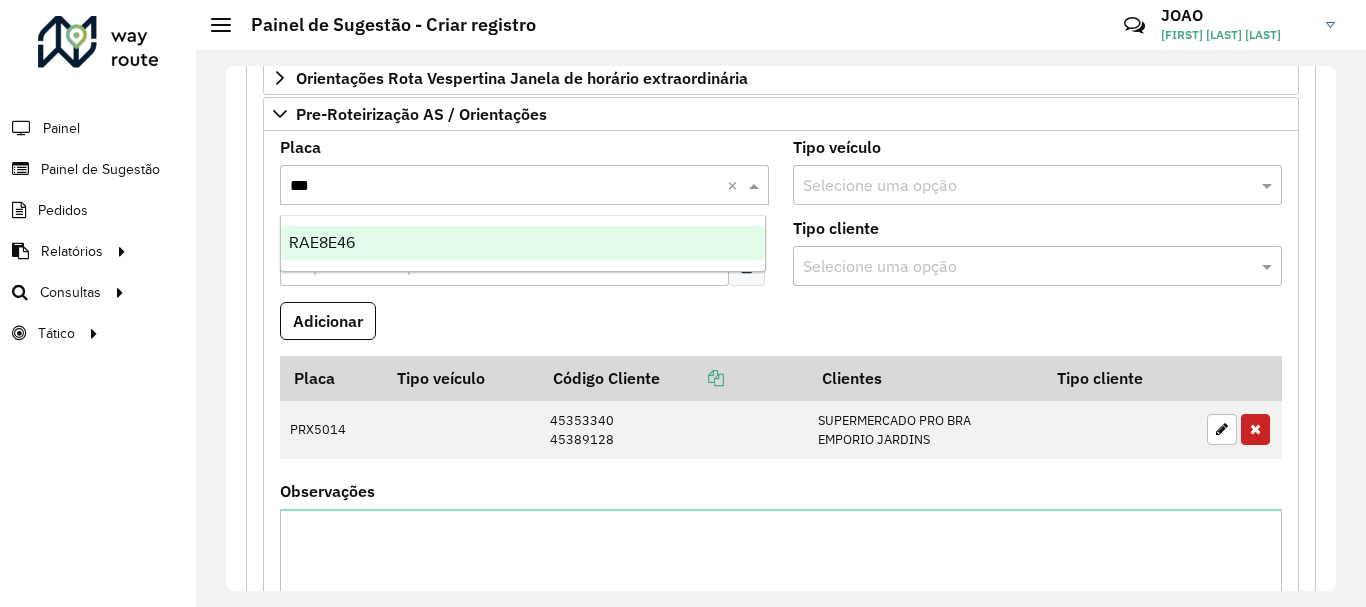 click on "RAE8E46" at bounding box center [523, 243] 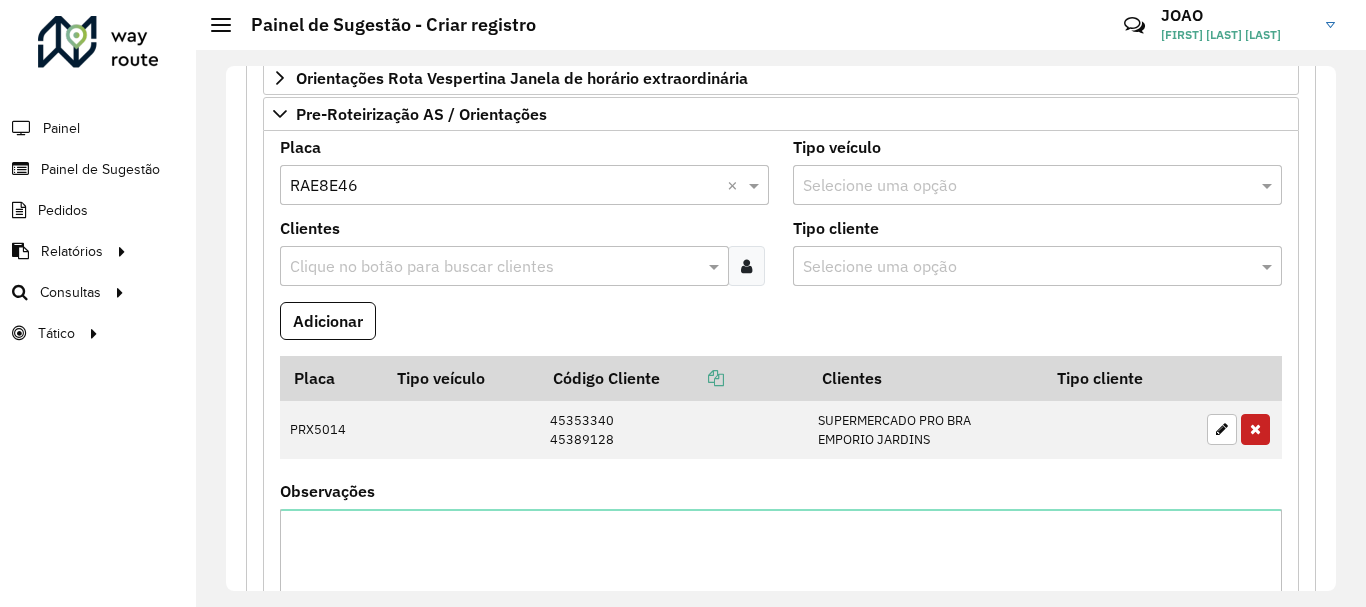 click at bounding box center (494, 267) 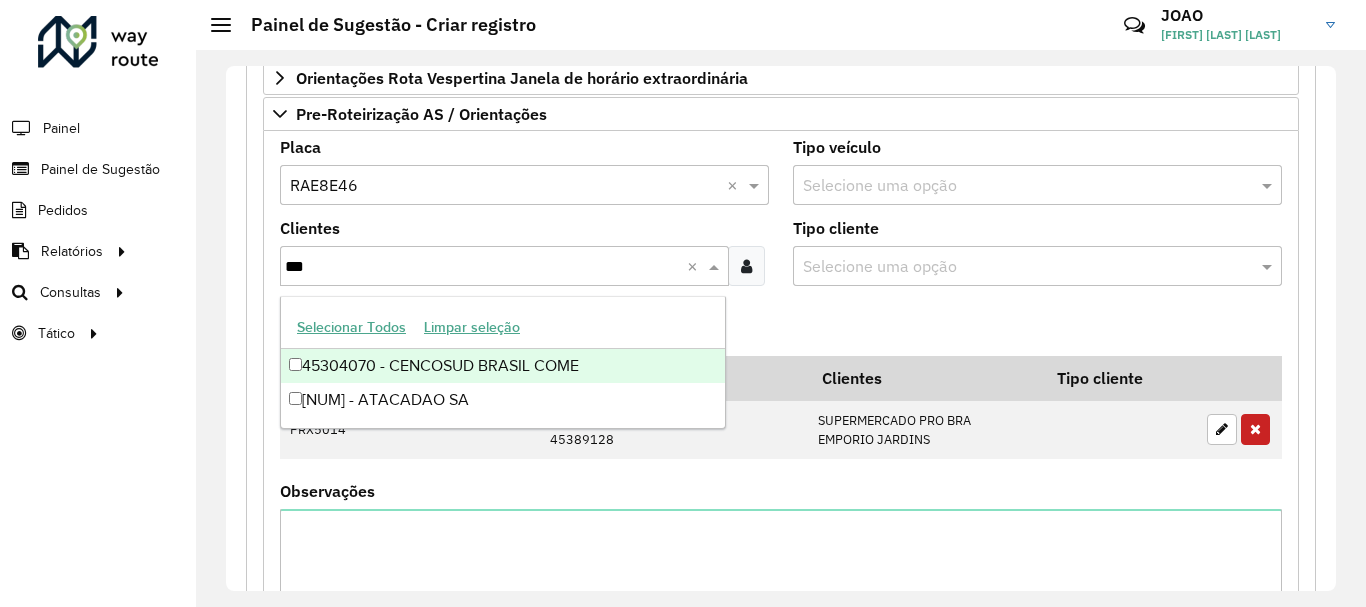 type on "****" 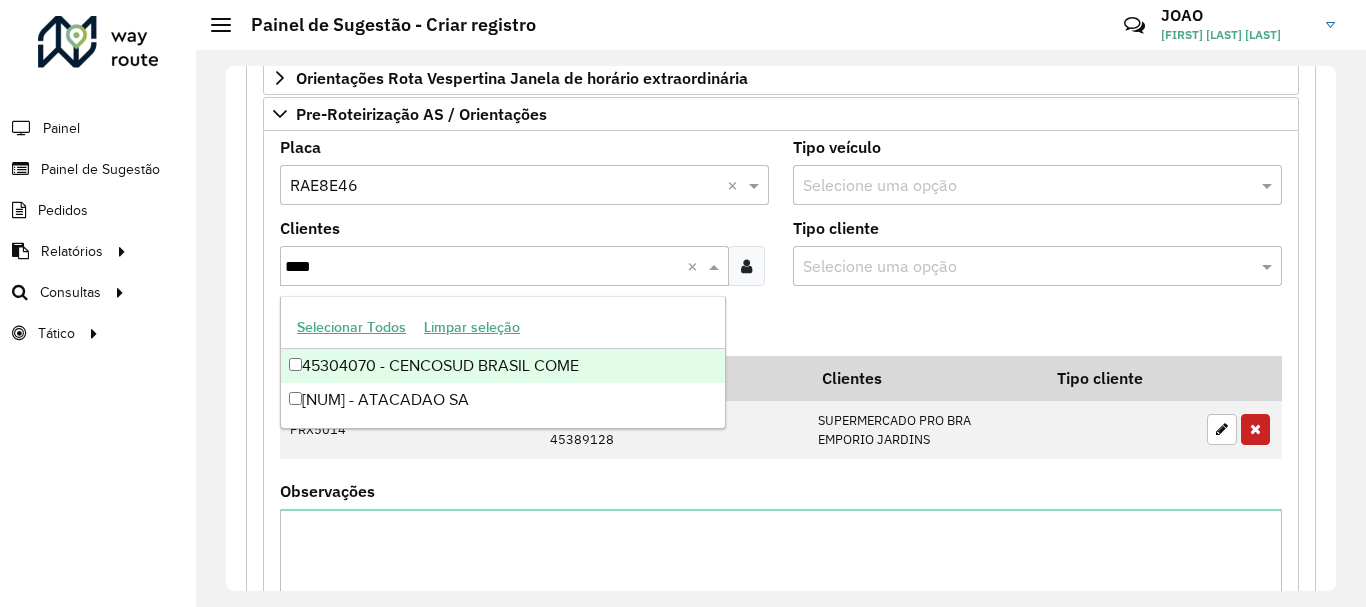 click on "45304070 - CENCOSUD BRASIL COME" at bounding box center [503, 366] 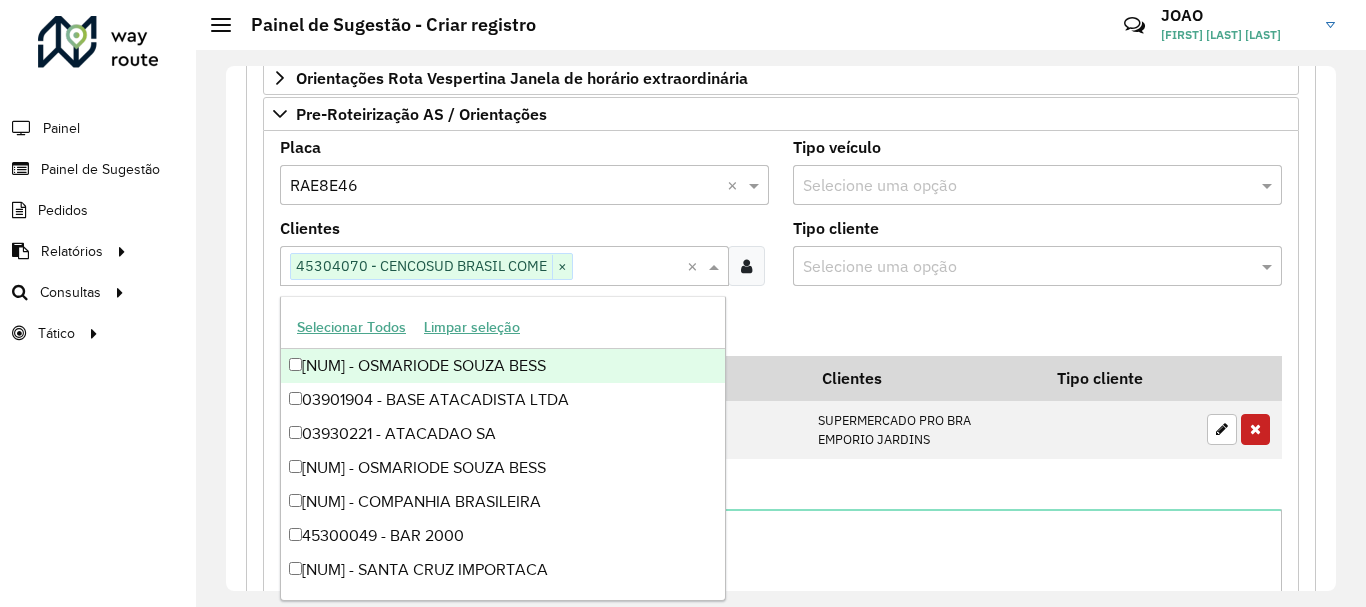 click on "Adicionar" at bounding box center [781, 329] 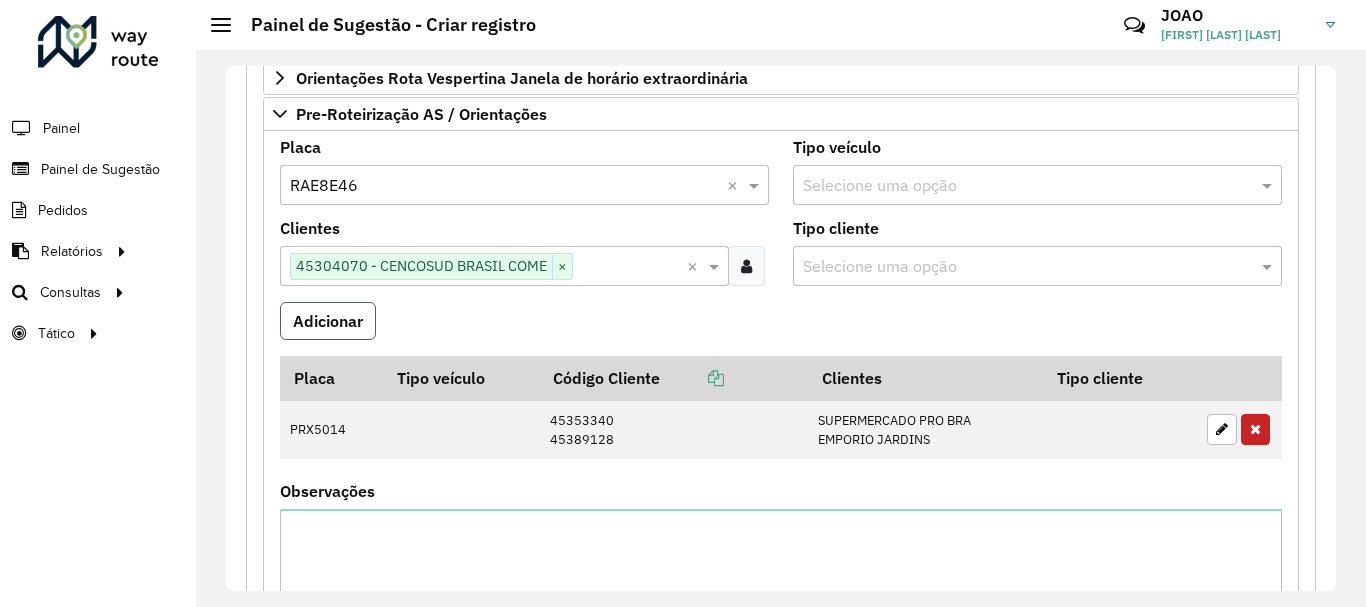click on "Adicionar" at bounding box center [328, 321] 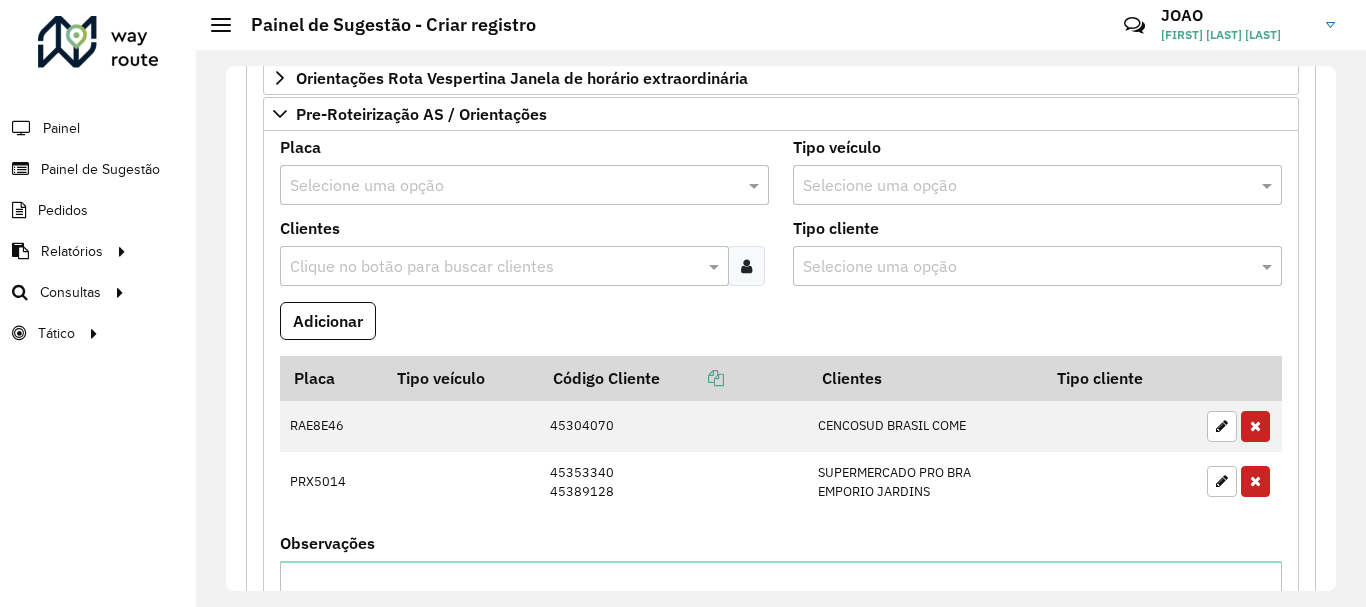 click at bounding box center (494, 267) 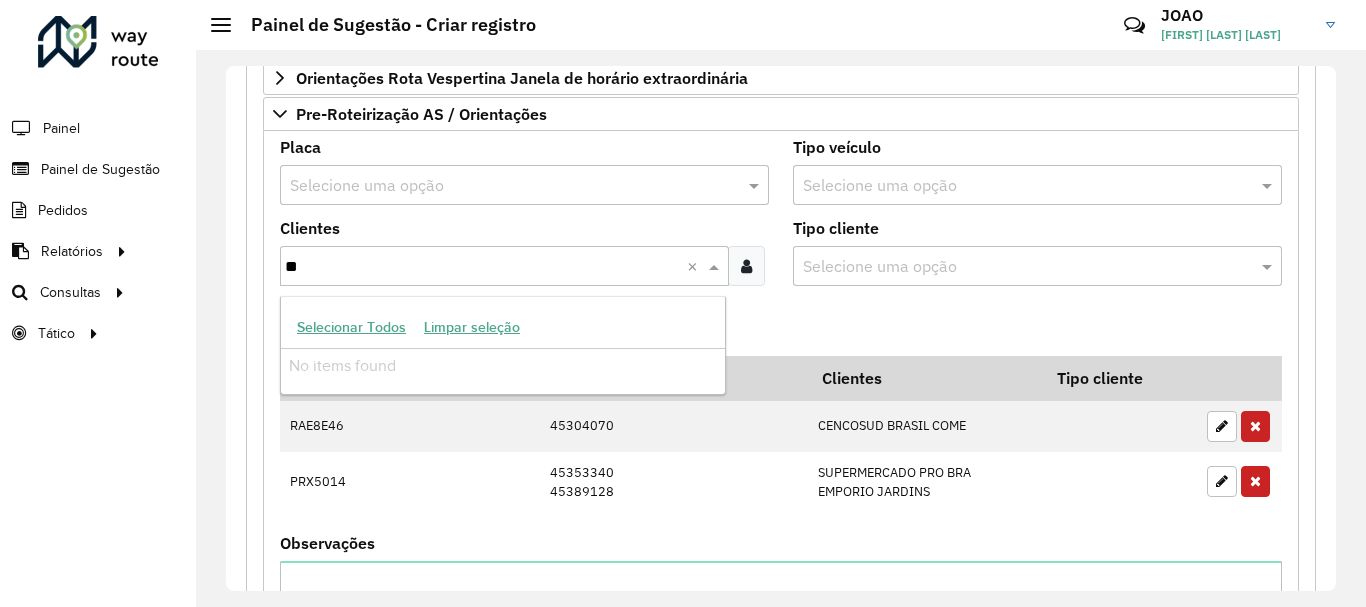type on "*" 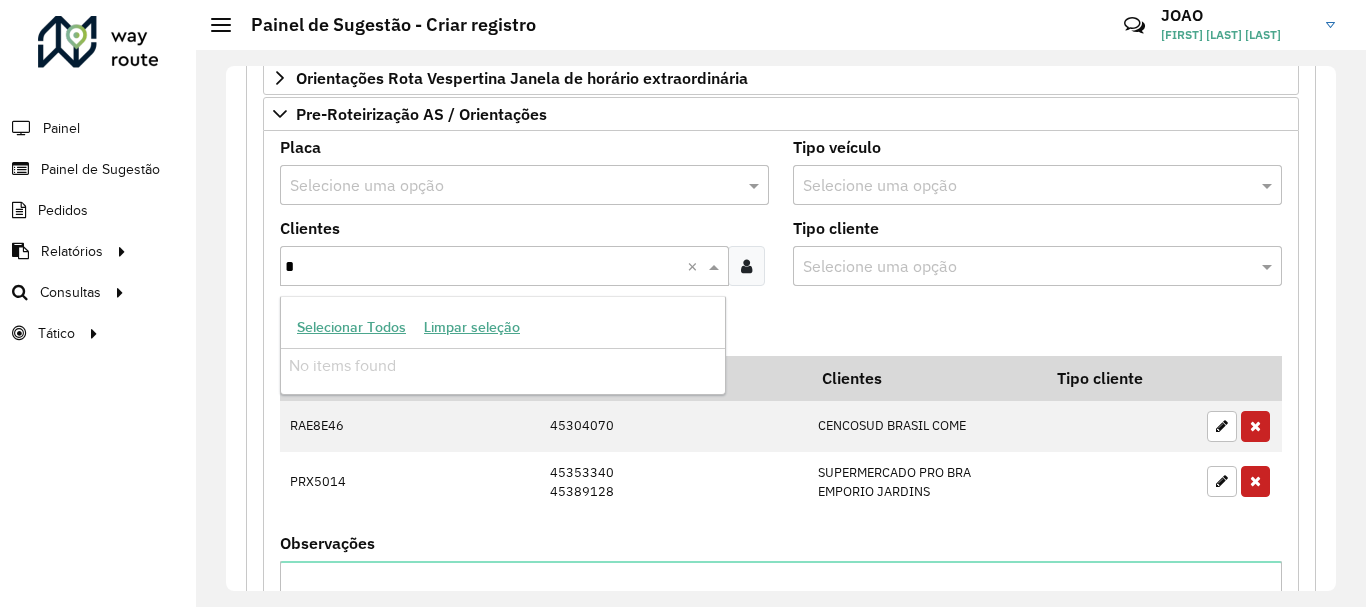 type 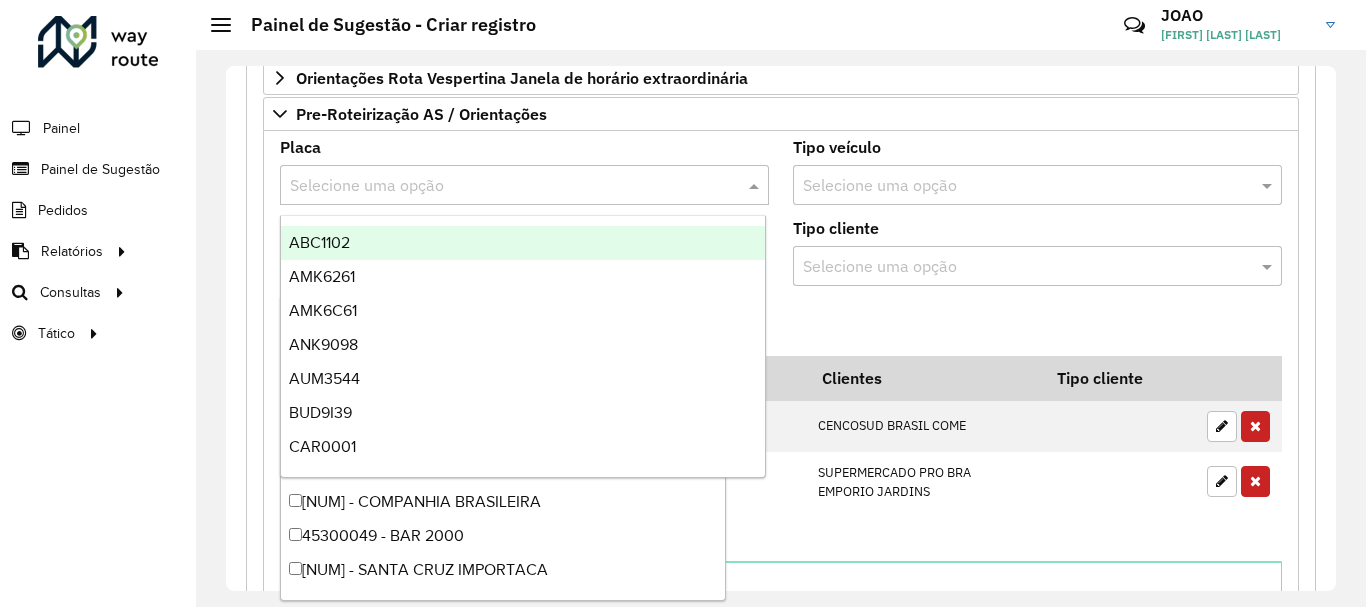 click at bounding box center [504, 186] 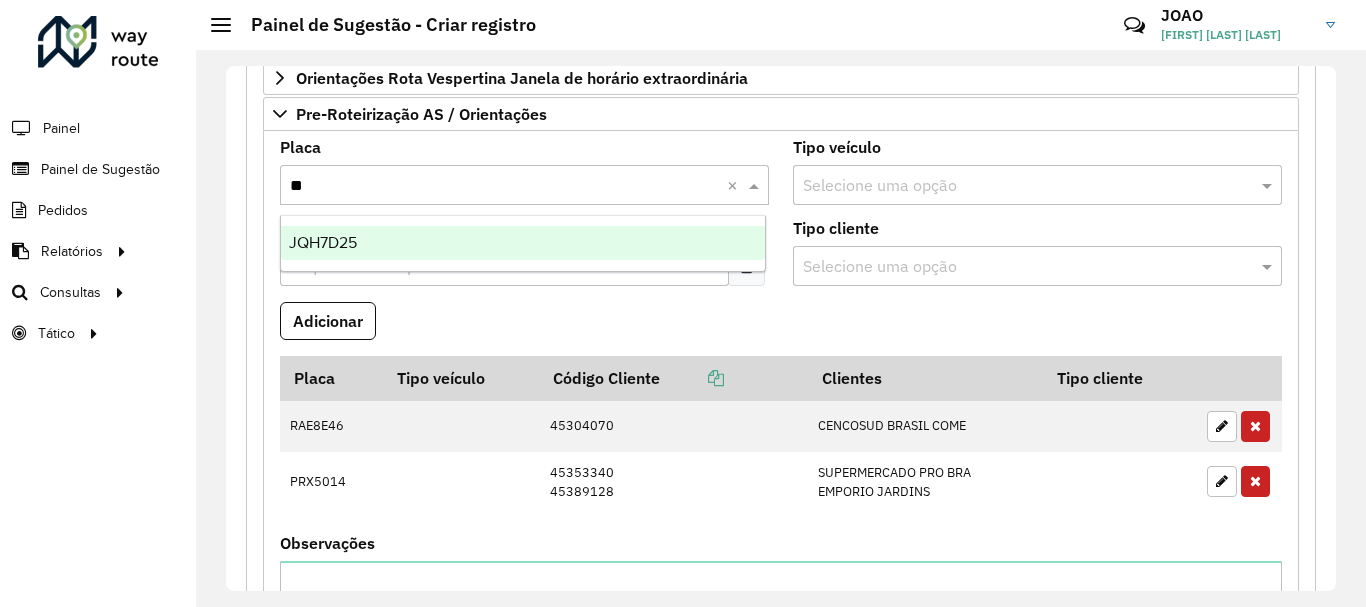 type on "***" 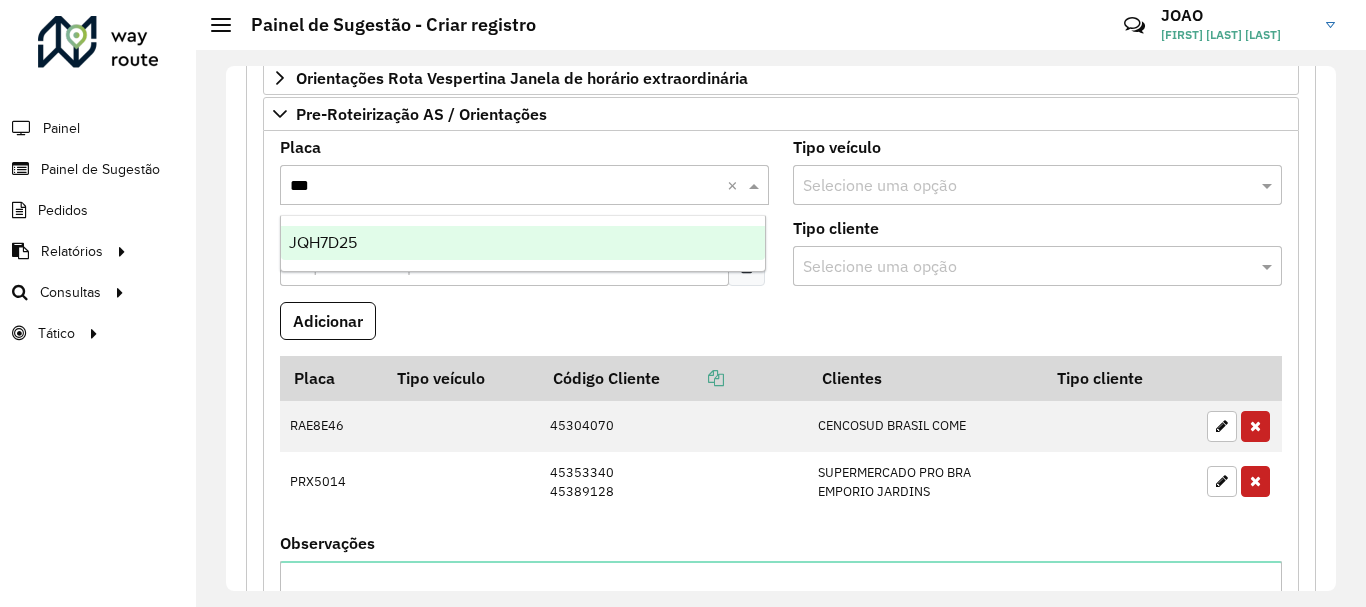 click on "JQH7D25" at bounding box center (523, 243) 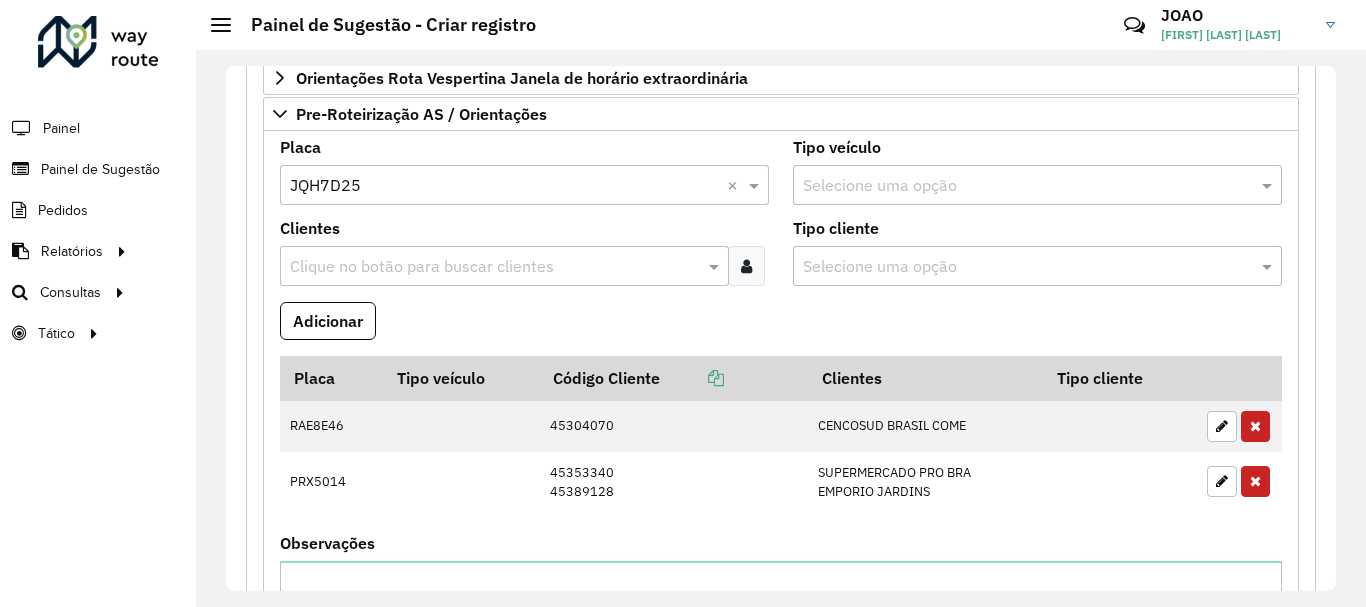 click on "Clientes  Clique no botão para buscar clientes" at bounding box center (524, 253) 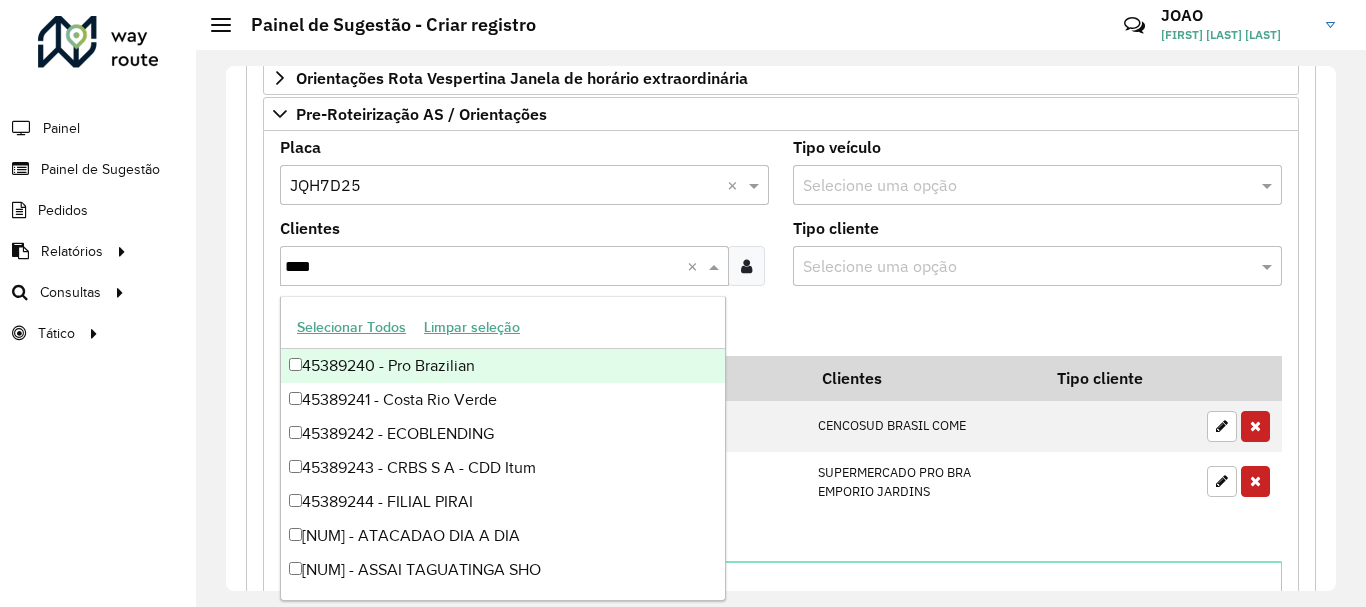 type on "*****" 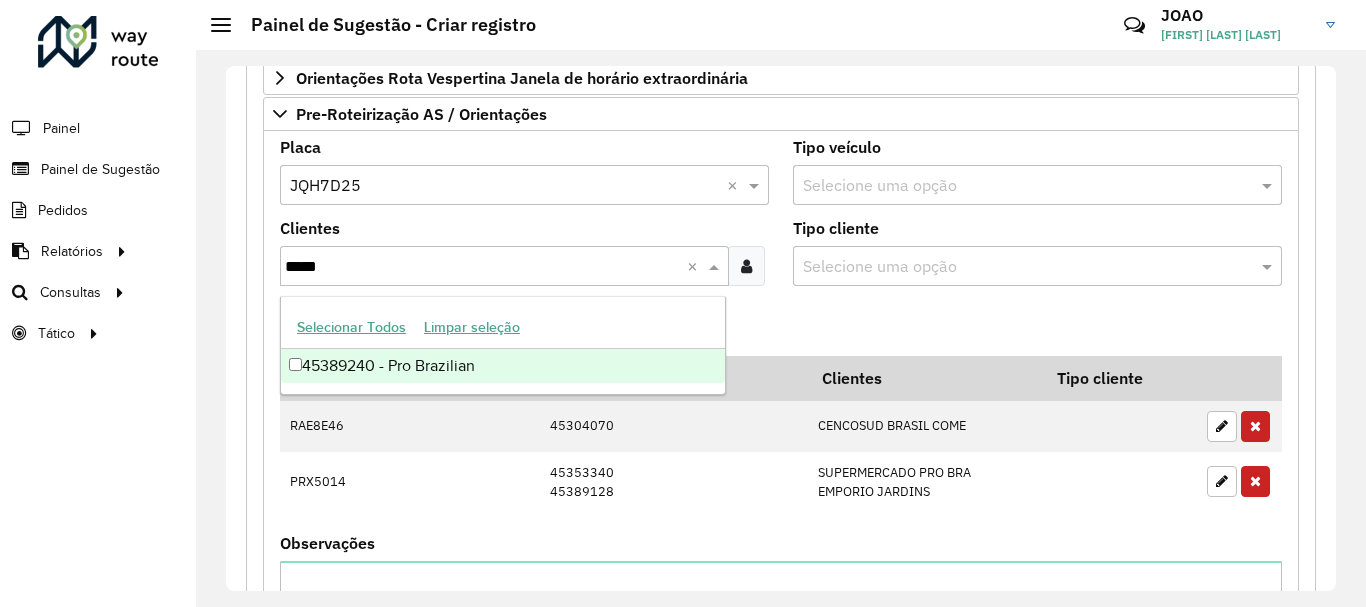 click on "45389240 - Pro Brazilian" at bounding box center [503, 366] 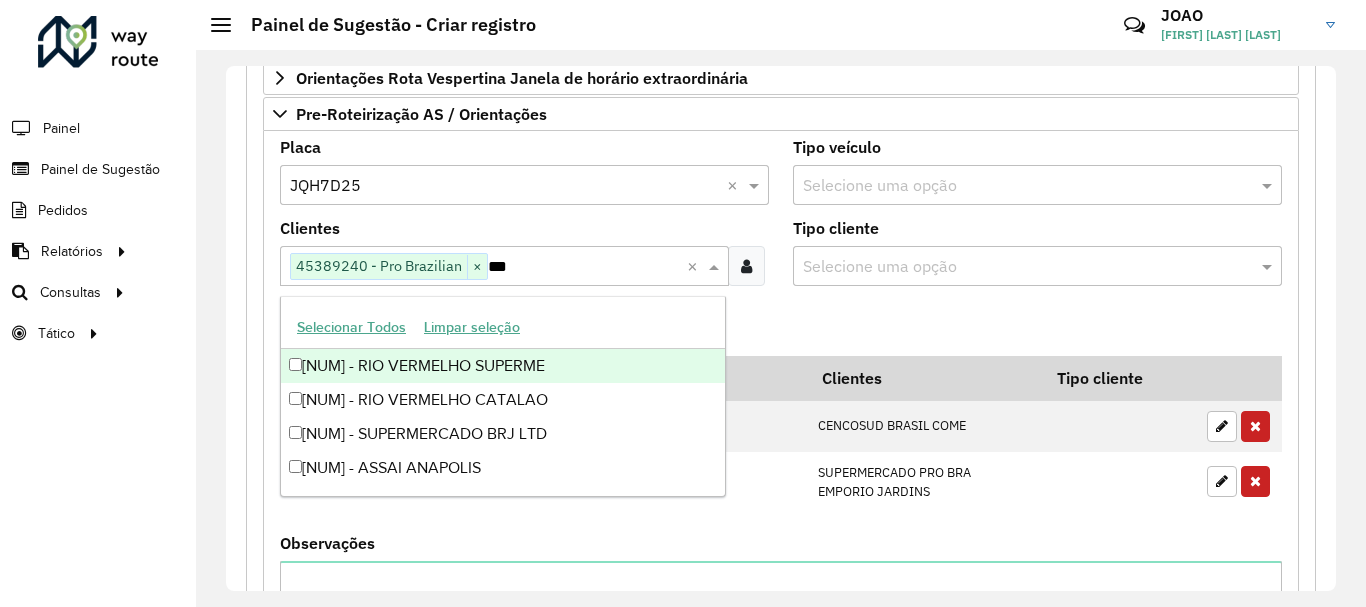 type on "****" 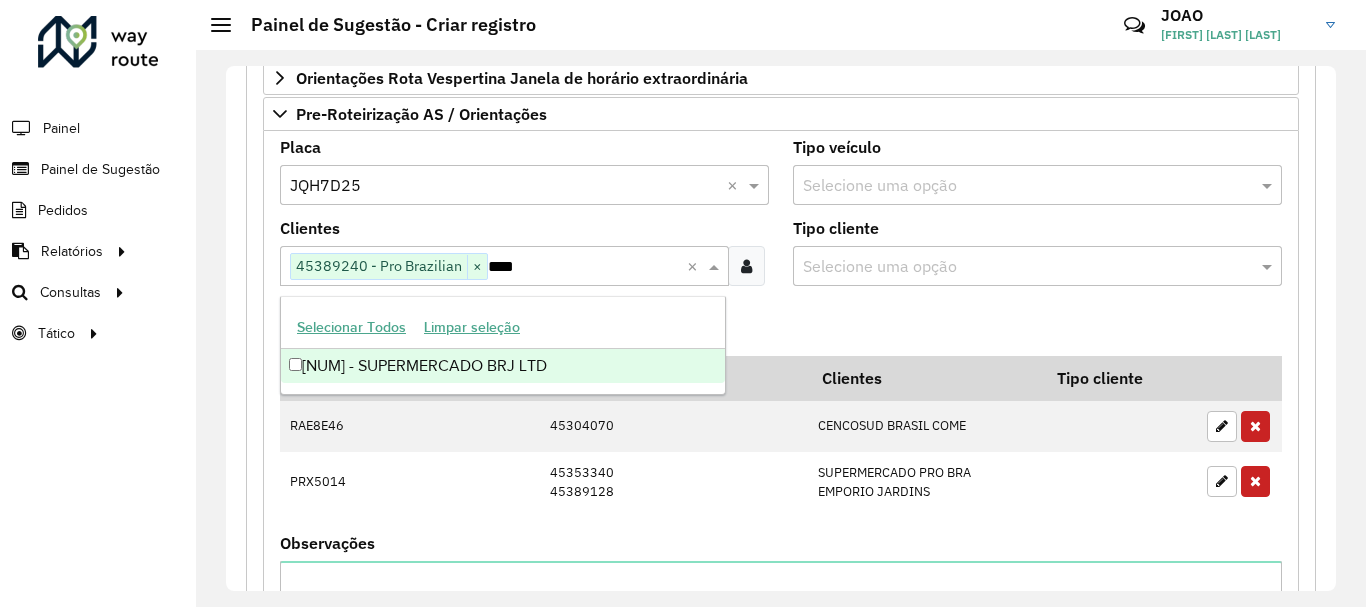 click on "[NUM] - SUPERMERCADO BRJ LTD" at bounding box center [503, 366] 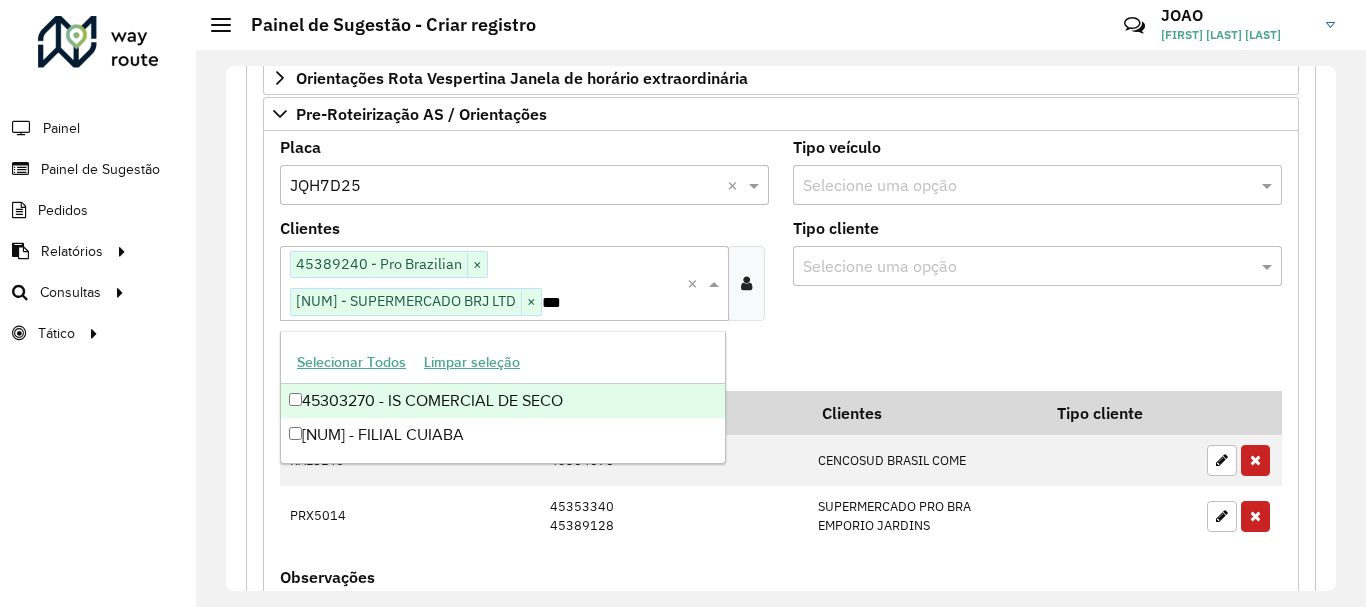 type on "****" 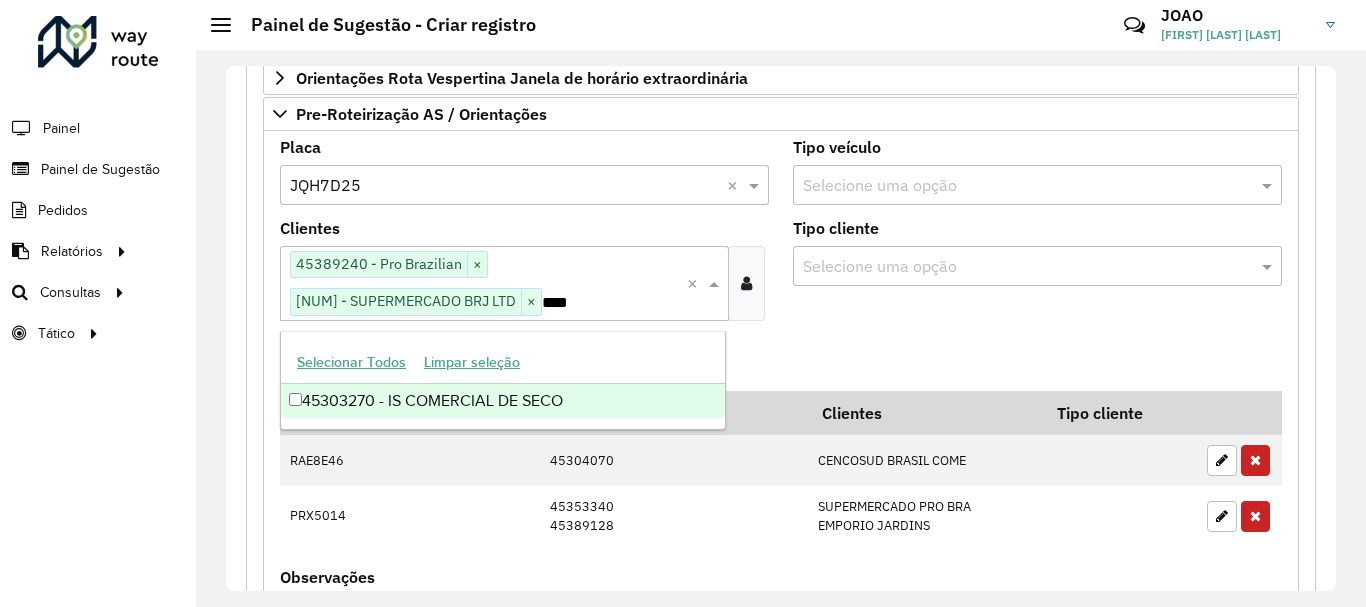 click on "45303270 - IS COMERCIAL DE SECO" at bounding box center (503, 401) 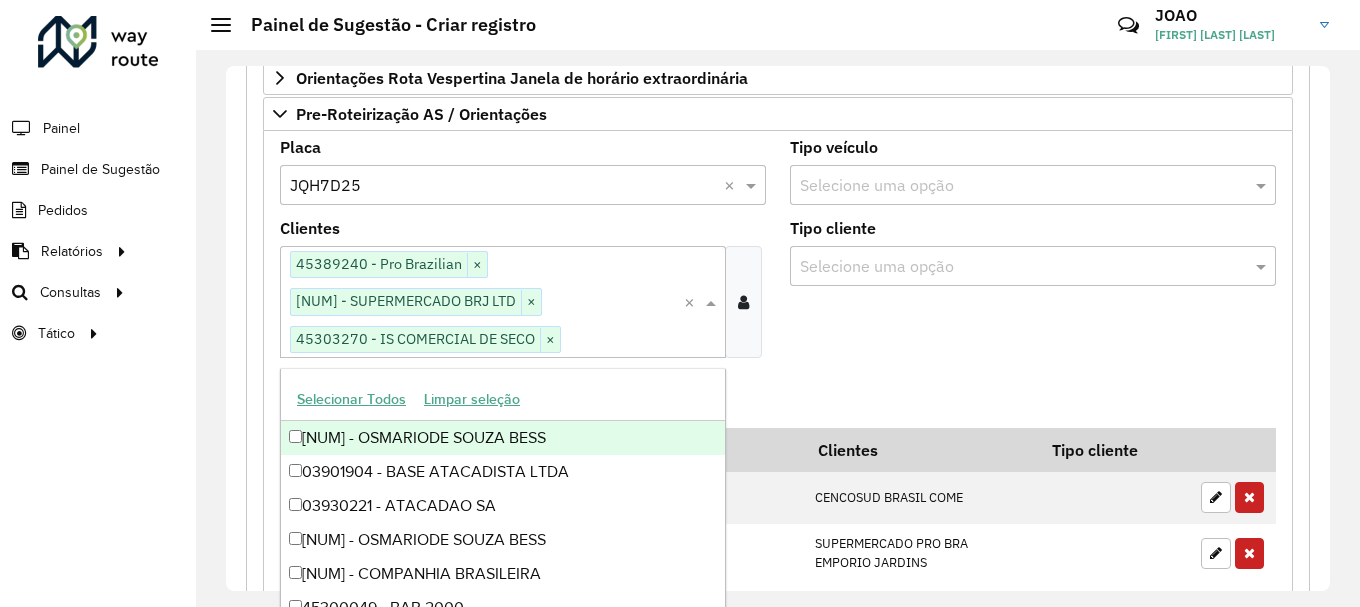 click on "Adicionar" at bounding box center [778, 401] 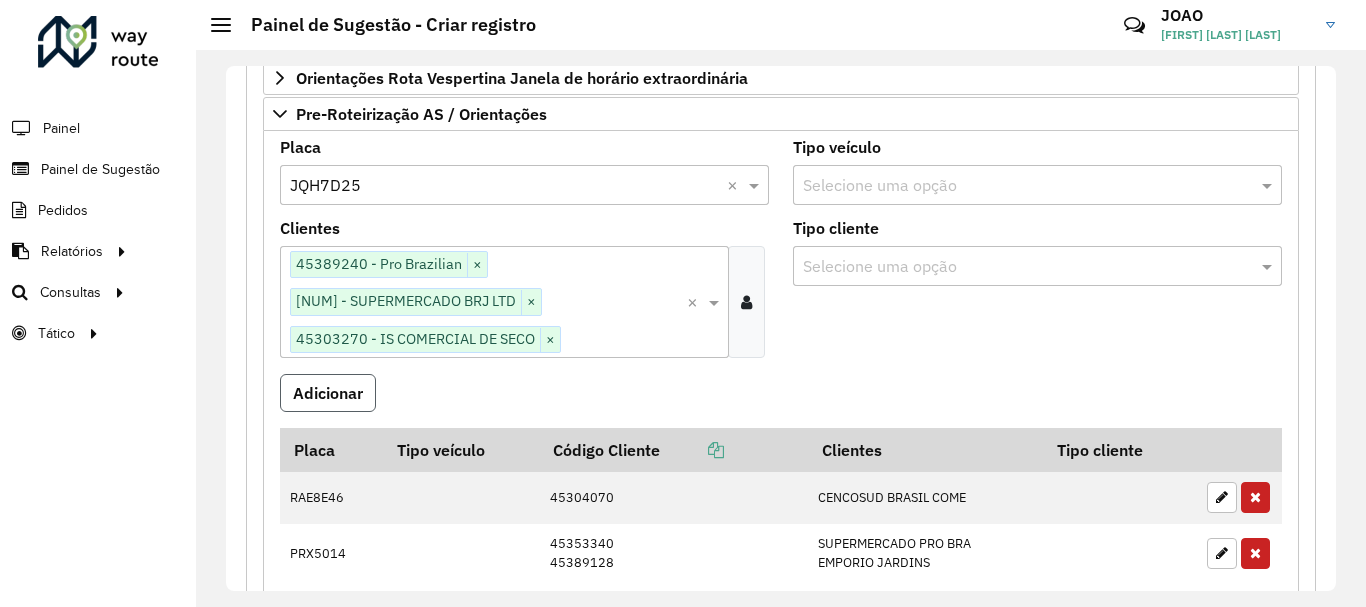 click on "Adicionar" at bounding box center (328, 393) 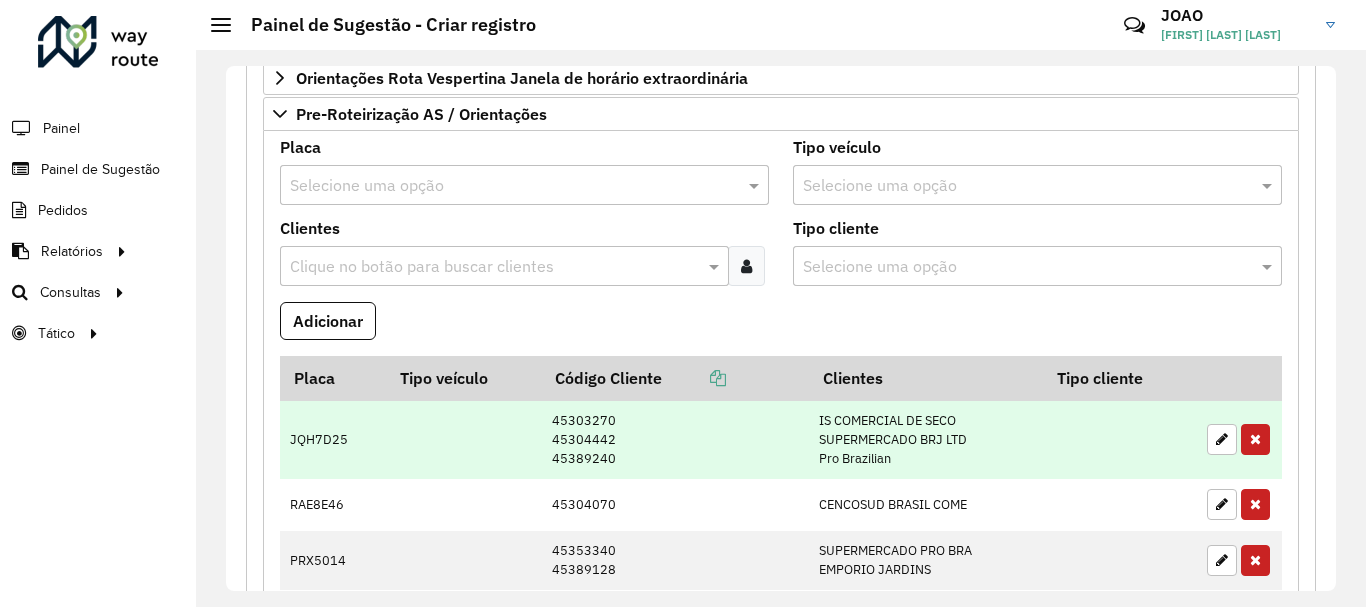 click on "45303270 45304442 45389240" at bounding box center (675, 439) 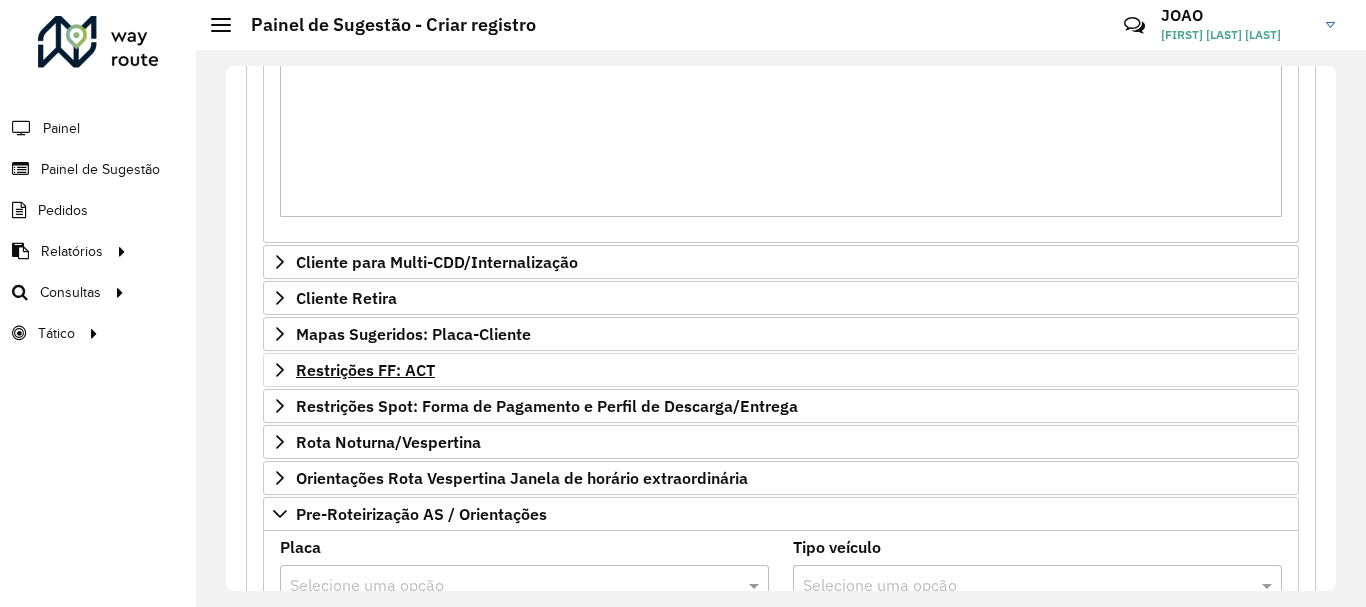 scroll, scrollTop: 1185, scrollLeft: 0, axis: vertical 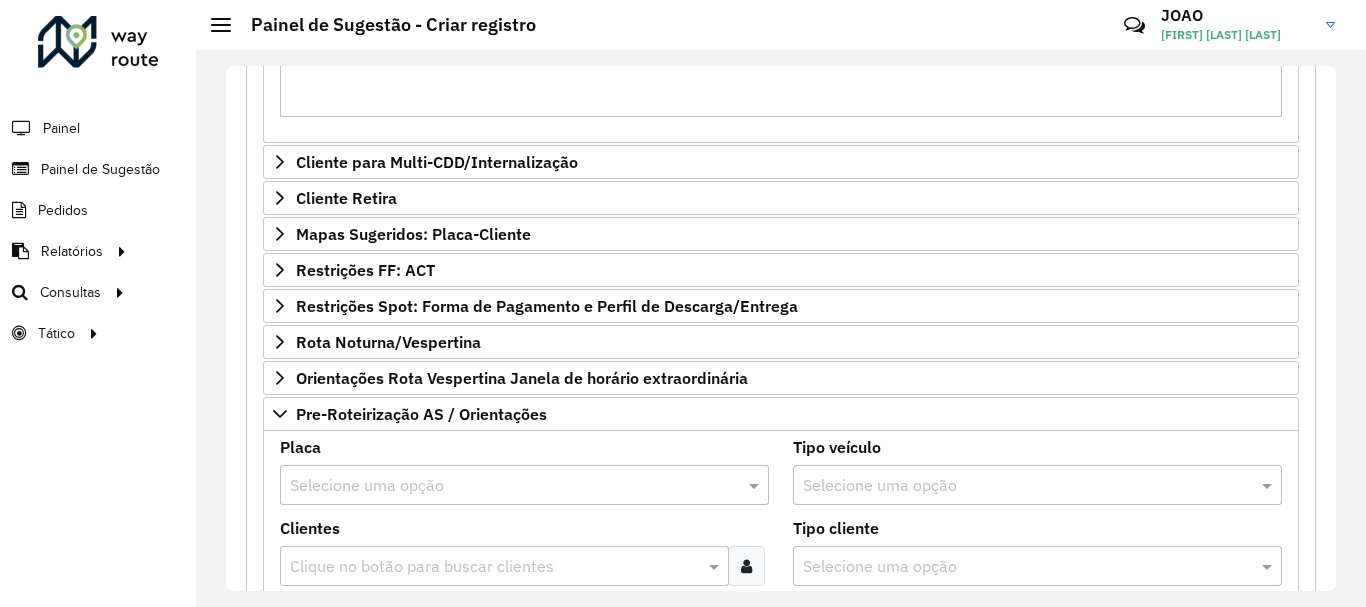 click at bounding box center [504, 486] 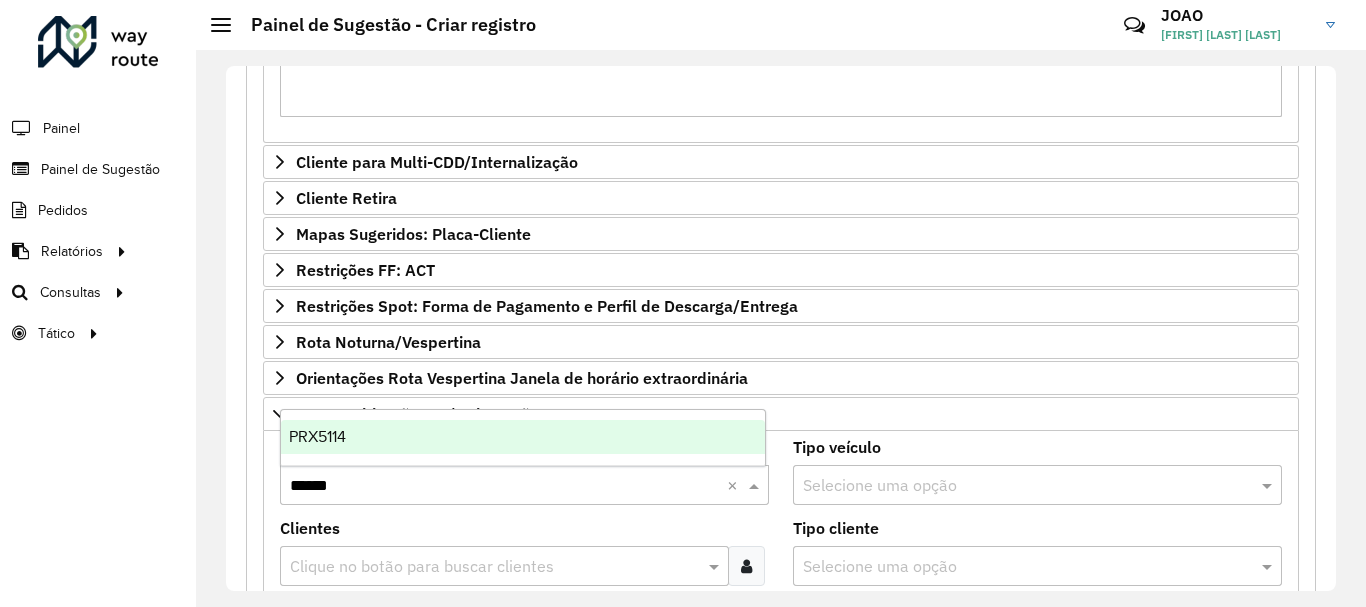type on "*******" 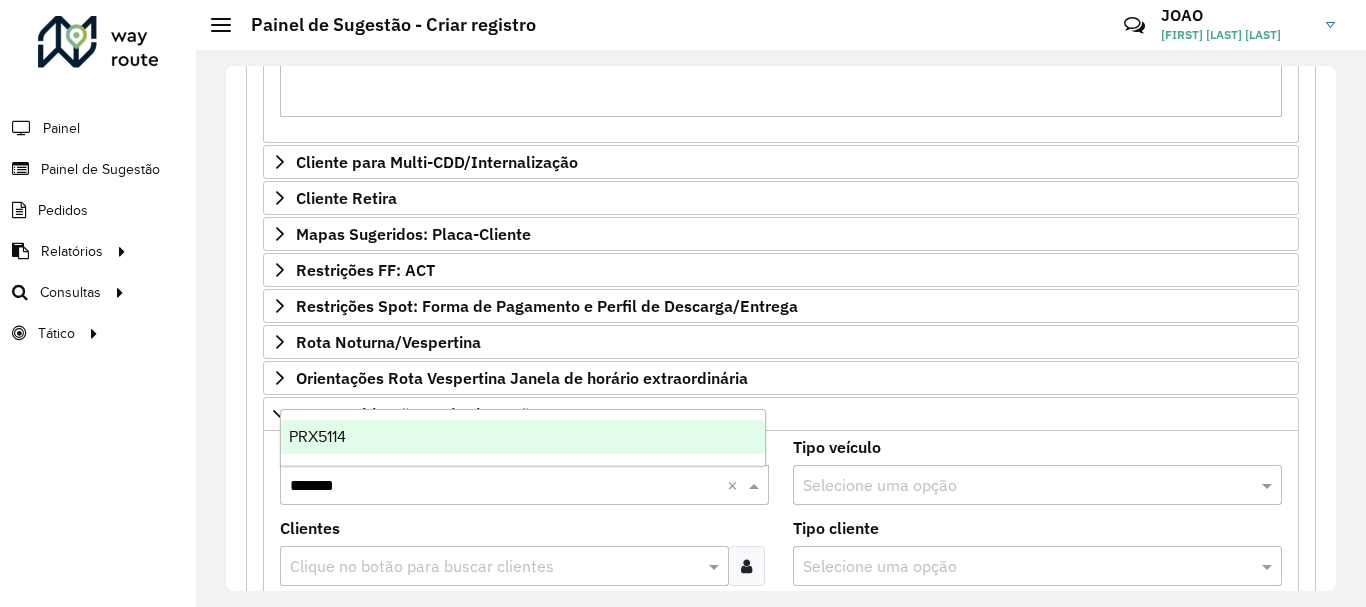 click on "PRX5114" at bounding box center [523, 437] 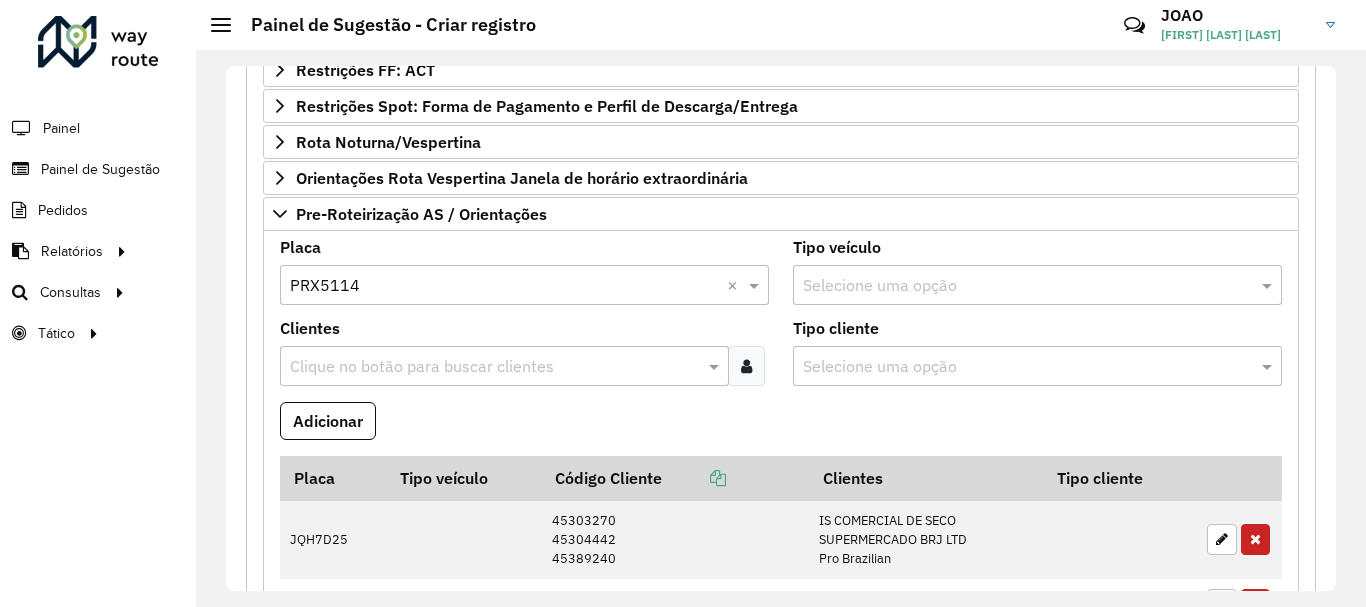 scroll, scrollTop: 1485, scrollLeft: 0, axis: vertical 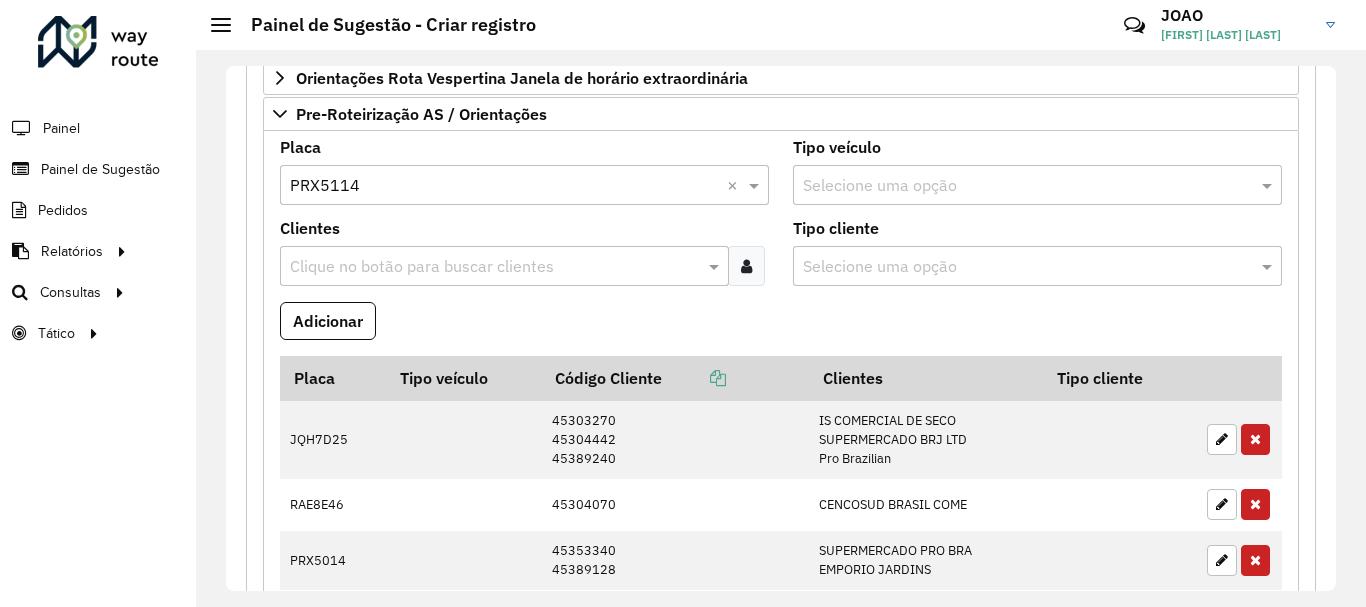 click at bounding box center [494, 267] 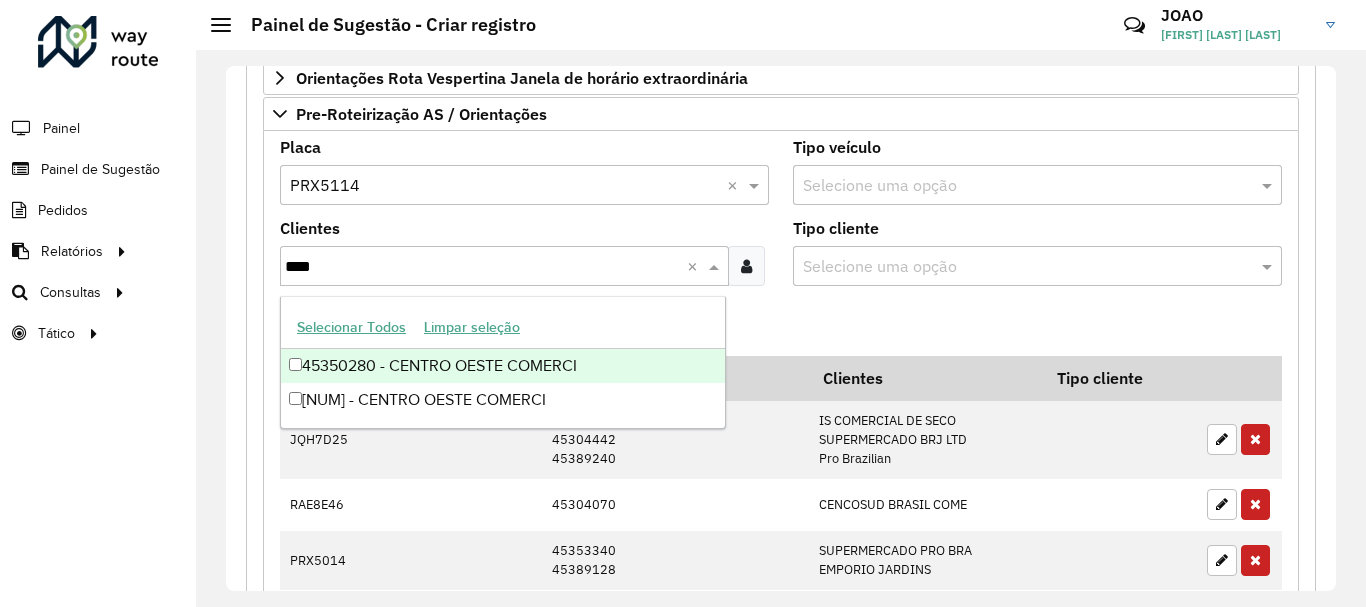 type on "*****" 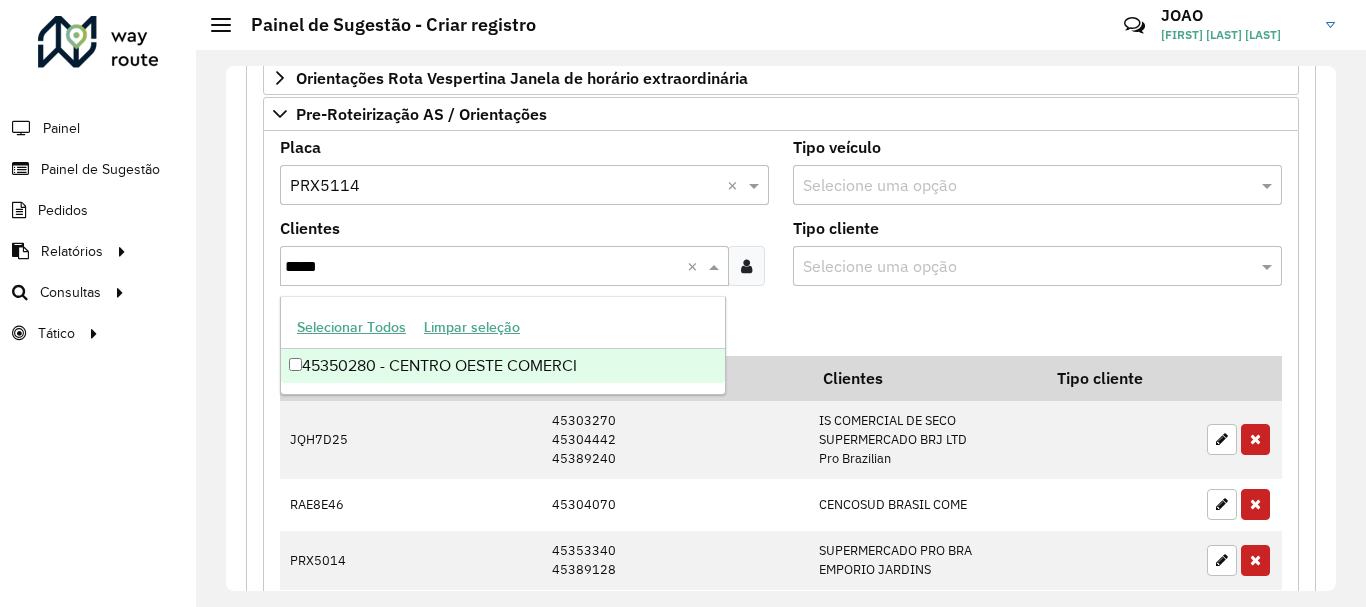 click on "45350280 - CENTRO OESTE COMERCI" at bounding box center [503, 366] 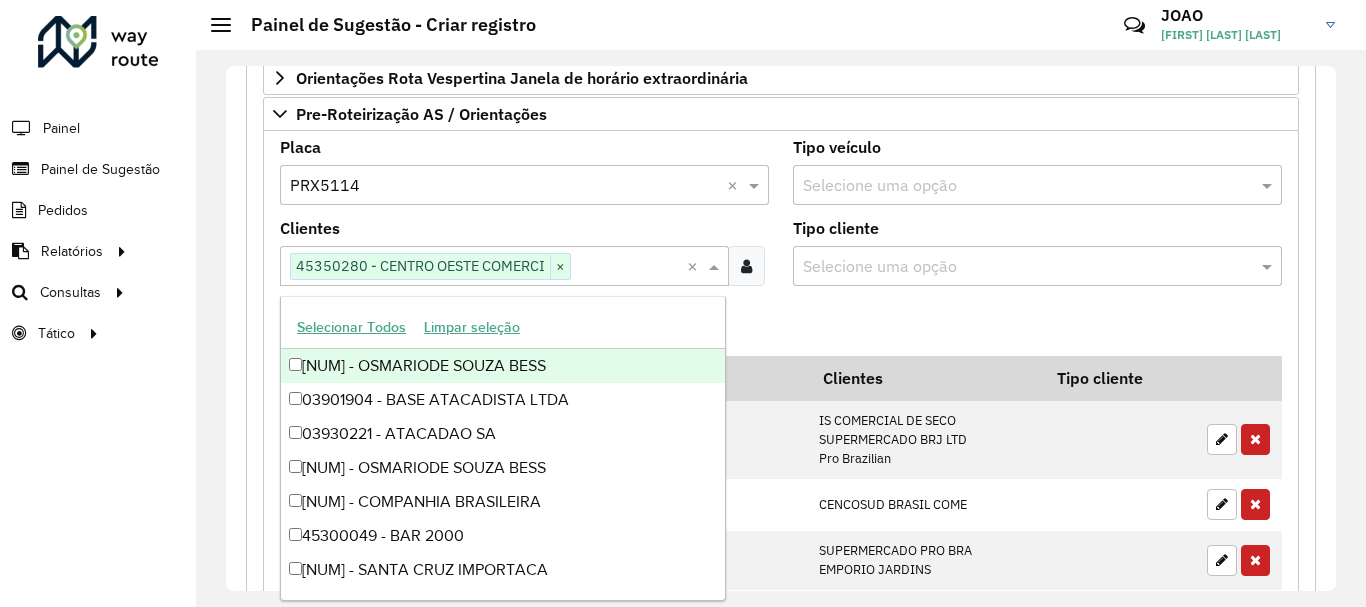click on "Adicionar" at bounding box center [781, 329] 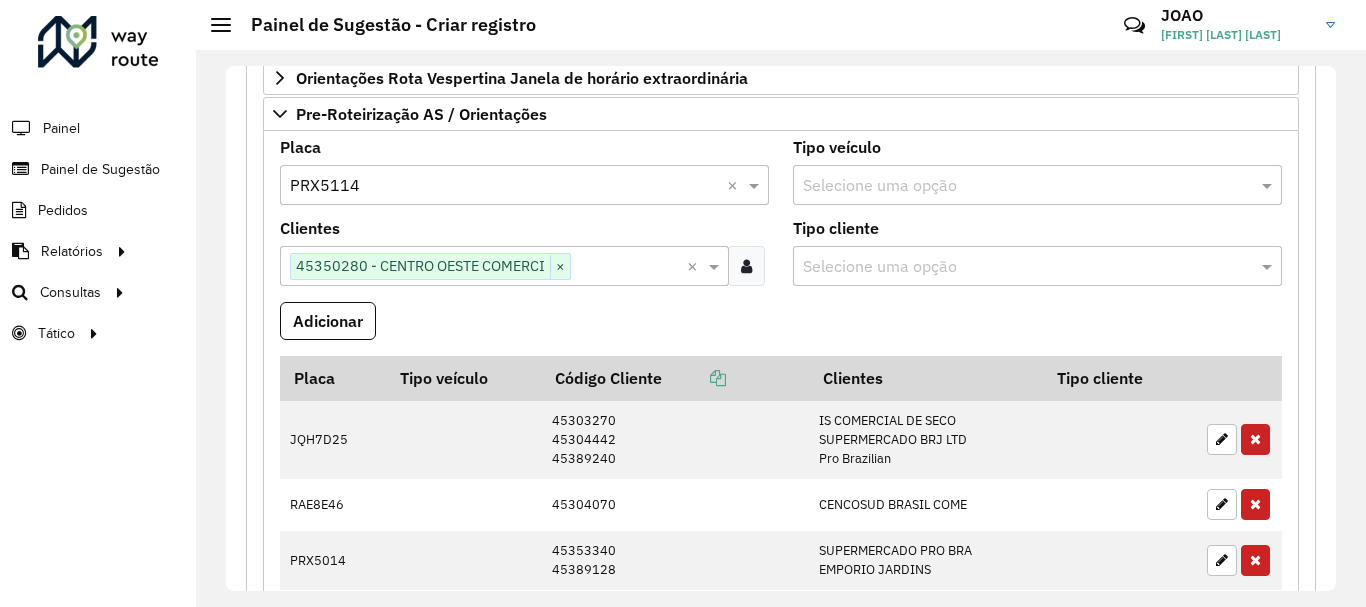 click on "Clique no botão para buscar clientes [NUM] - CENTRO OESTE COMERCI ×" at bounding box center (483, 266) 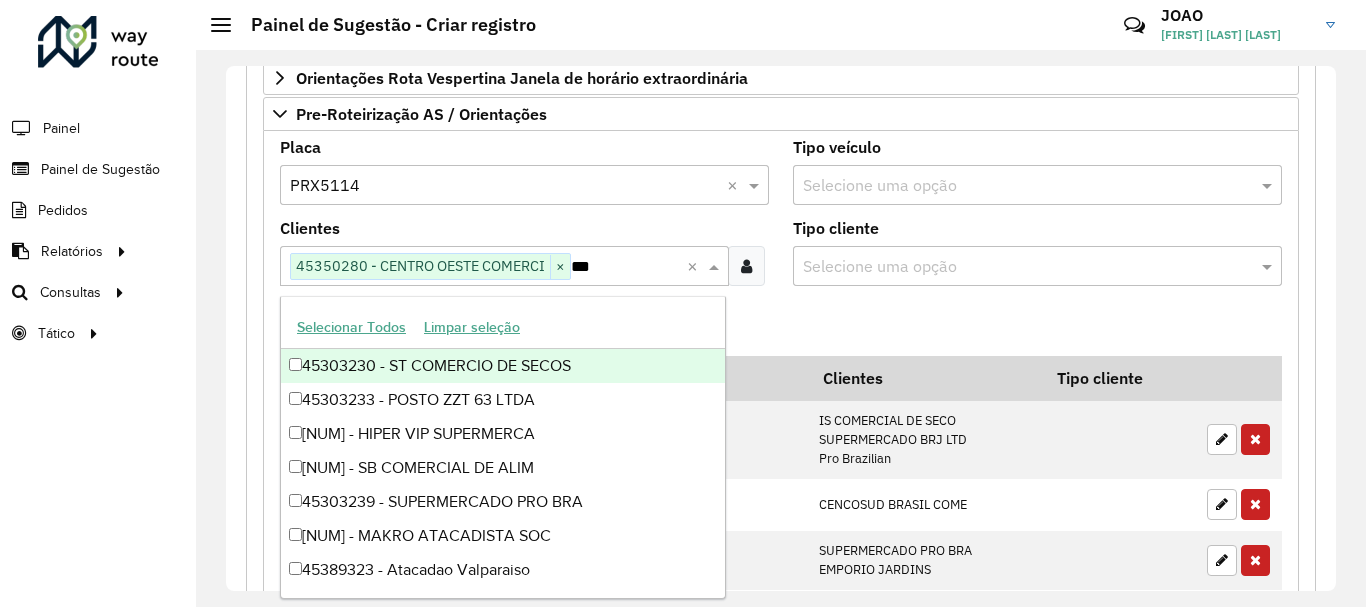 scroll, scrollTop: 0, scrollLeft: 0, axis: both 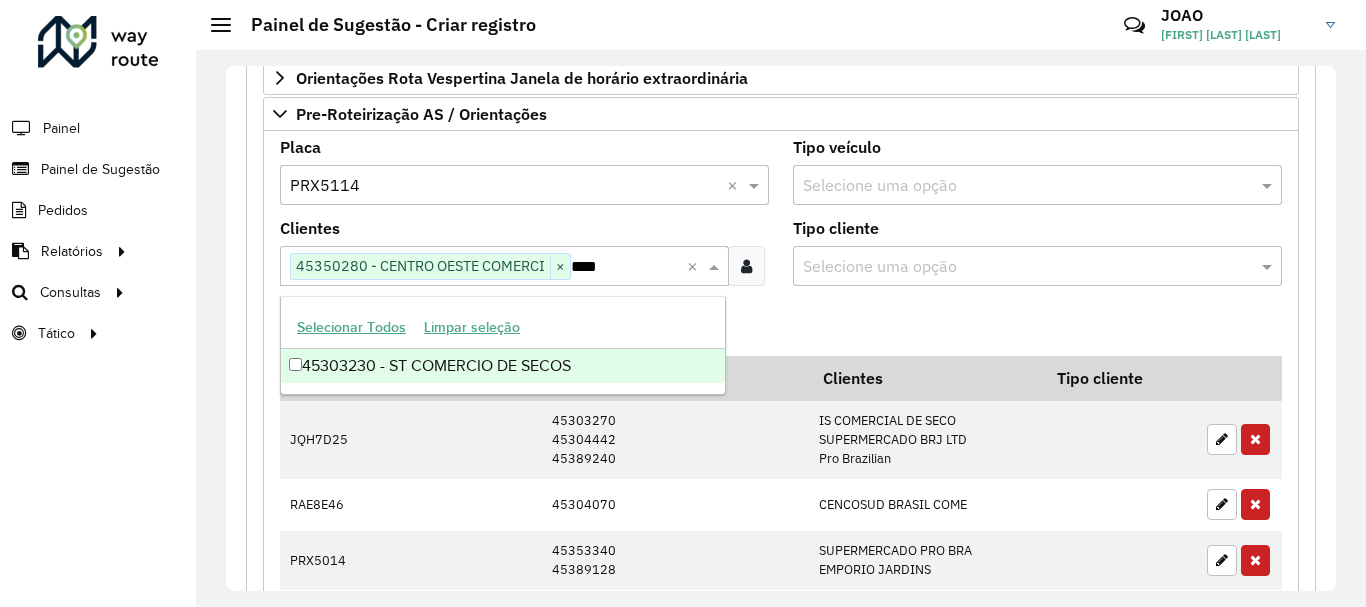 click on "45303230 - ST COMERCIO DE SECOS" at bounding box center (503, 366) 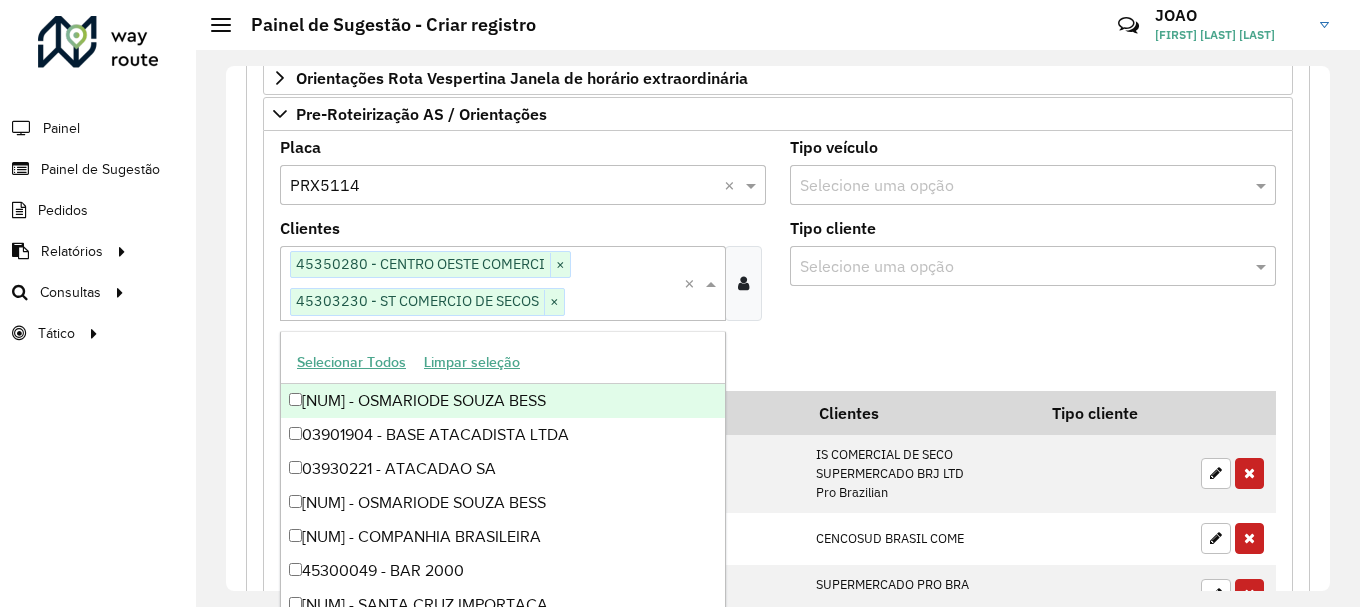 click on "Adicionar" at bounding box center [778, 364] 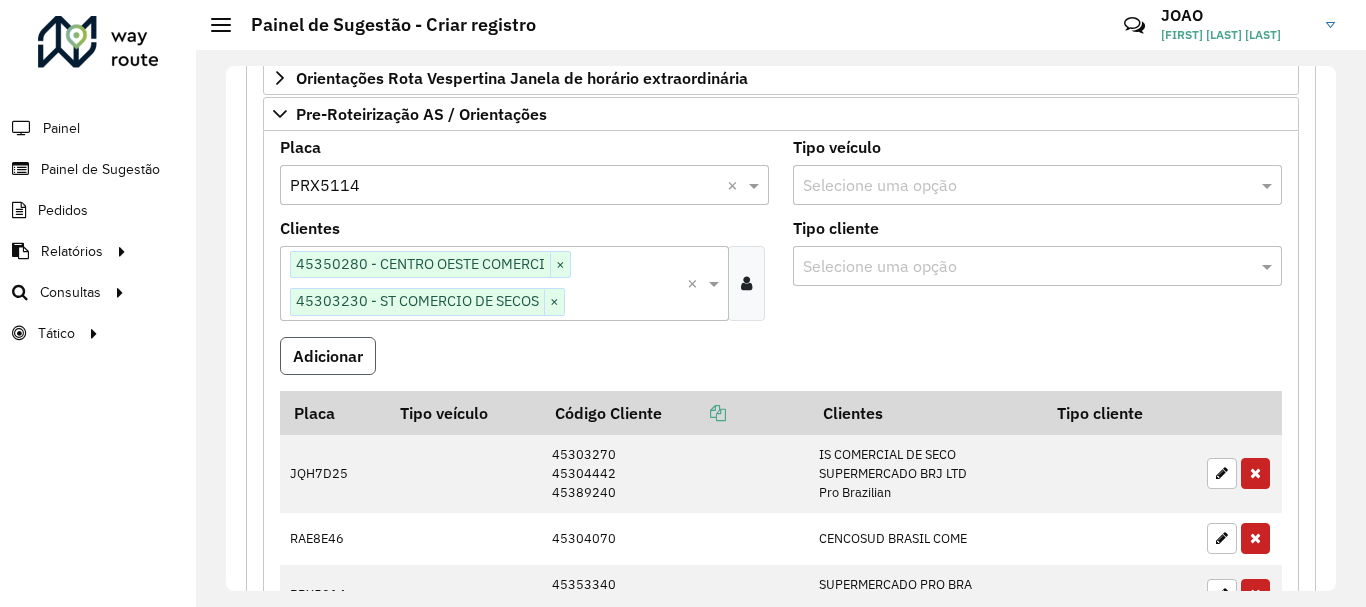 click on "Adicionar" at bounding box center [328, 356] 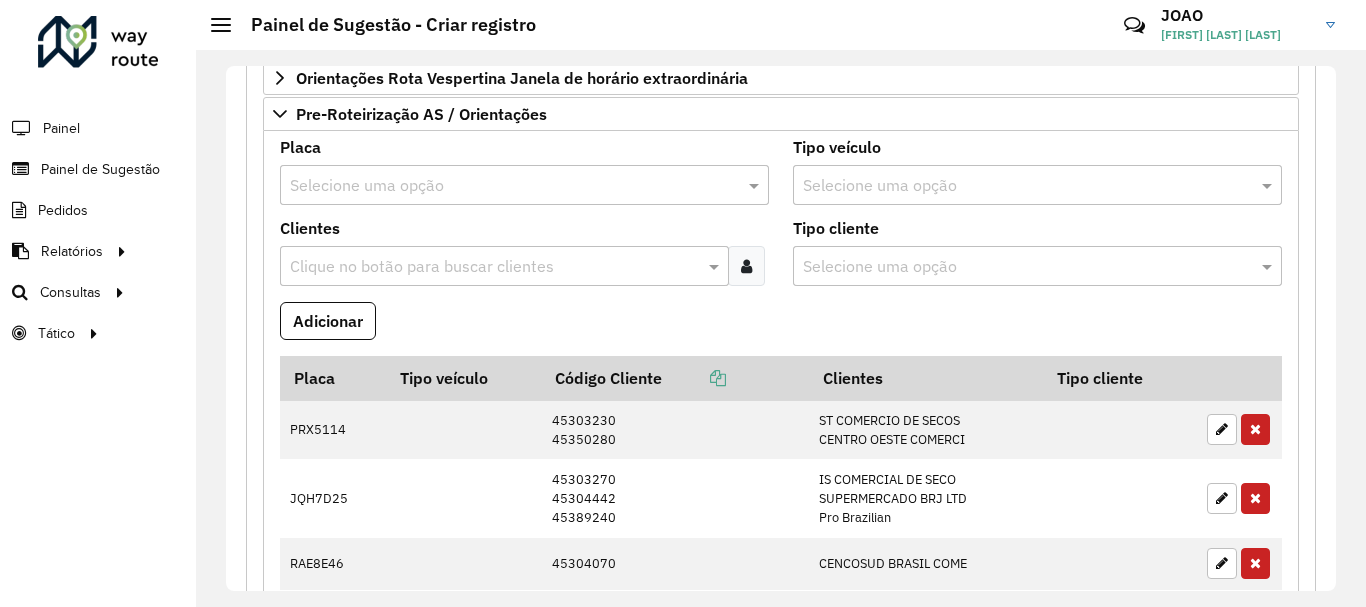 scroll, scrollTop: 1585, scrollLeft: 0, axis: vertical 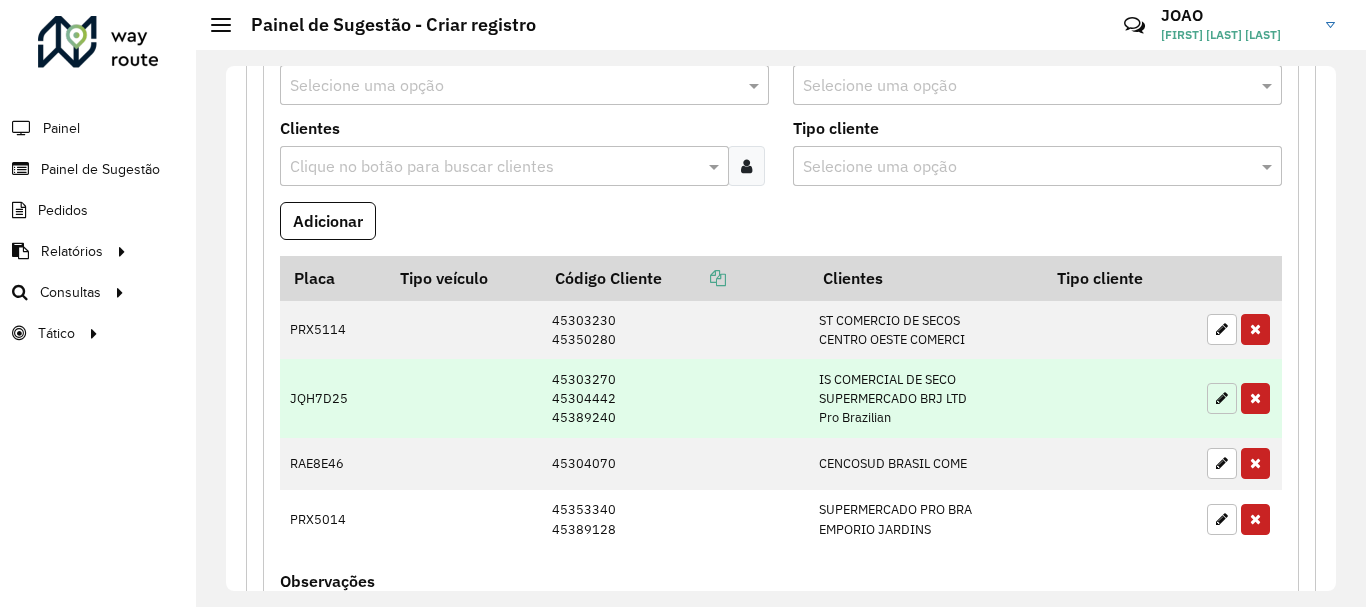 click at bounding box center [1222, 398] 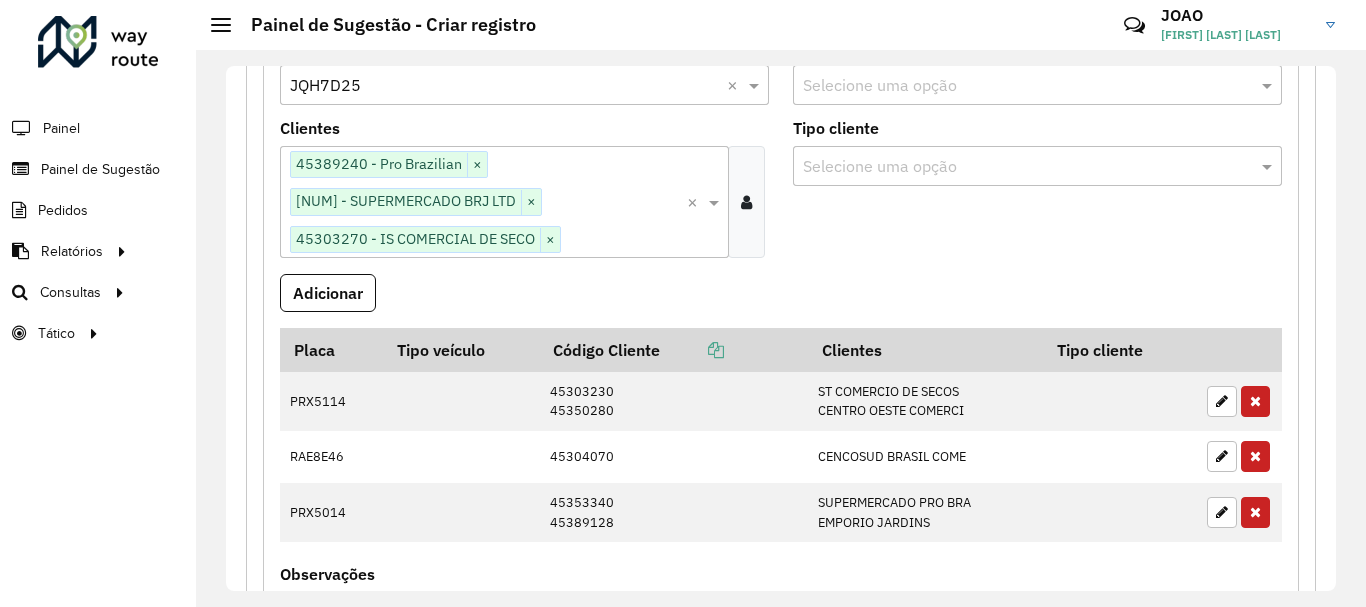 click on "Adicionar" at bounding box center [781, 301] 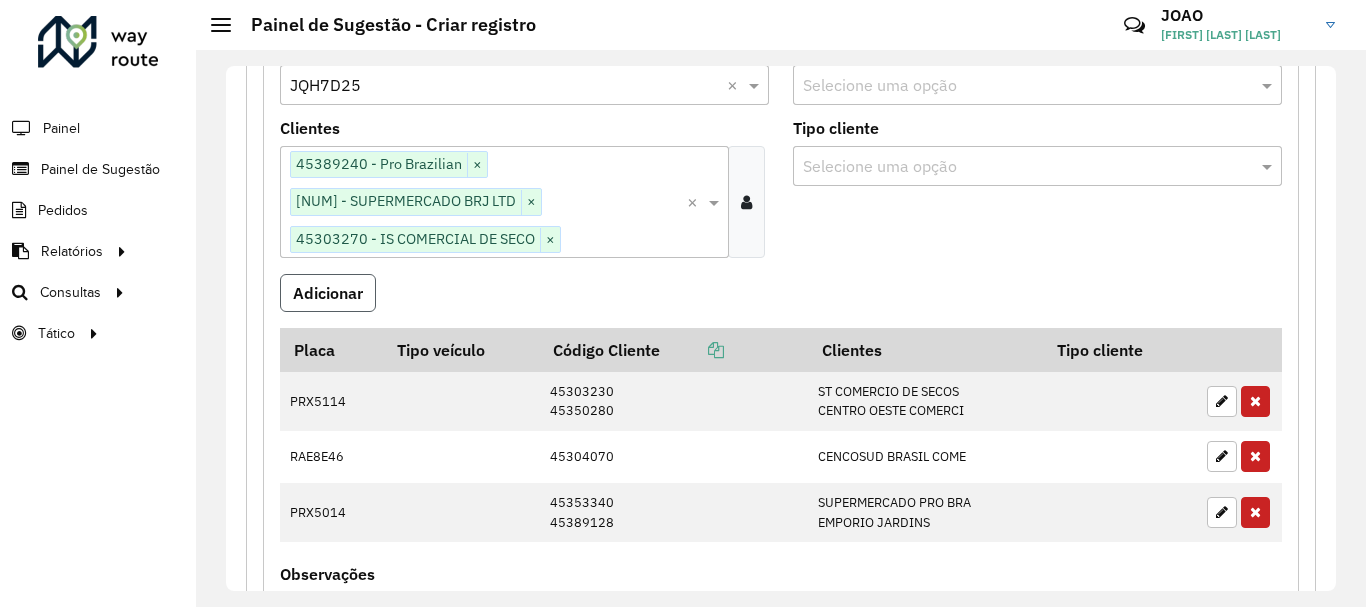 click on "Adicionar" at bounding box center [328, 293] 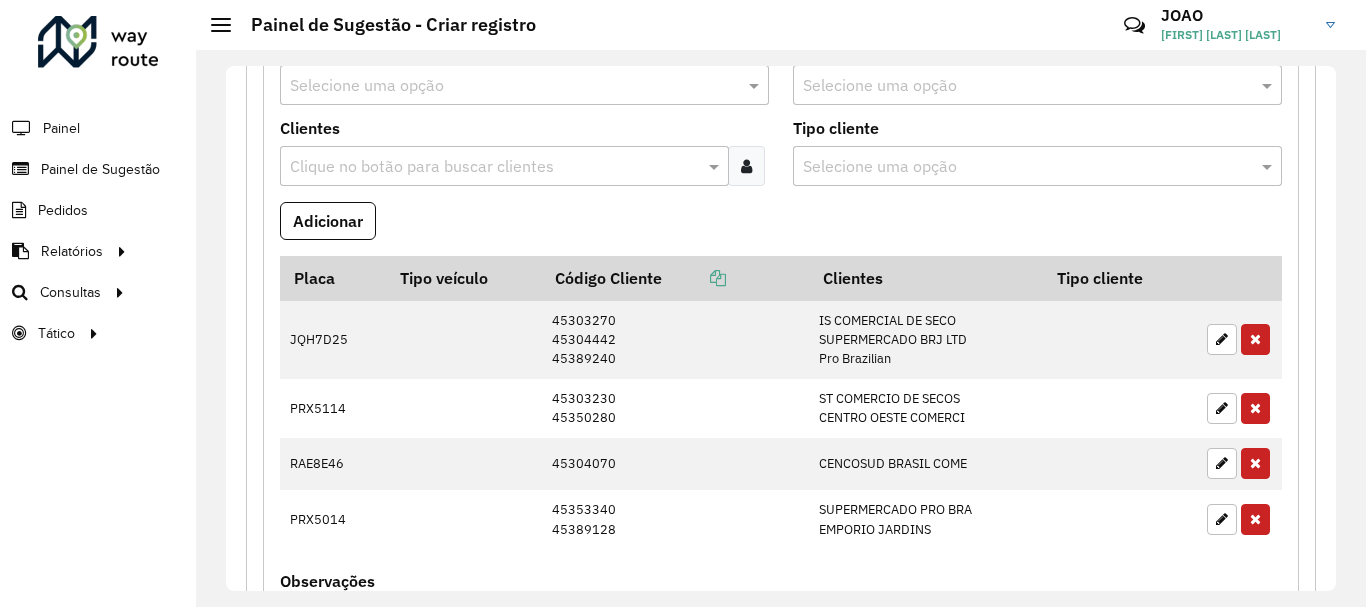 scroll, scrollTop: 1485, scrollLeft: 0, axis: vertical 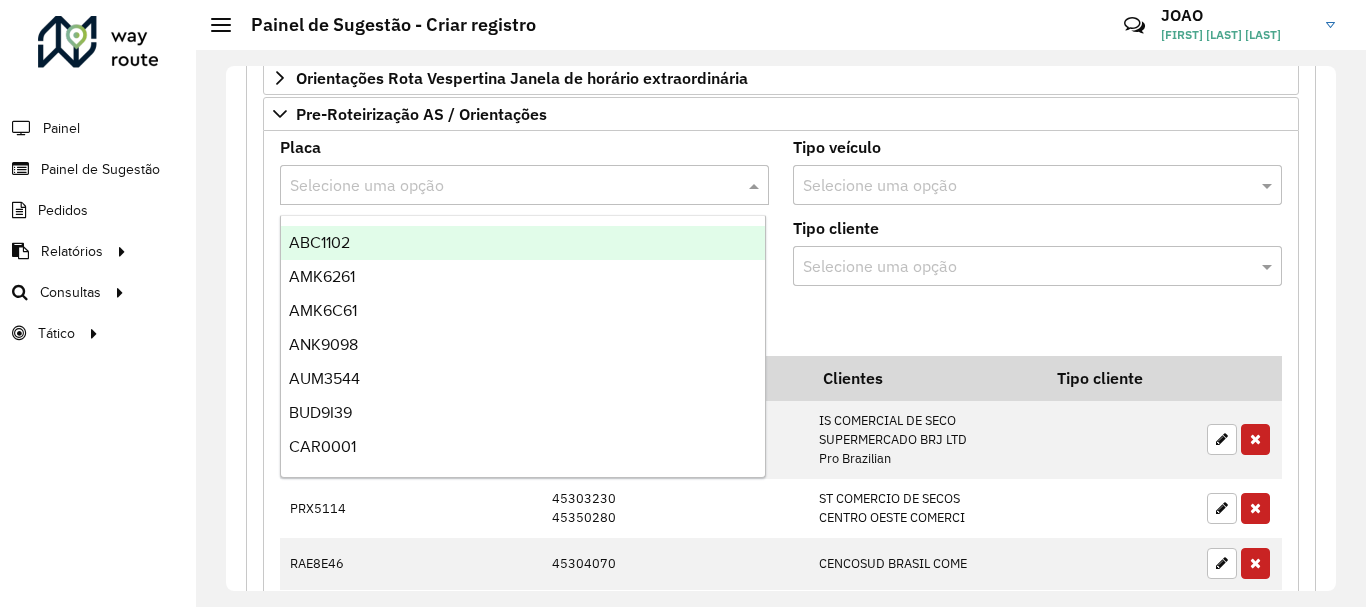 click at bounding box center (504, 186) 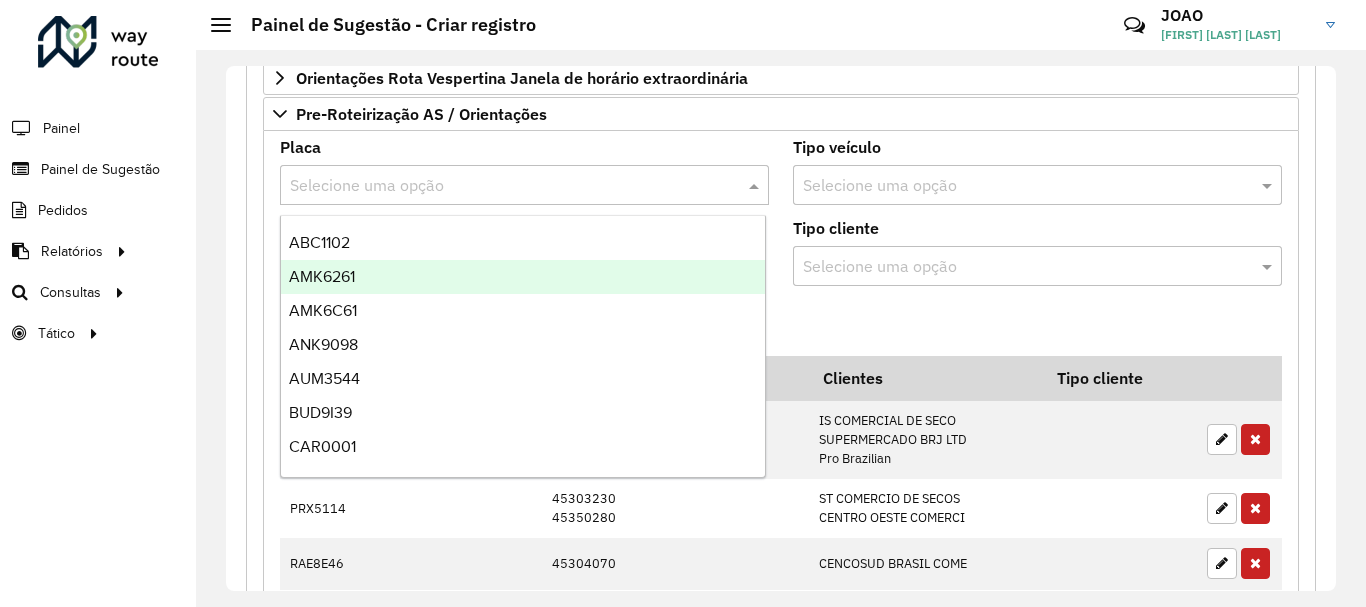 click on "Roteirizador AmbevTech Painel Painel de Sugestão Pedidos Relatórios Clientes Clientes fora malha Edição tempo atendimento Indicadores roteirização Pedidos agrupados Pedidos não Roteirizados Romaneio Roteirização Setor Veículos Consultas Roteirização Setores Tático Análise de Sessões Service Time" 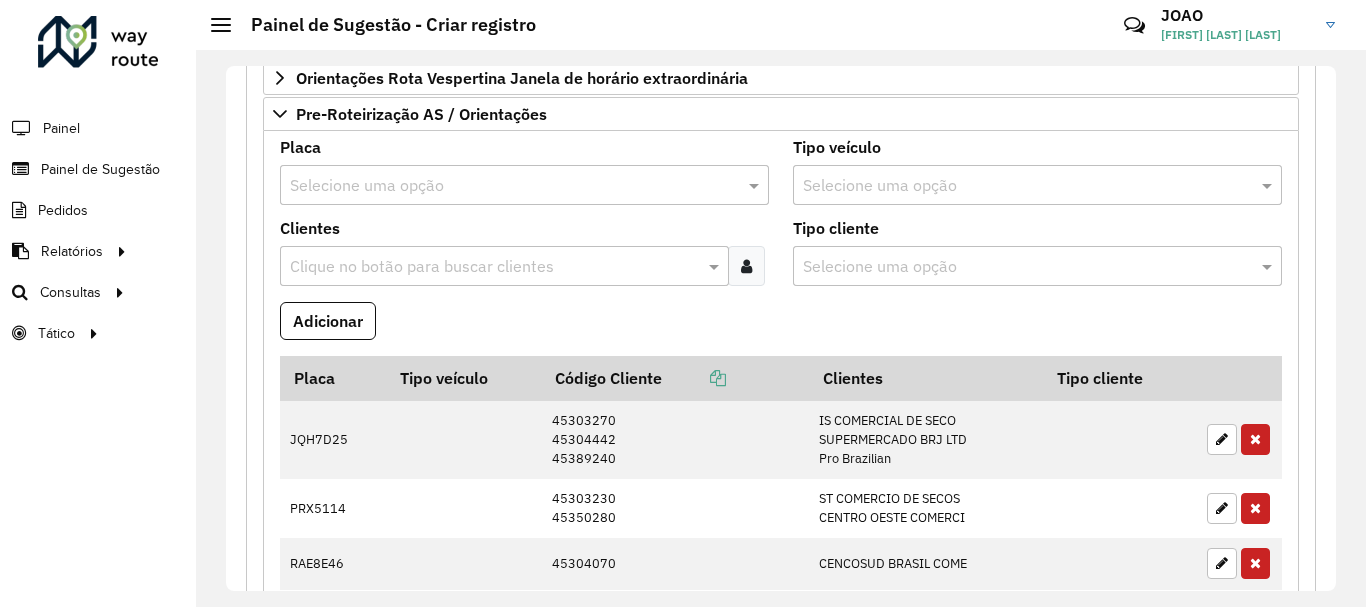 click at bounding box center [504, 186] 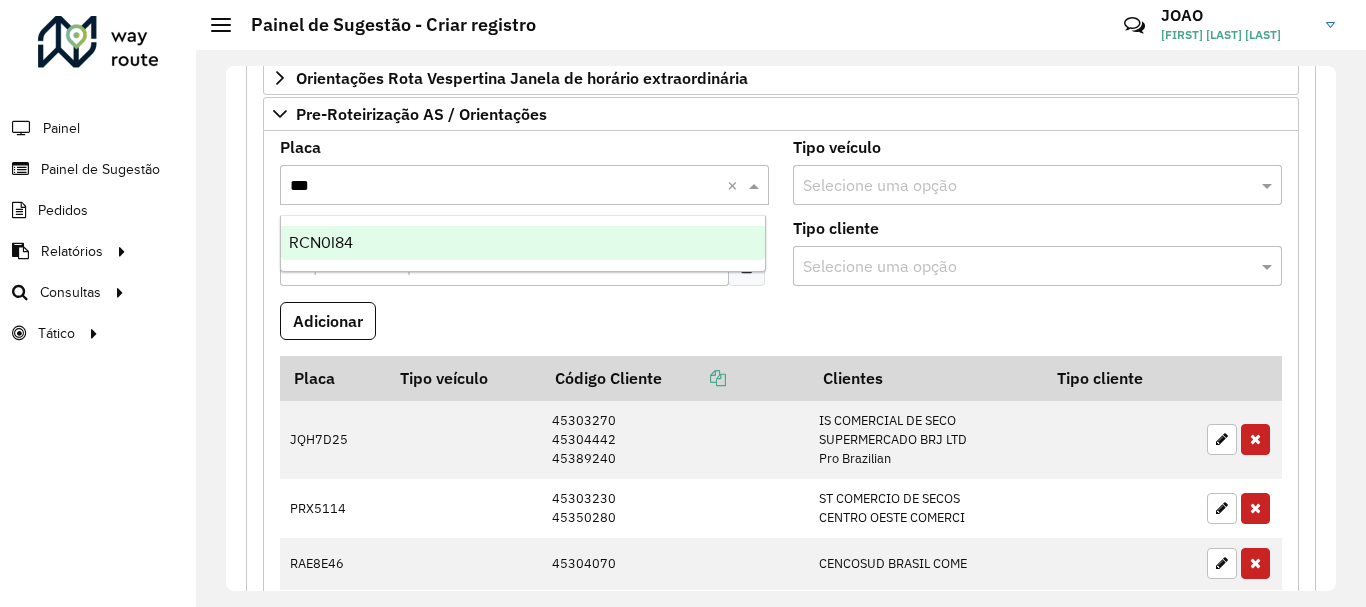 type on "****" 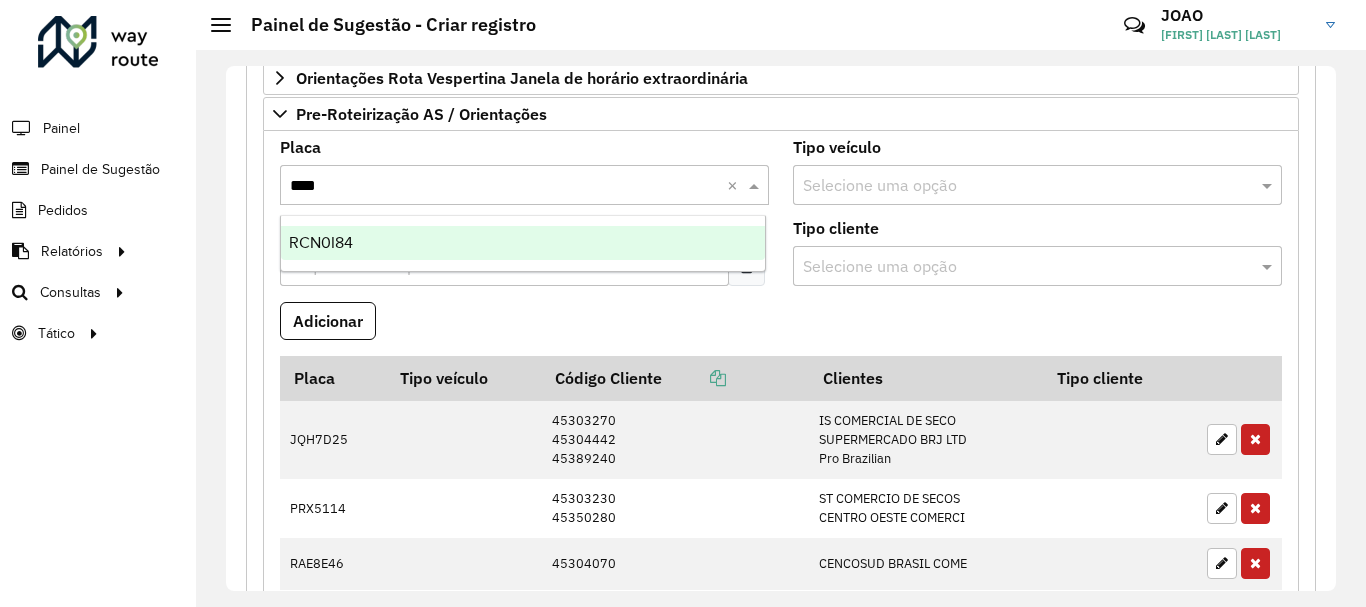click on "RCN0I84" at bounding box center (523, 243) 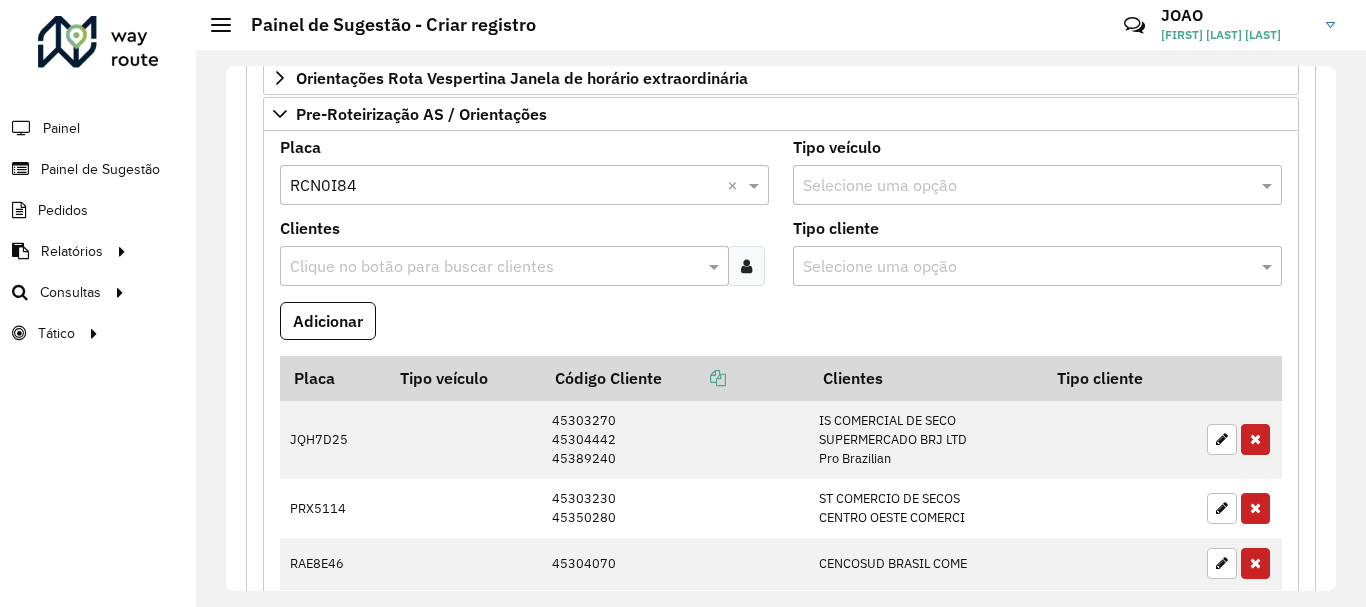 click at bounding box center (494, 267) 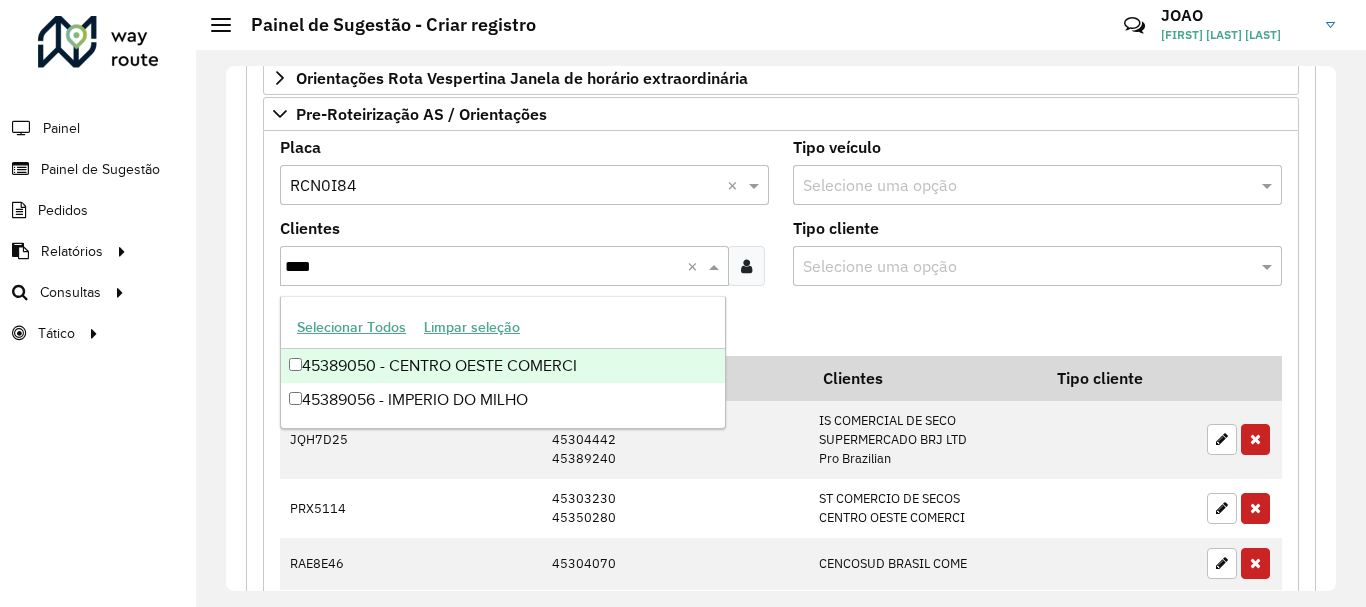 type on "*****" 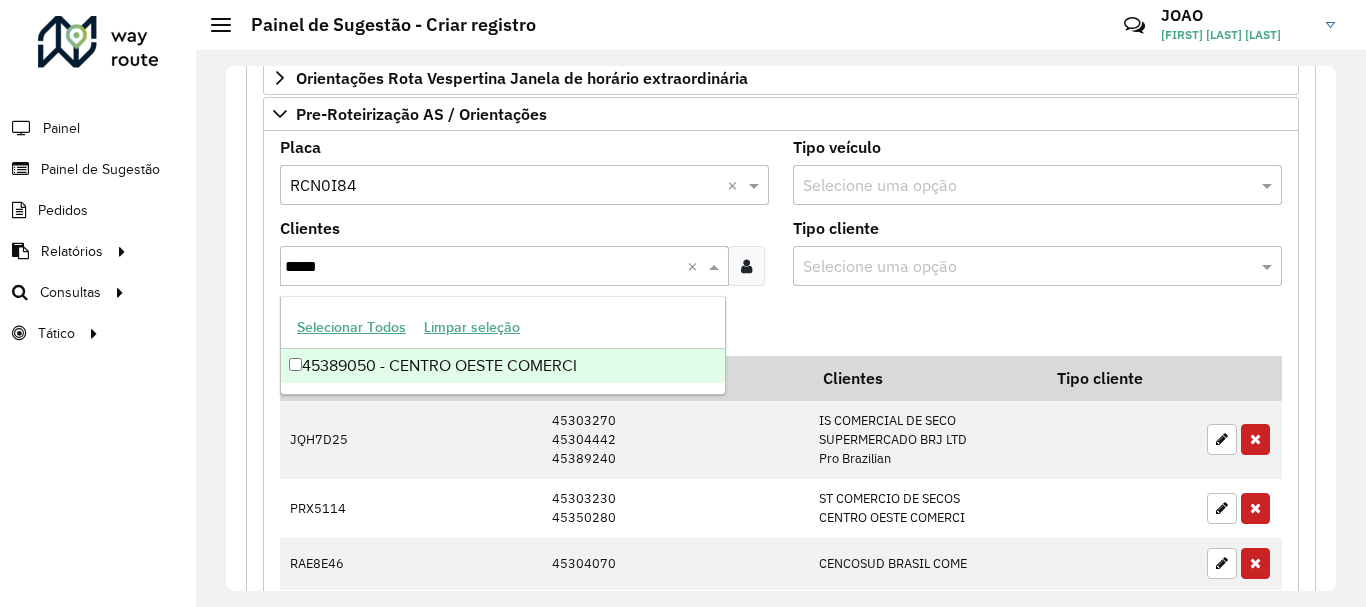 click on "45389050 - CENTRO OESTE COMERCI" at bounding box center [503, 366] 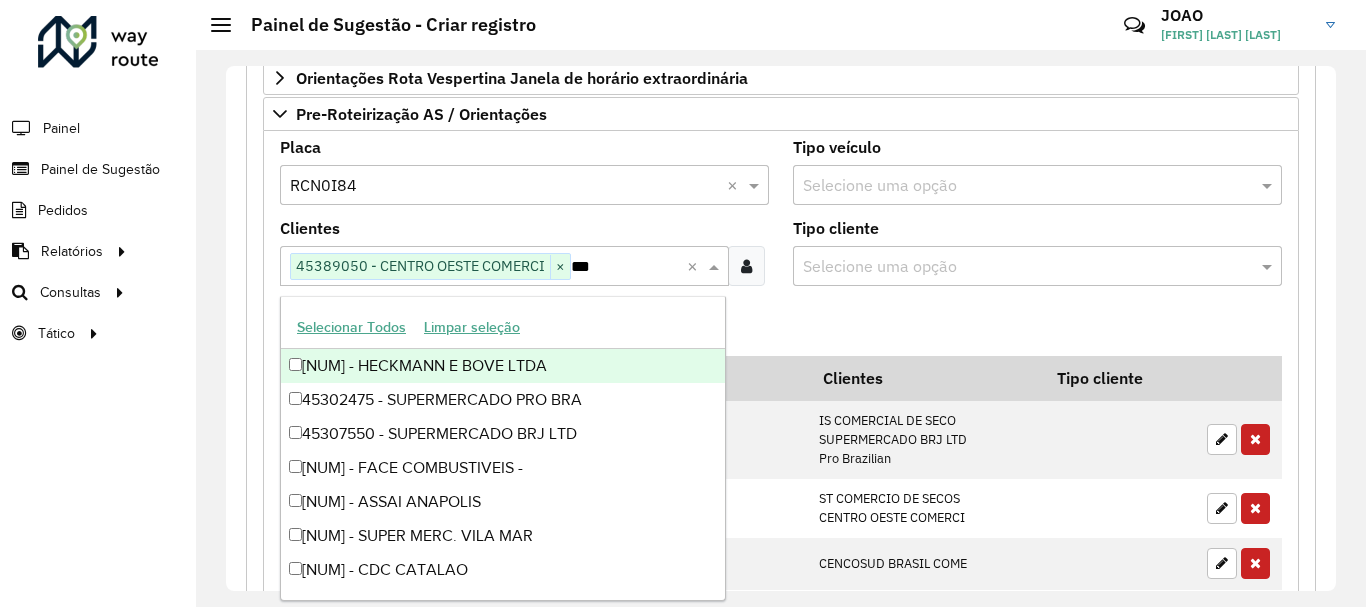 type on "****" 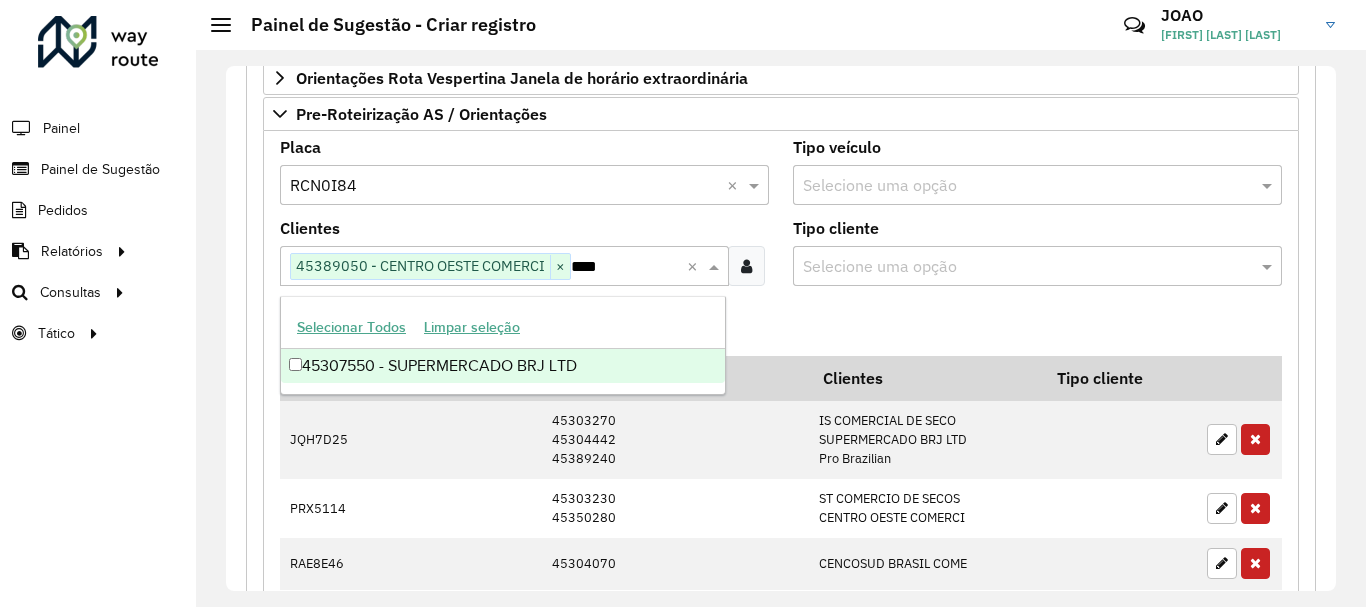 click on "45307550 - SUPERMERCADO BRJ LTD" at bounding box center [503, 366] 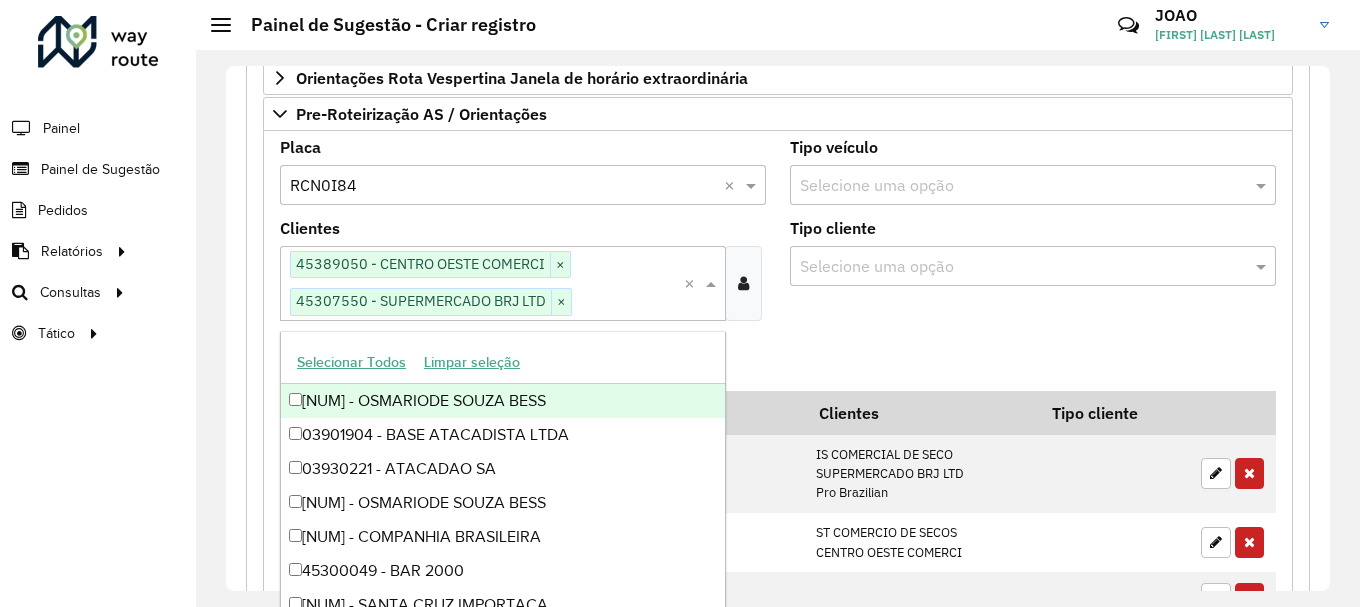 click on "Adicionar" at bounding box center (778, 364) 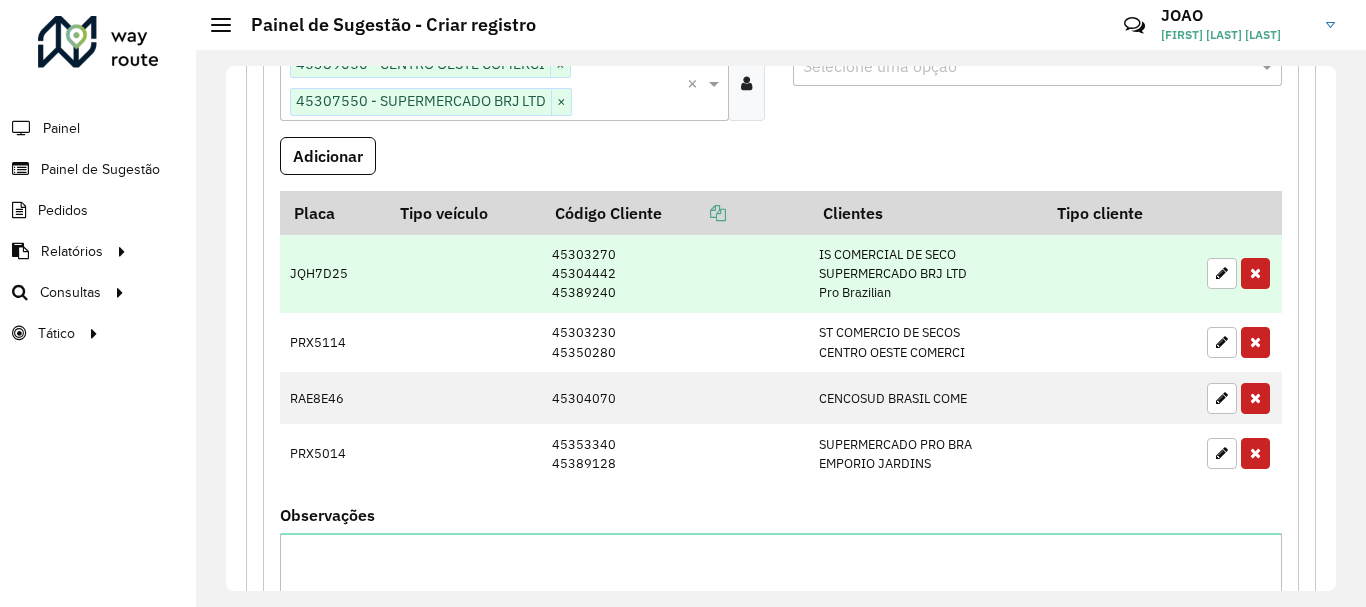 scroll, scrollTop: 1585, scrollLeft: 0, axis: vertical 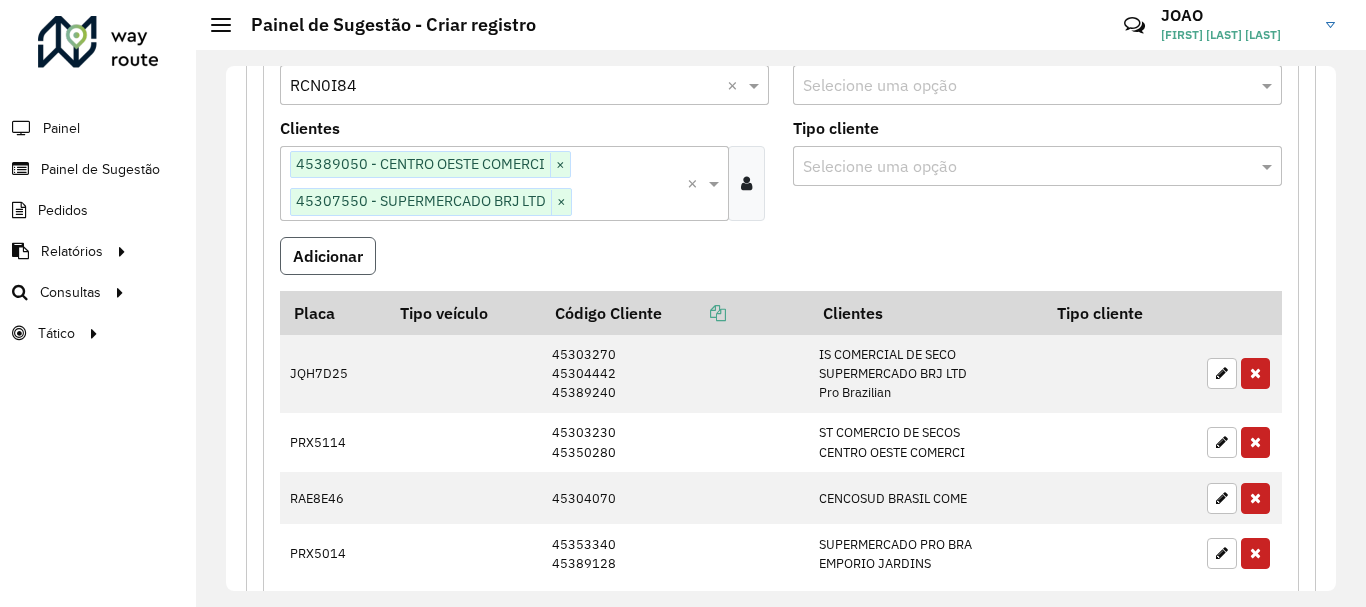 click on "Adicionar" at bounding box center (328, 256) 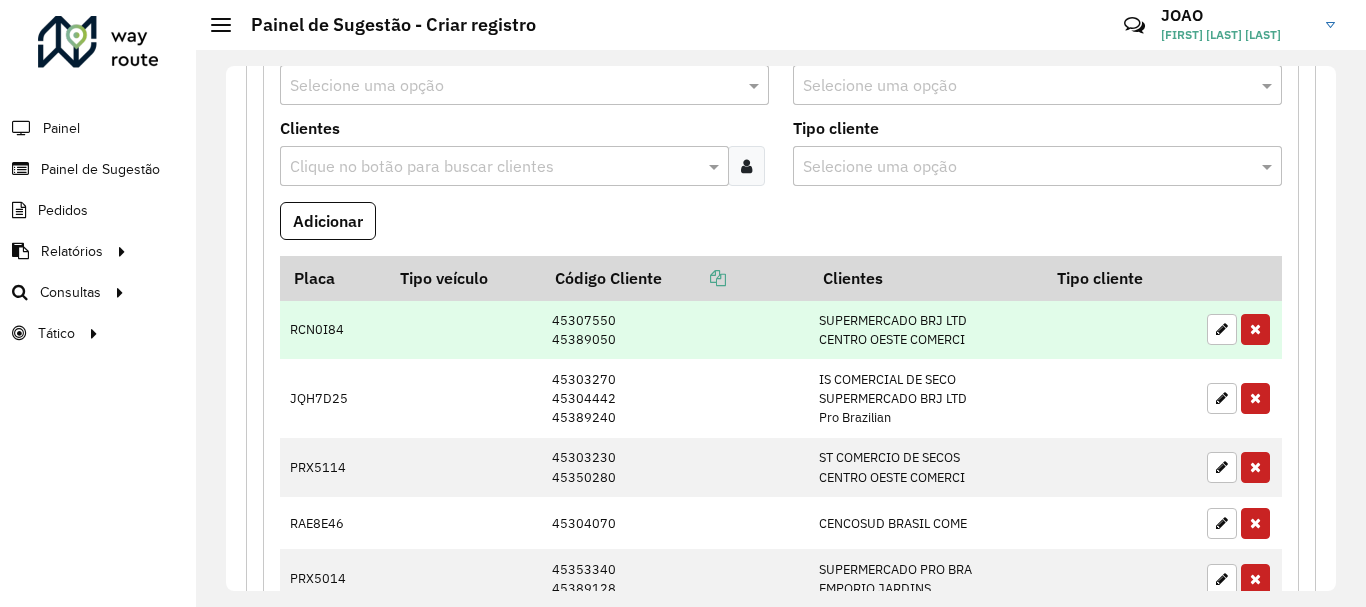 scroll, scrollTop: 1485, scrollLeft: 0, axis: vertical 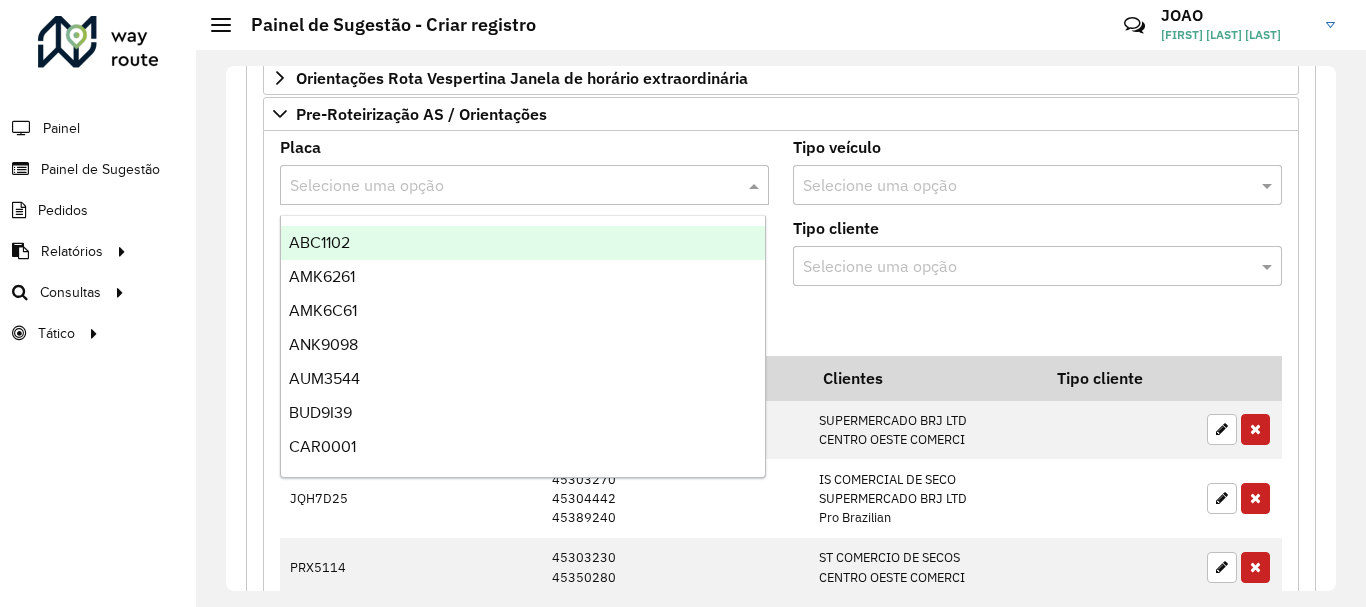 click at bounding box center (504, 186) 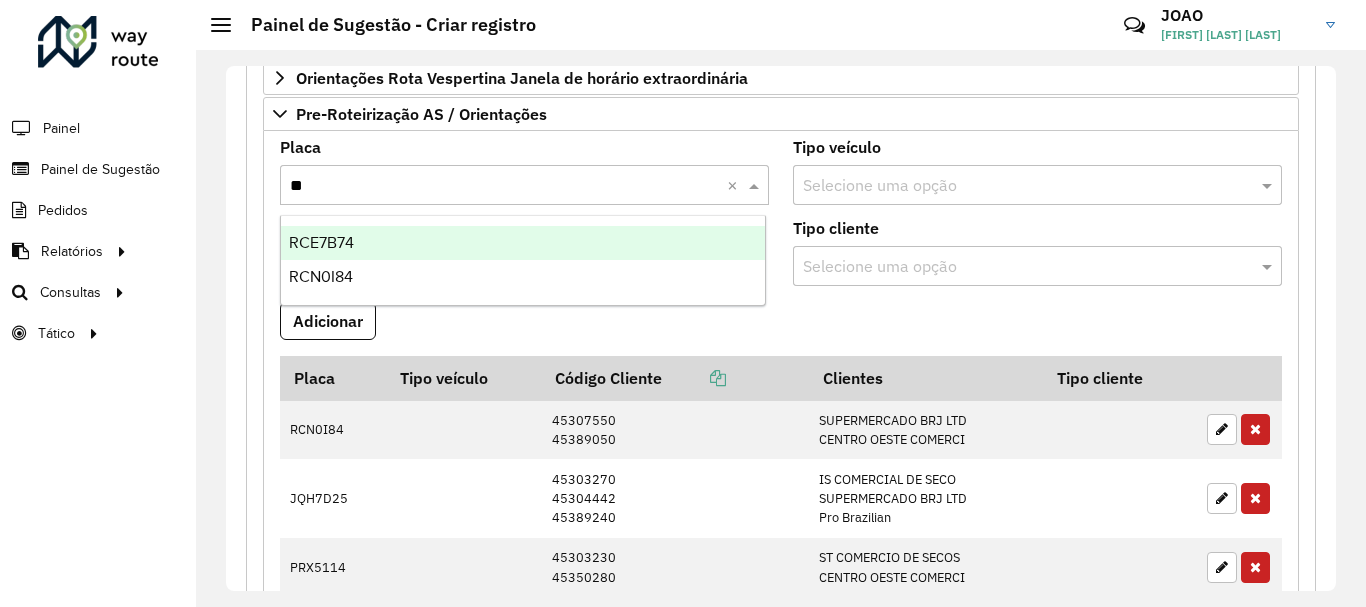 type on "***" 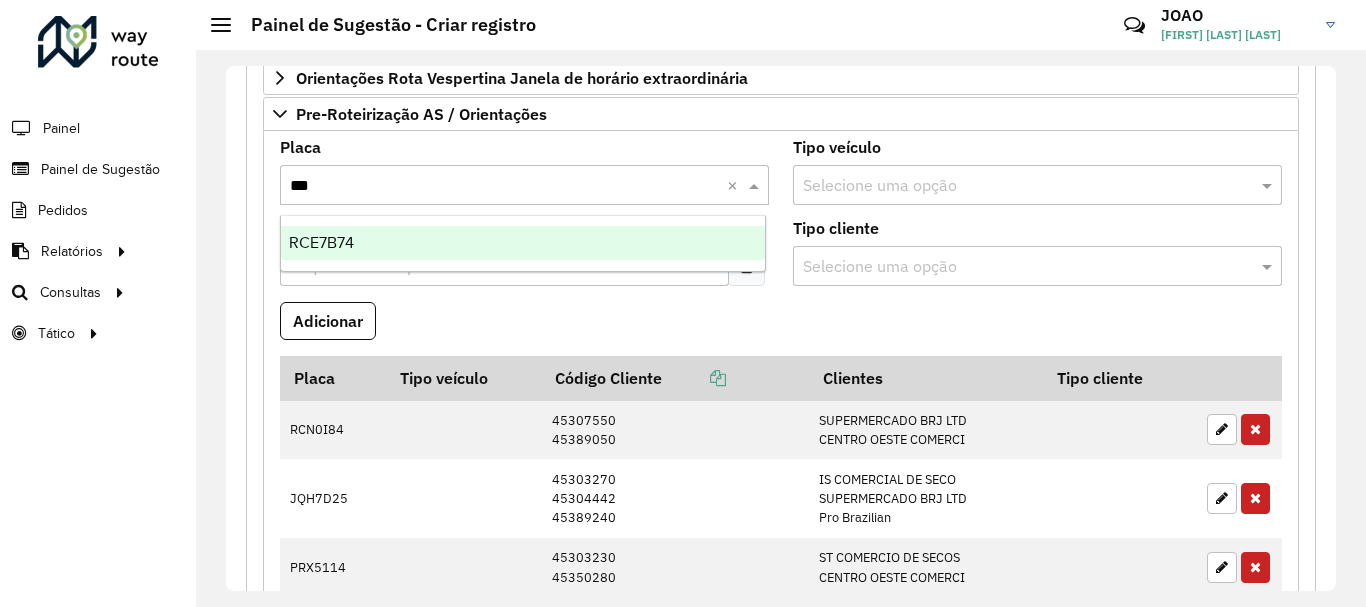 click on "RCE7B74" at bounding box center [523, 243] 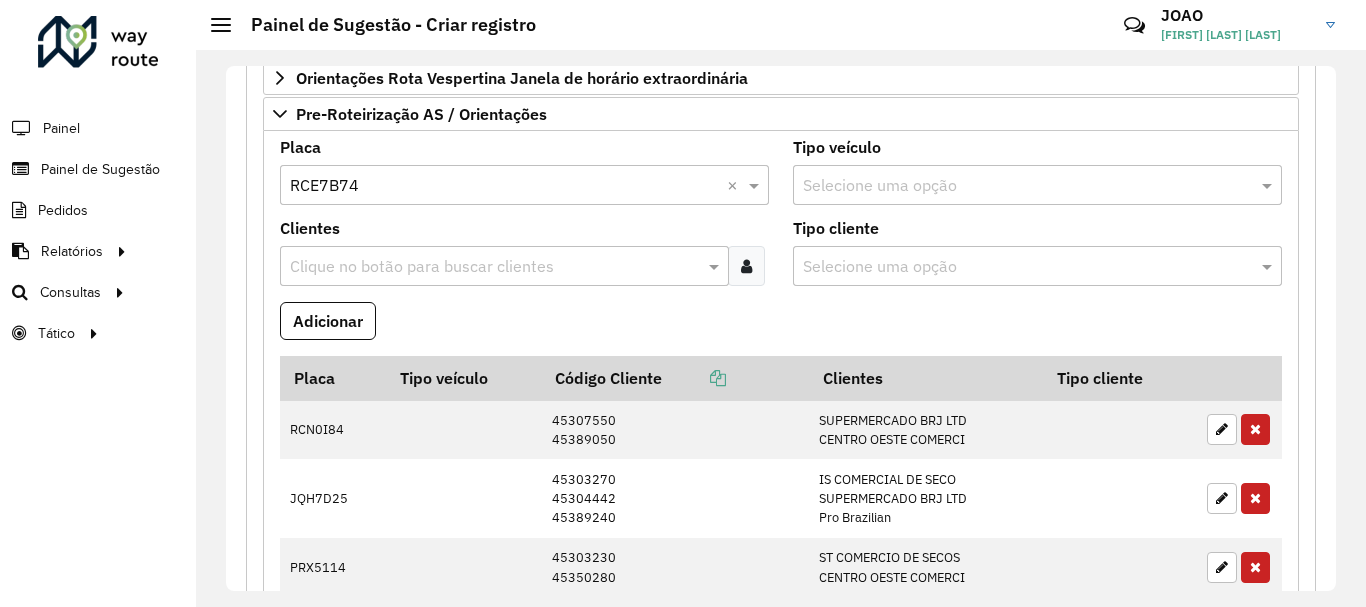 click on "Clique no botão para buscar clientes" at bounding box center [504, 266] 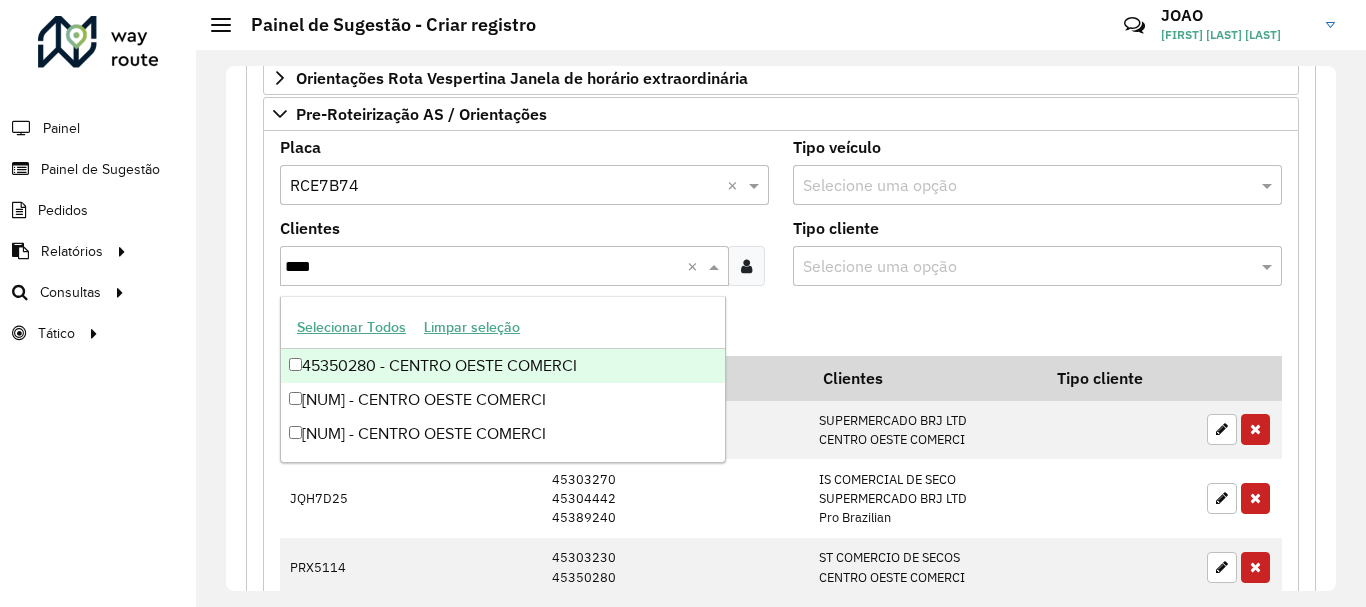 type on "*****" 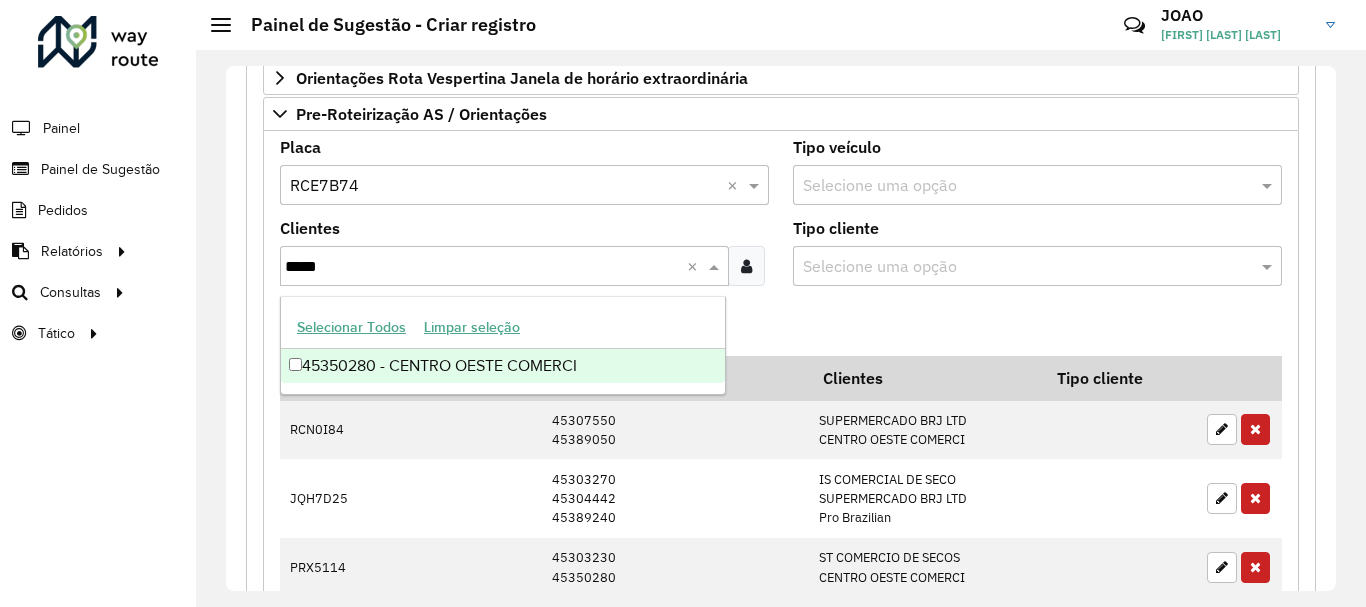 click on "45350280 - CENTRO OESTE COMERCI" at bounding box center [503, 366] 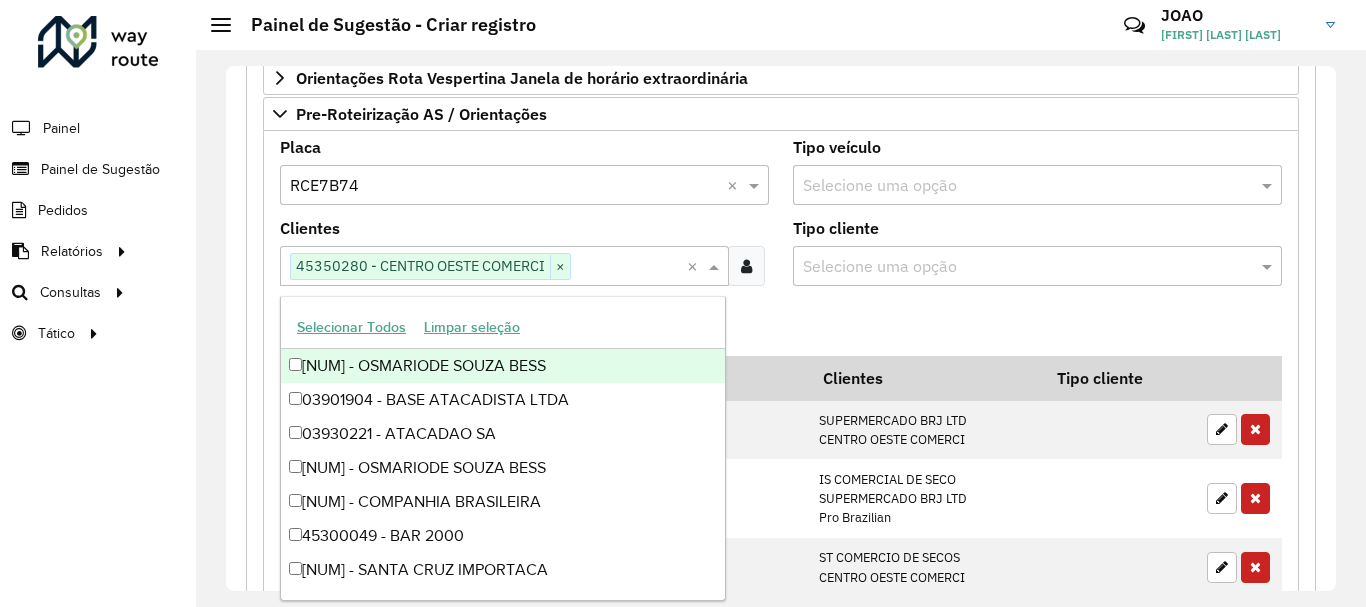click at bounding box center (629, 267) 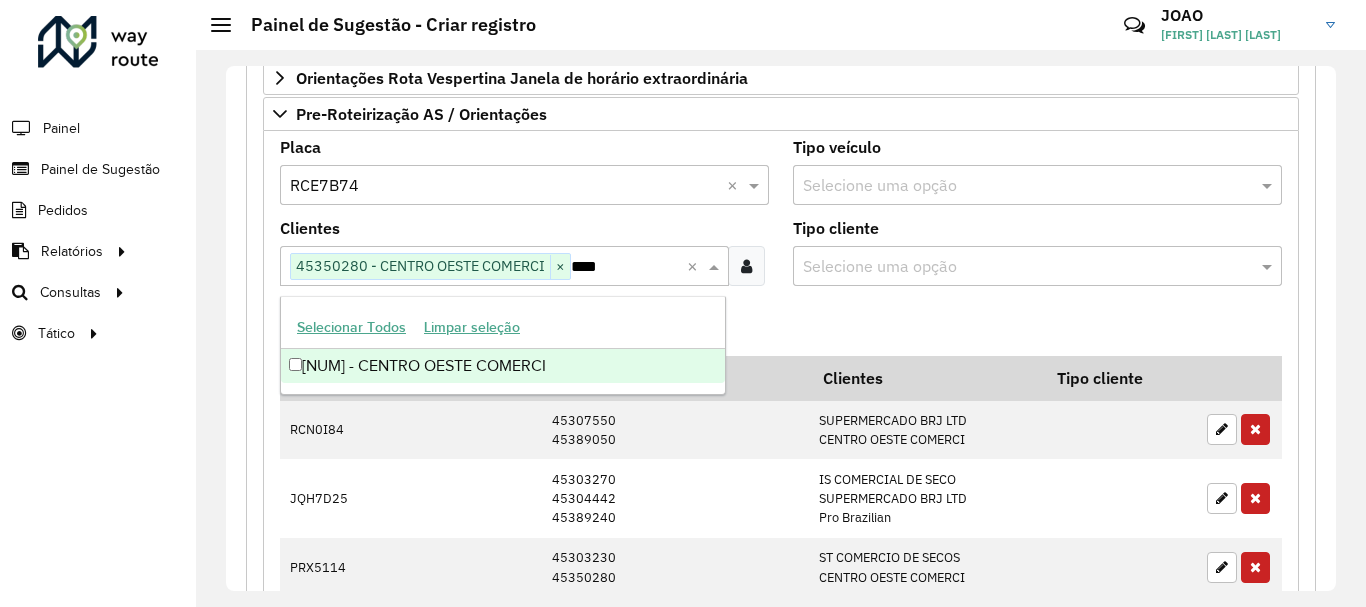 type on "*****" 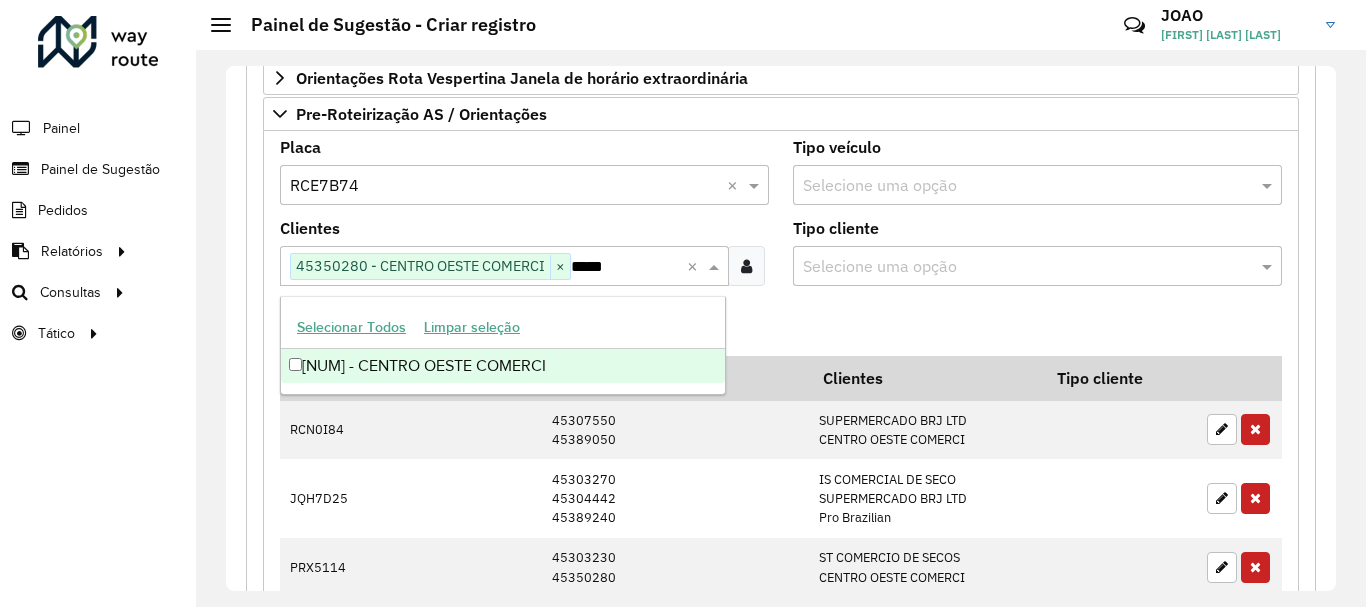 click on "[NUM] - CENTRO OESTE COMERCI" at bounding box center (503, 366) 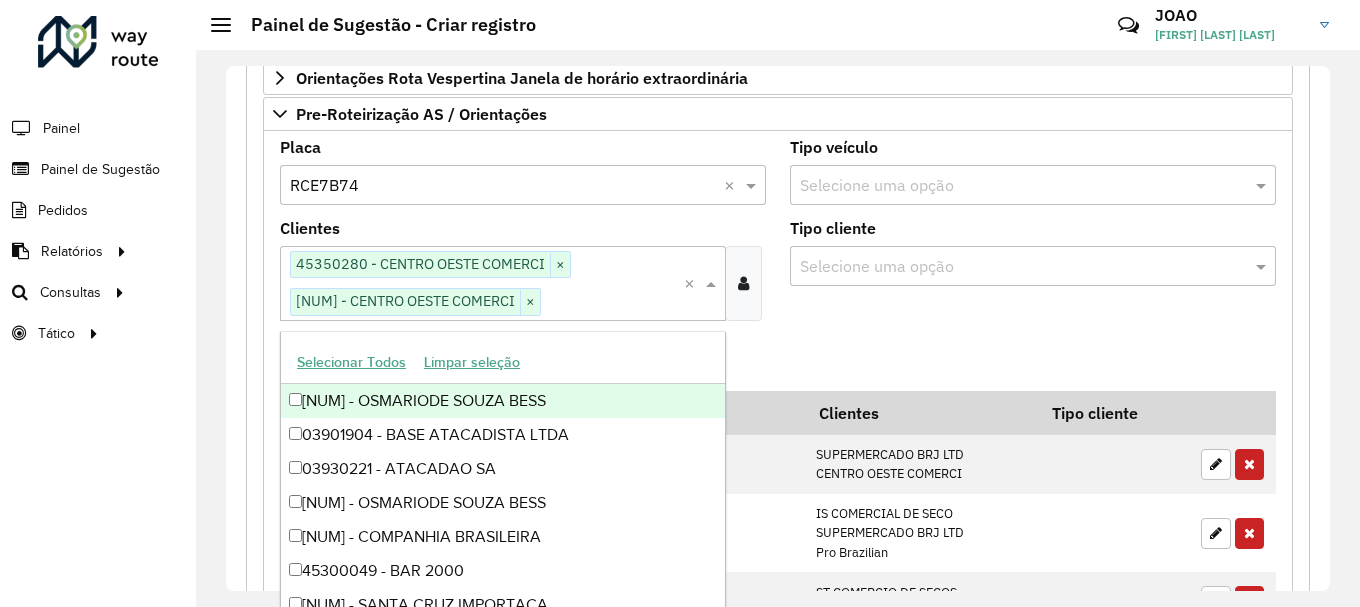 click on "Adicionar" at bounding box center (778, 364) 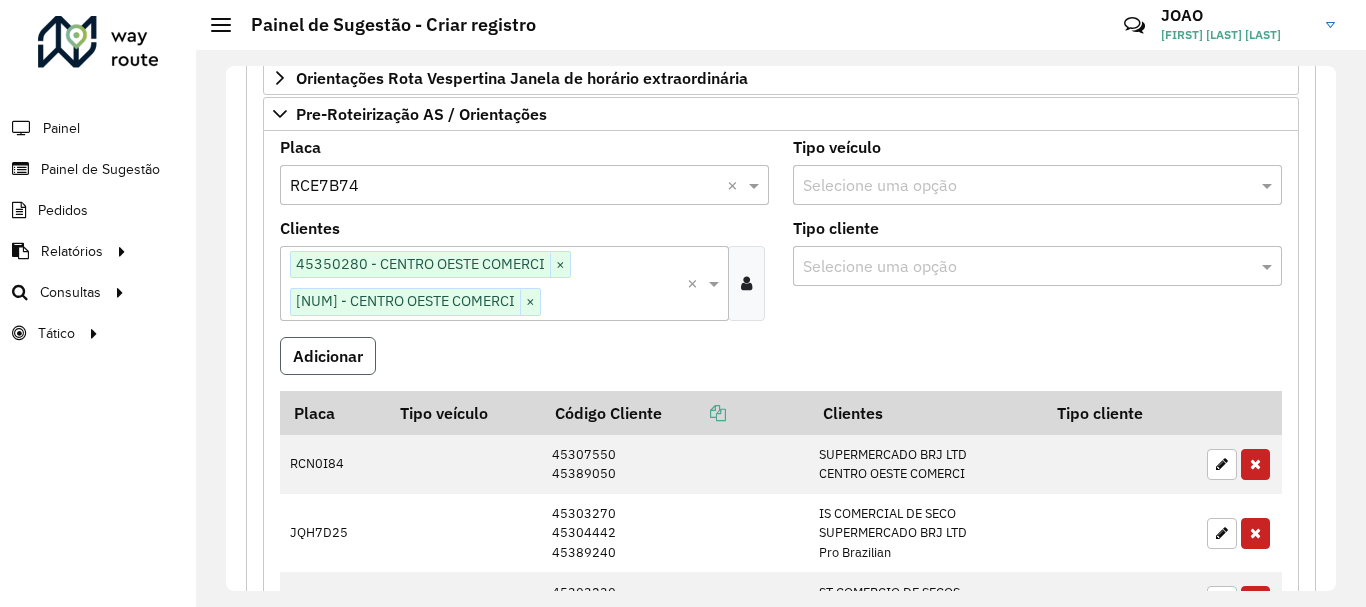 click on "Adicionar" at bounding box center [328, 356] 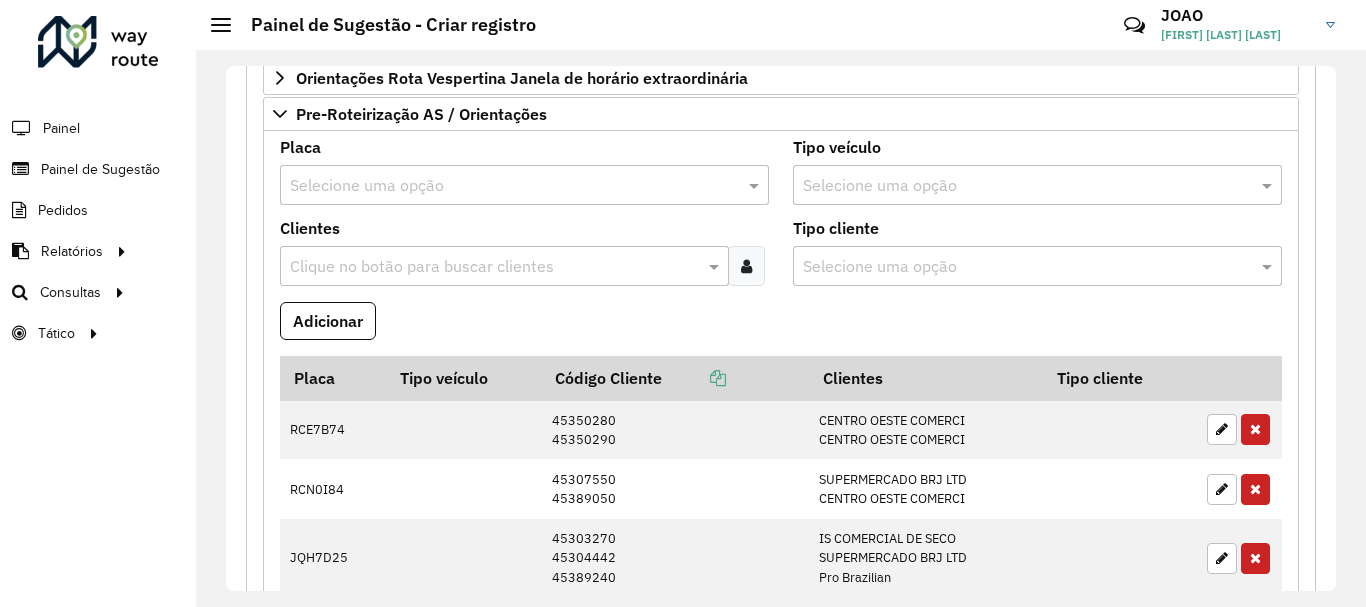 click at bounding box center (494, 267) 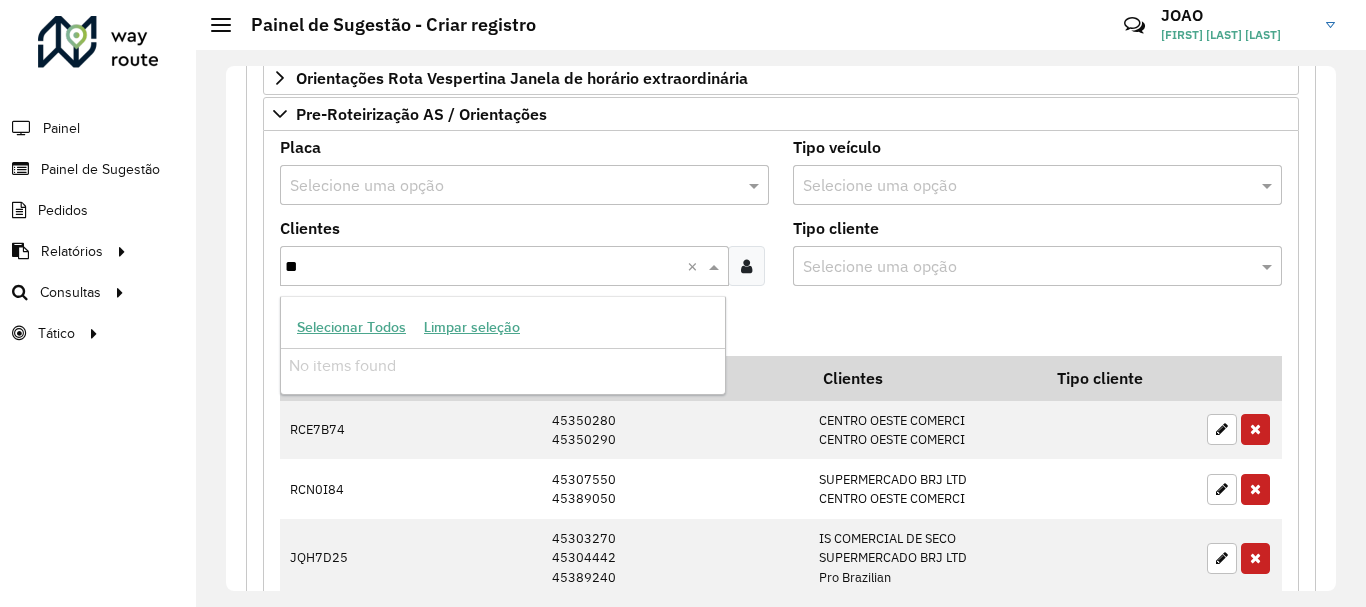 type on "*" 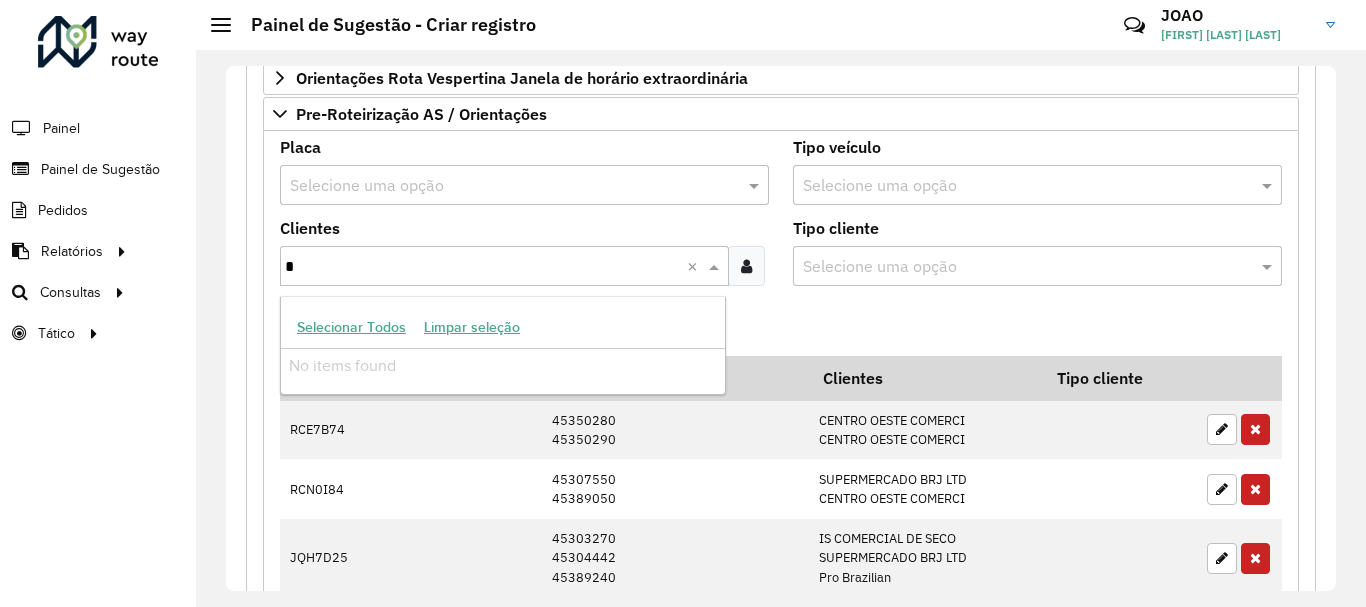 type 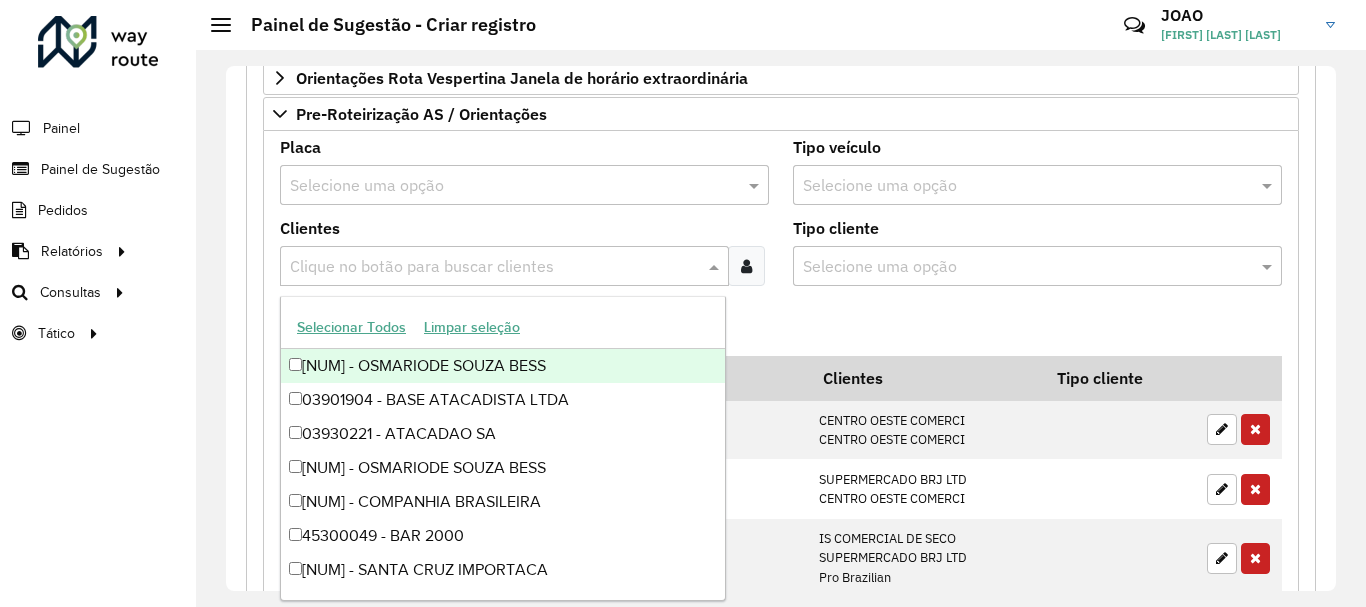 click at bounding box center (504, 186) 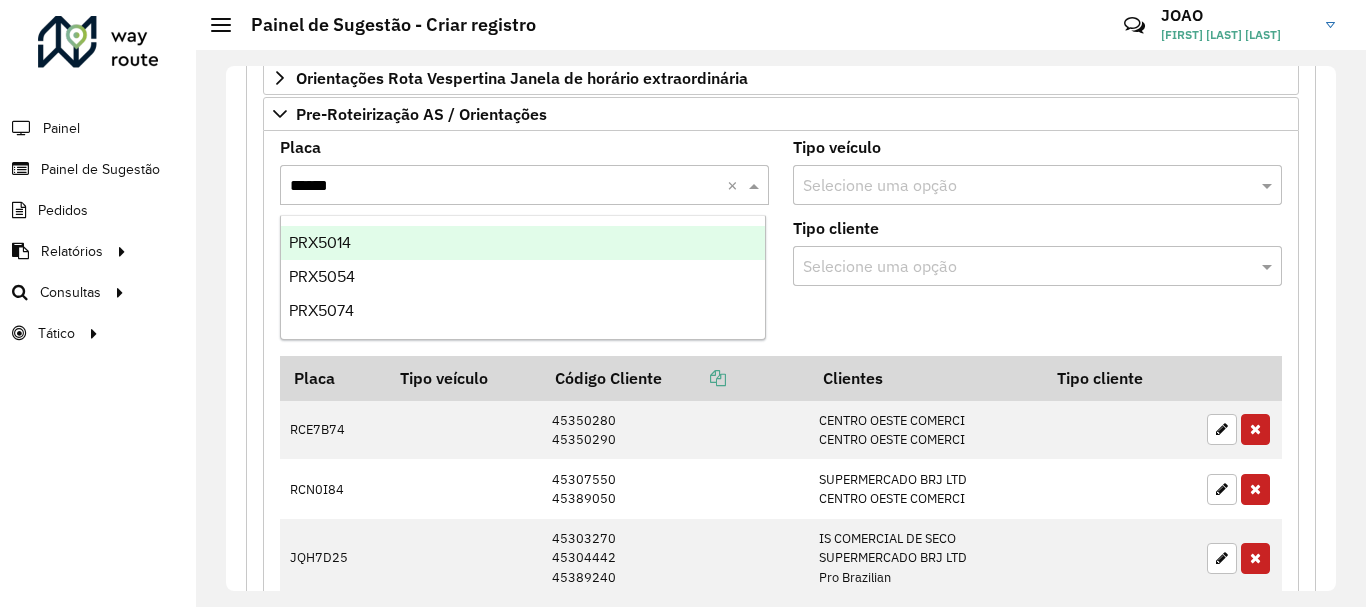type on "*******" 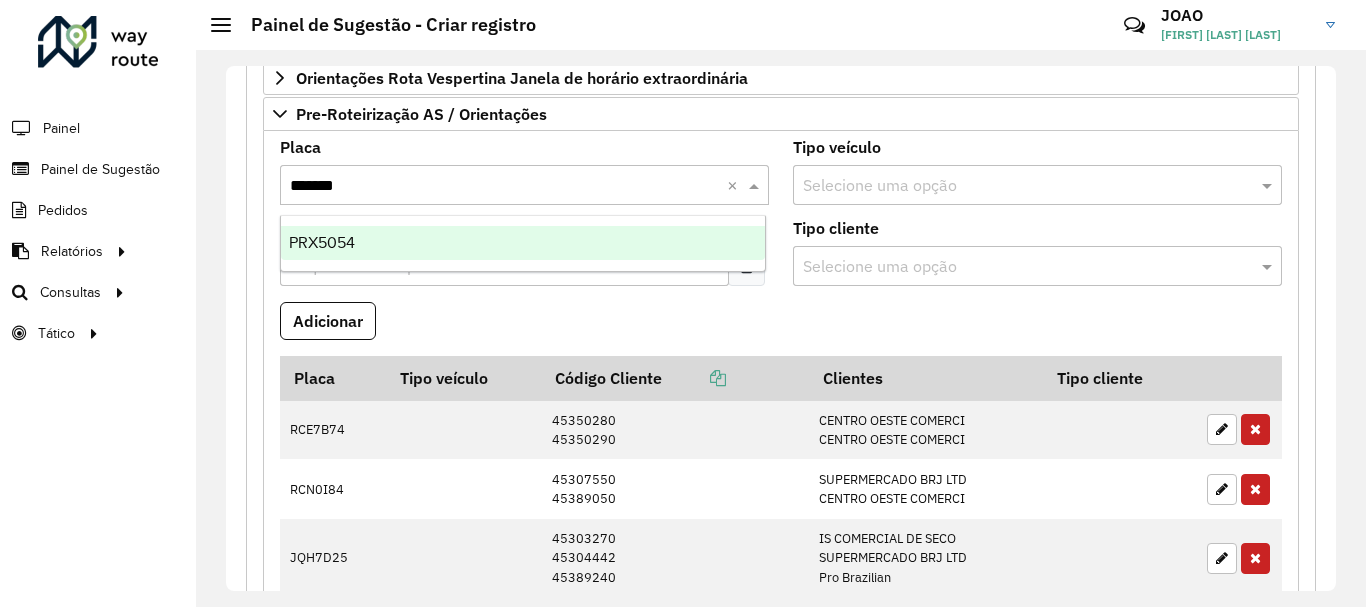 click on "PRX5054" at bounding box center [523, 243] 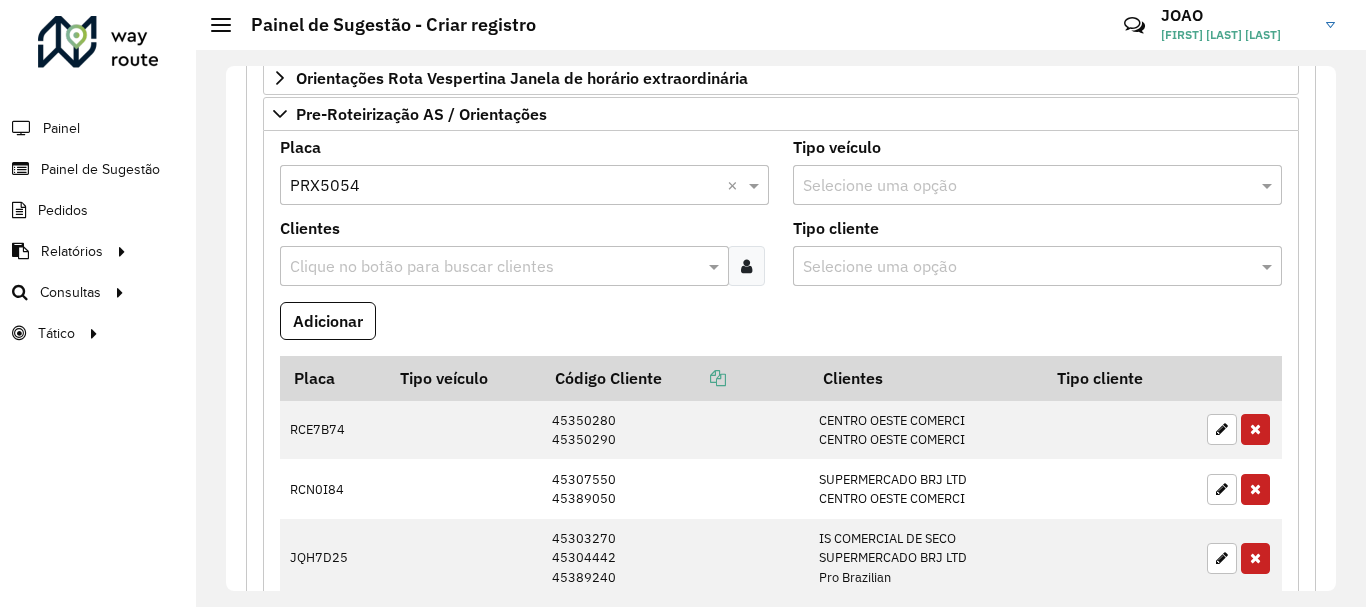 click at bounding box center [494, 267] 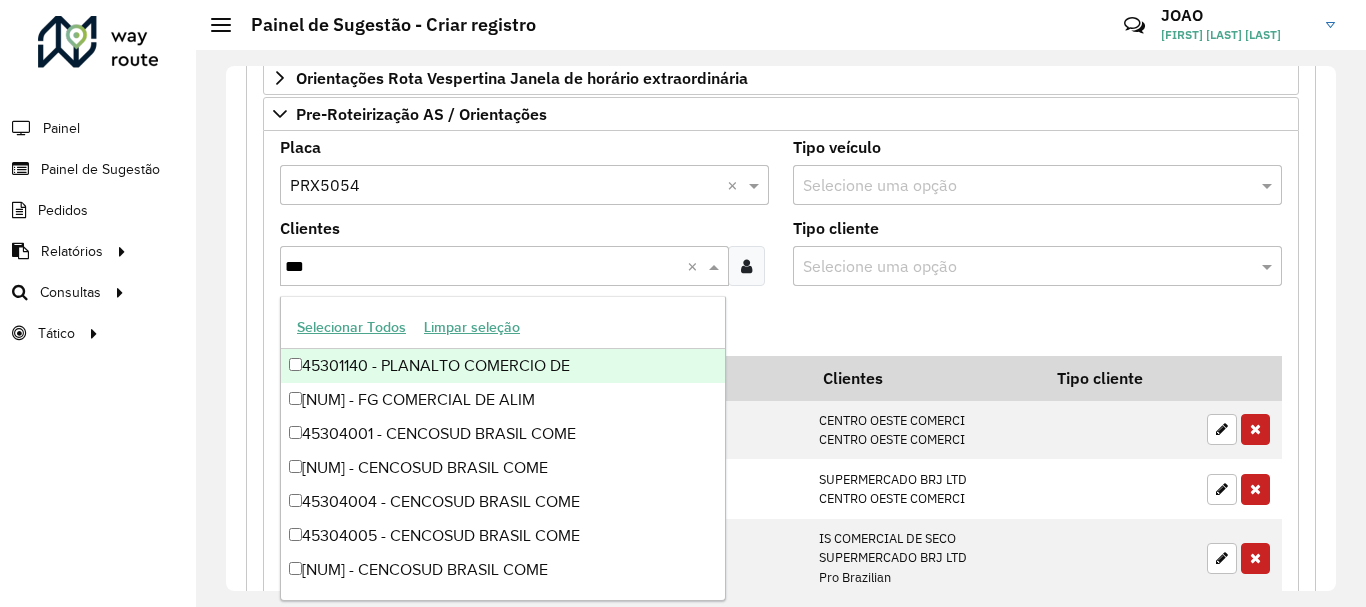type on "****" 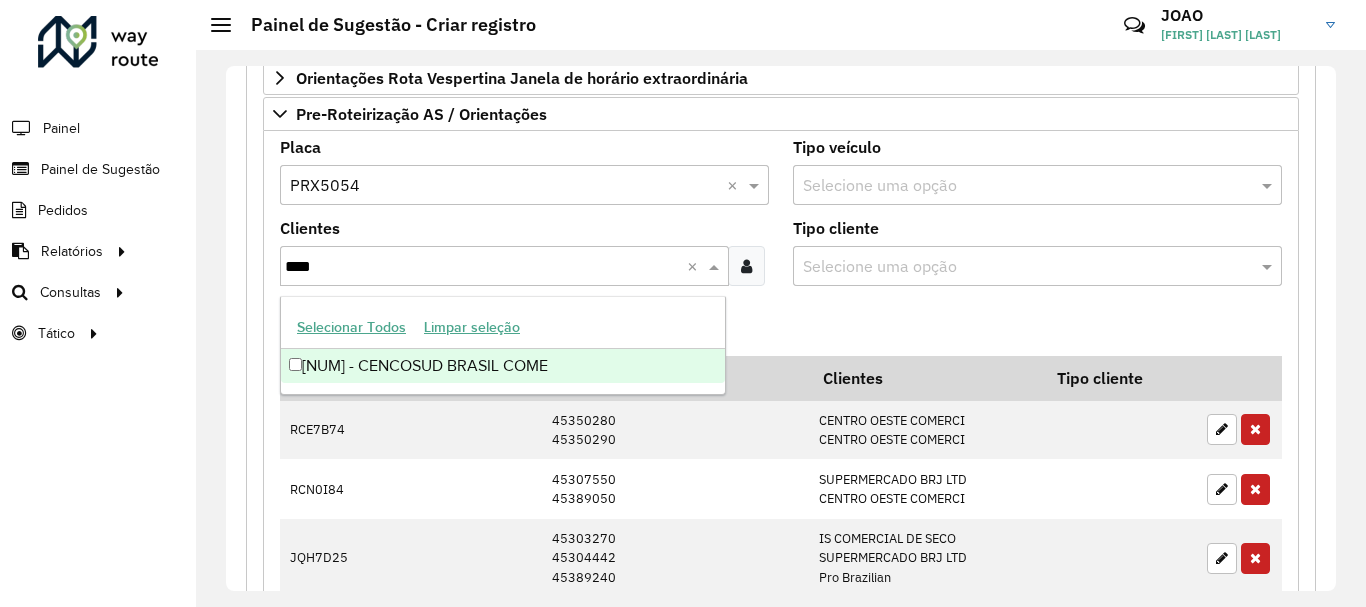 click on "[NUM] - CENCOSUD BRASIL COME" at bounding box center [503, 366] 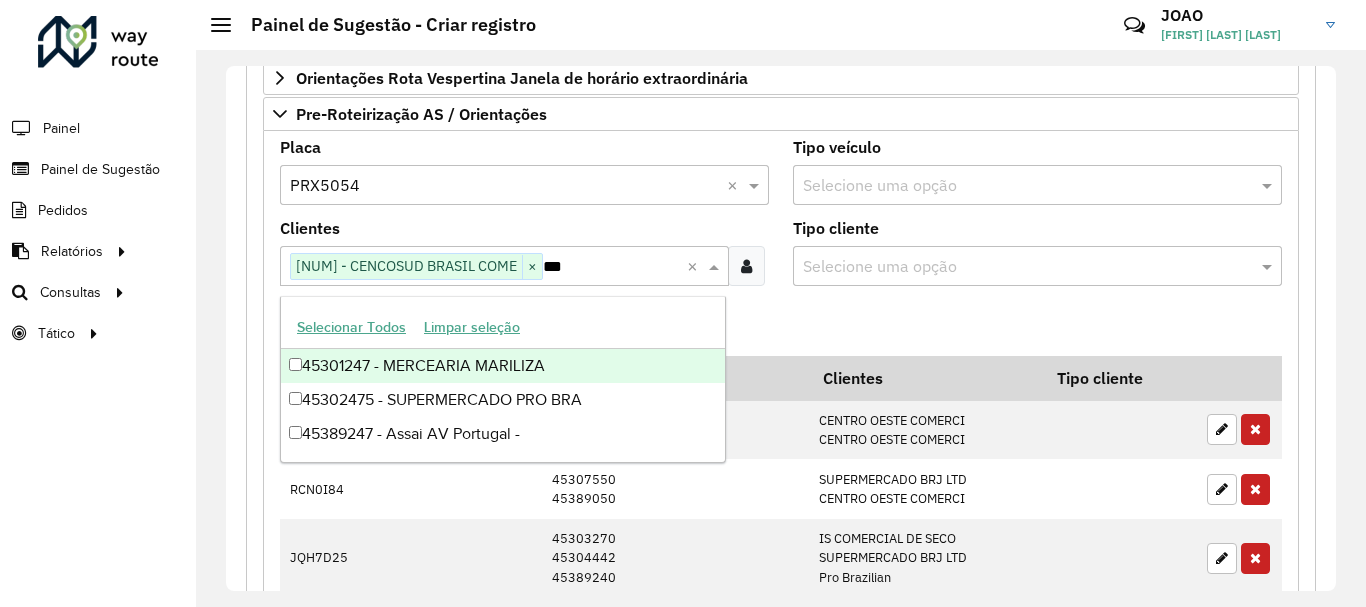 type on "****" 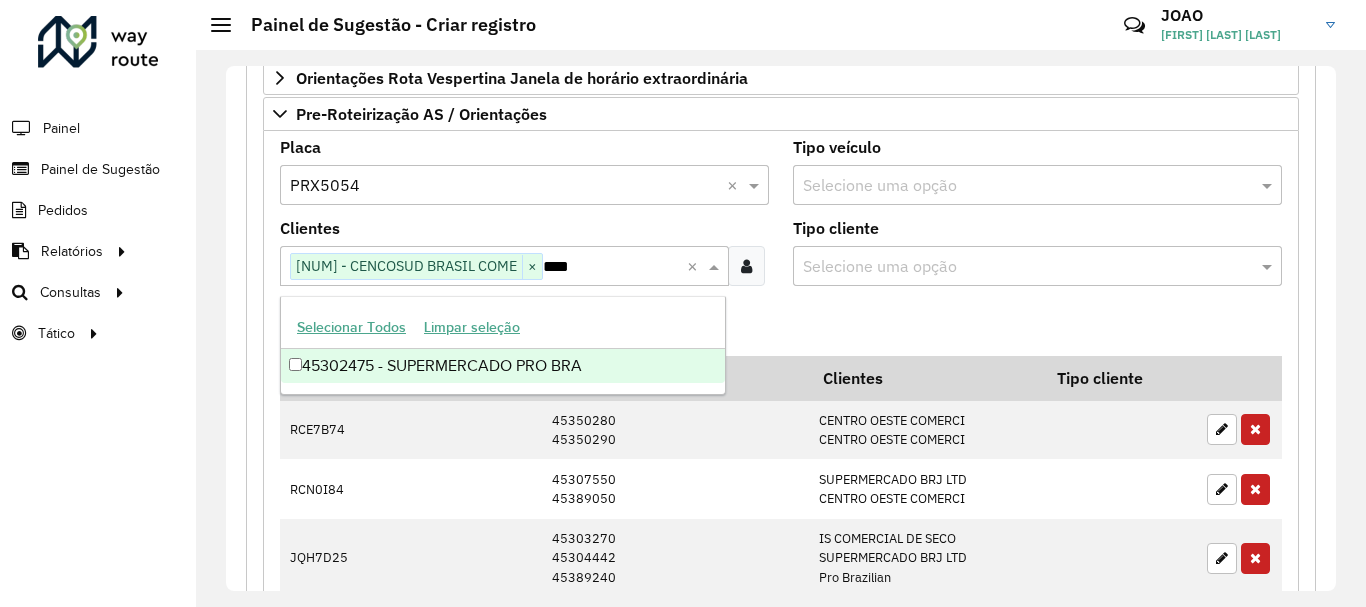 click on "45302475 - SUPERMERCADO PRO BRA" at bounding box center (503, 366) 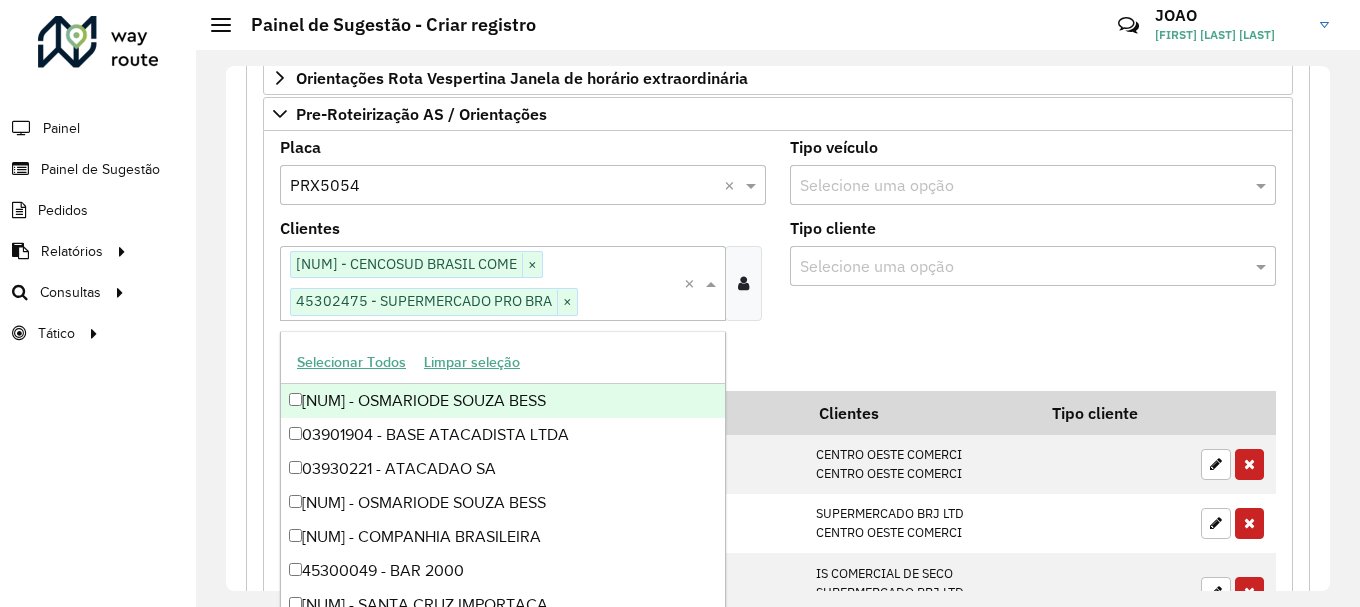 click on "Tipo cliente  Selecione uma opção" at bounding box center [1033, 278] 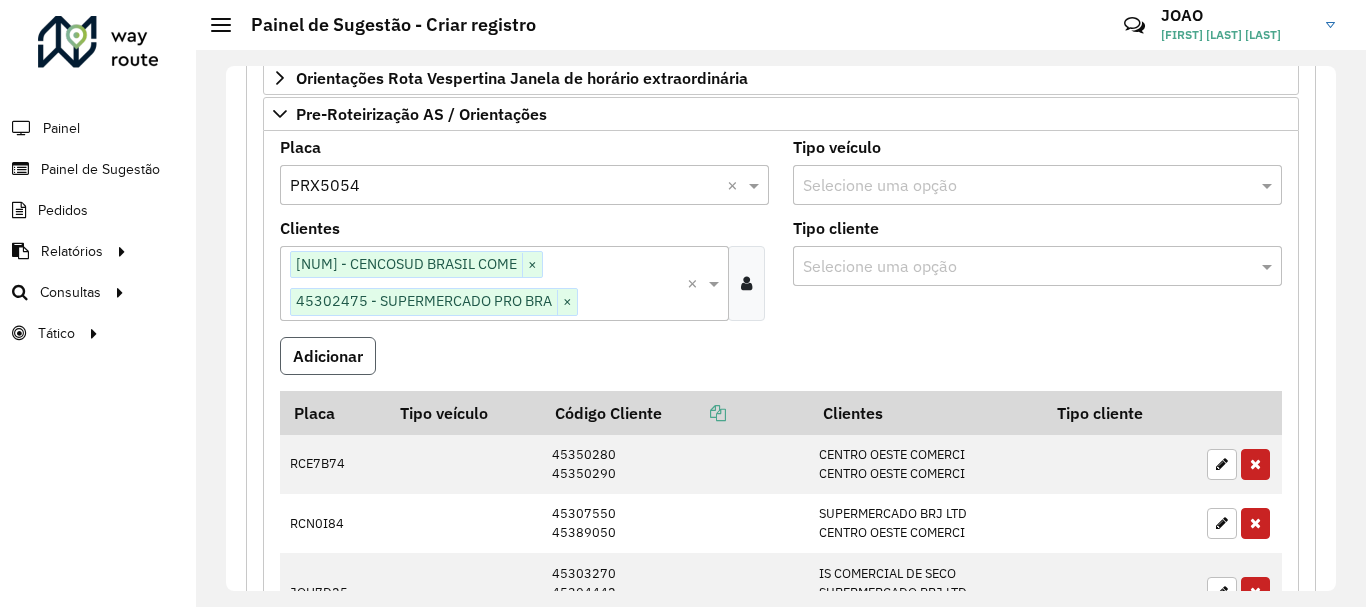 click on "Adicionar" at bounding box center [328, 356] 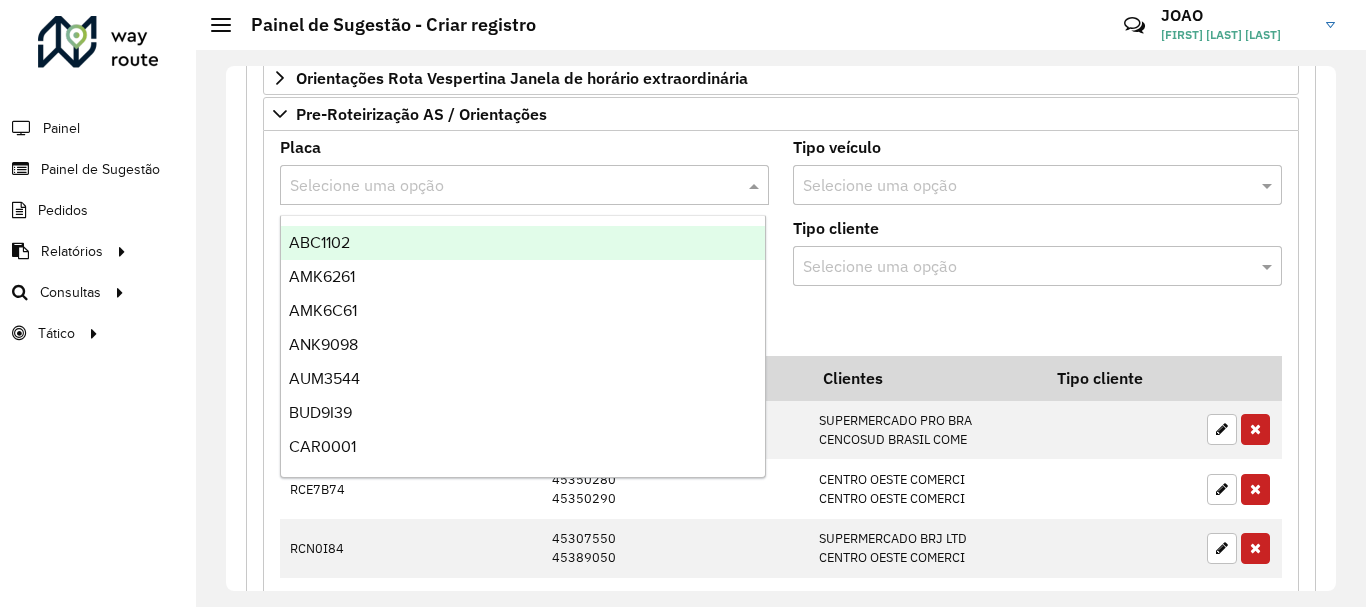 click at bounding box center (504, 186) 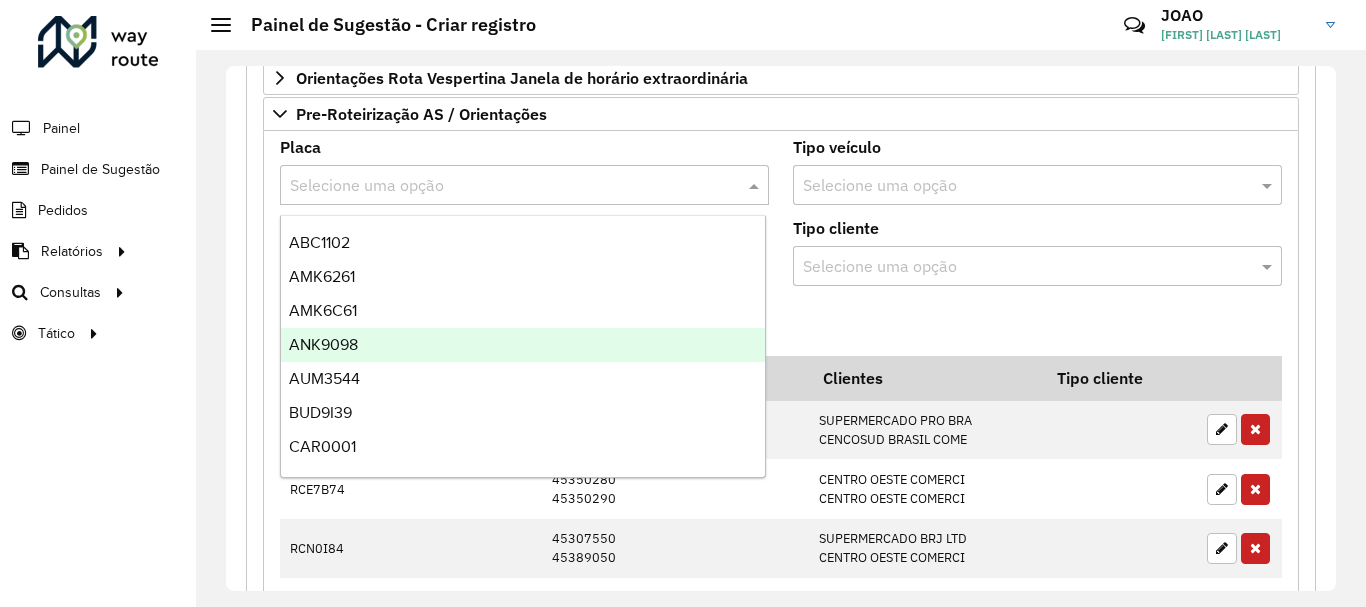 click on "Roteirizador AmbevTech Painel Painel de Sugestão Pedidos Relatórios Clientes Clientes fora malha Edição tempo atendimento Indicadores roteirização Pedidos agrupados Pedidos não Roteirizados Romaneio Roteirização Setor Veículos Consultas Roteirização Setores Tático Análise de Sessões Service Time" 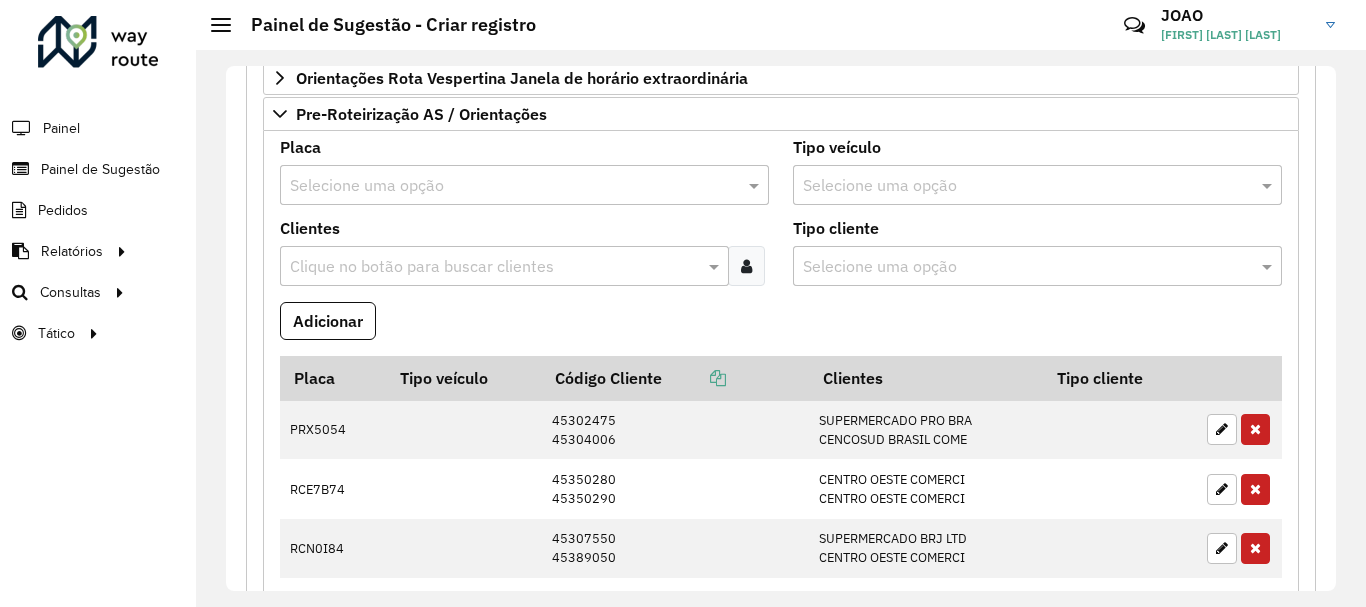click at bounding box center (504, 186) 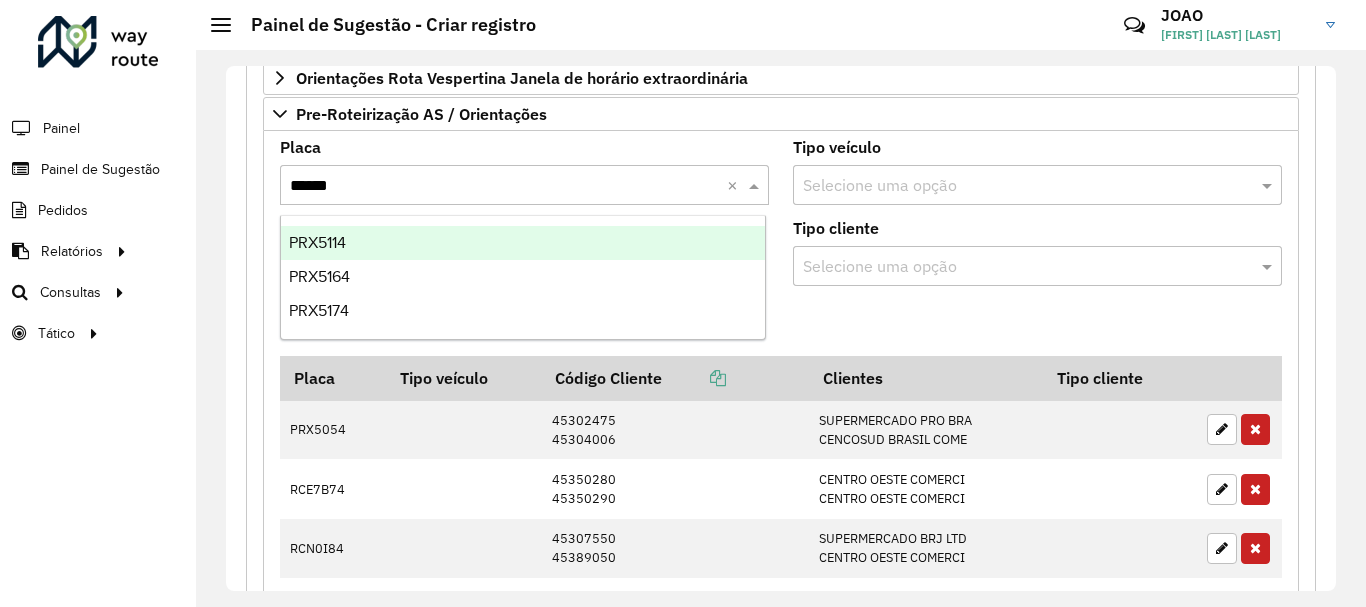 type on "*******" 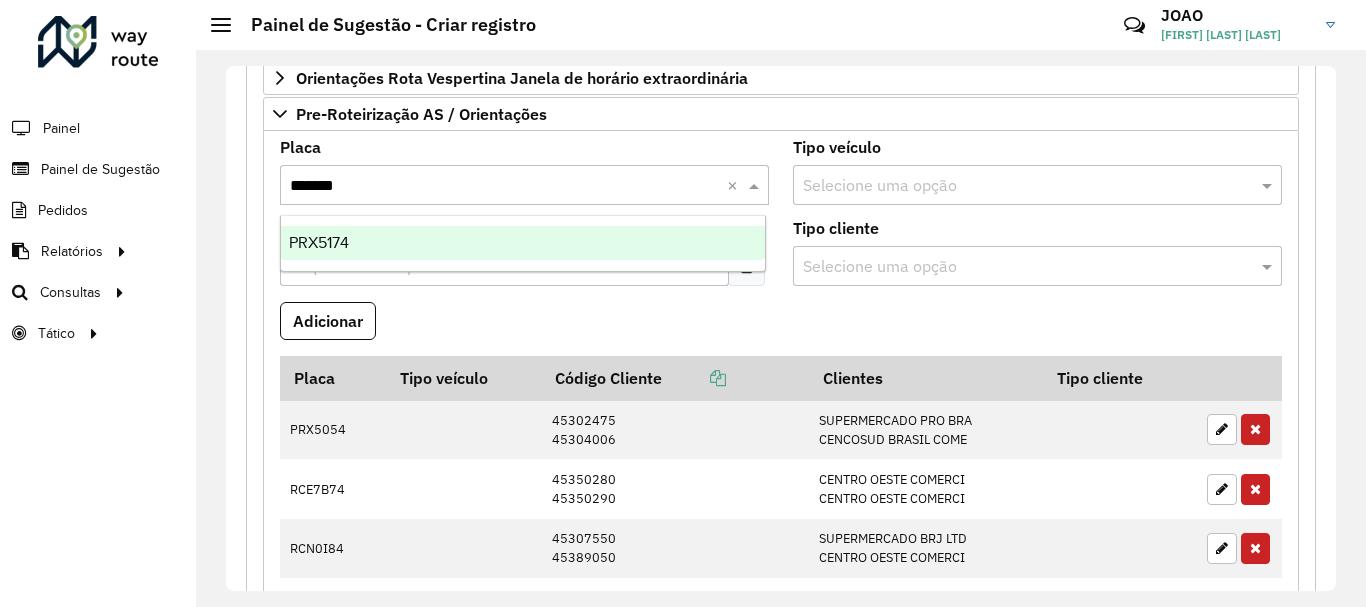 click on "PRX5174" at bounding box center [523, 243] 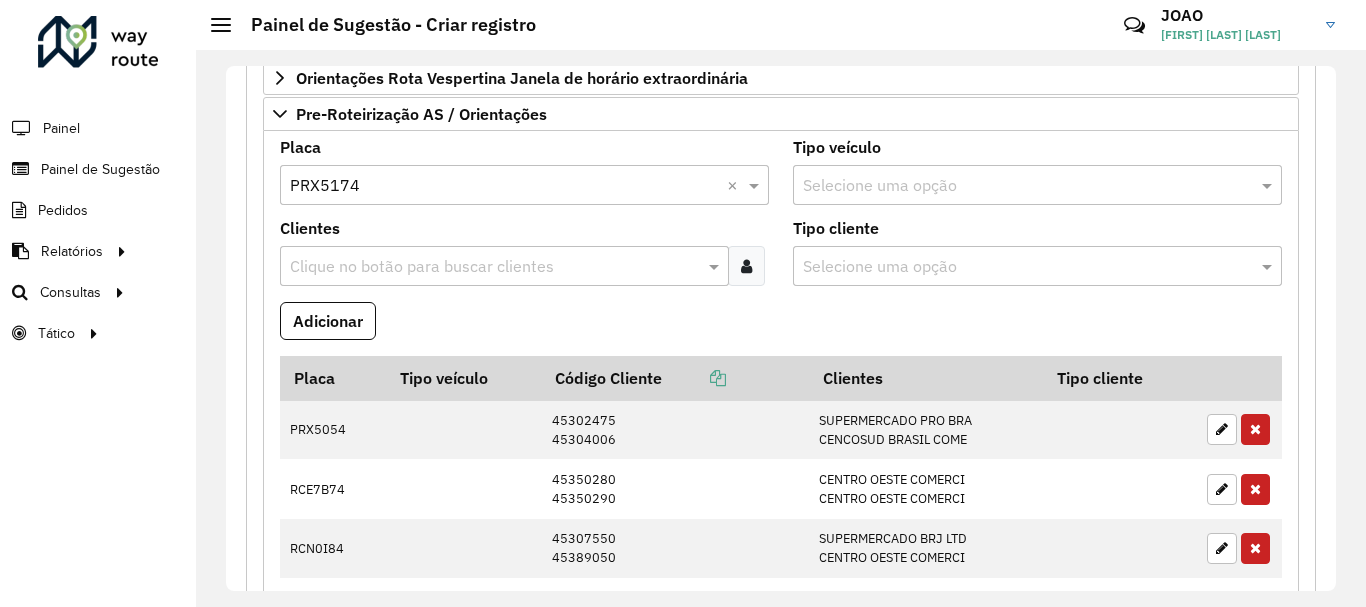 click at bounding box center (494, 267) 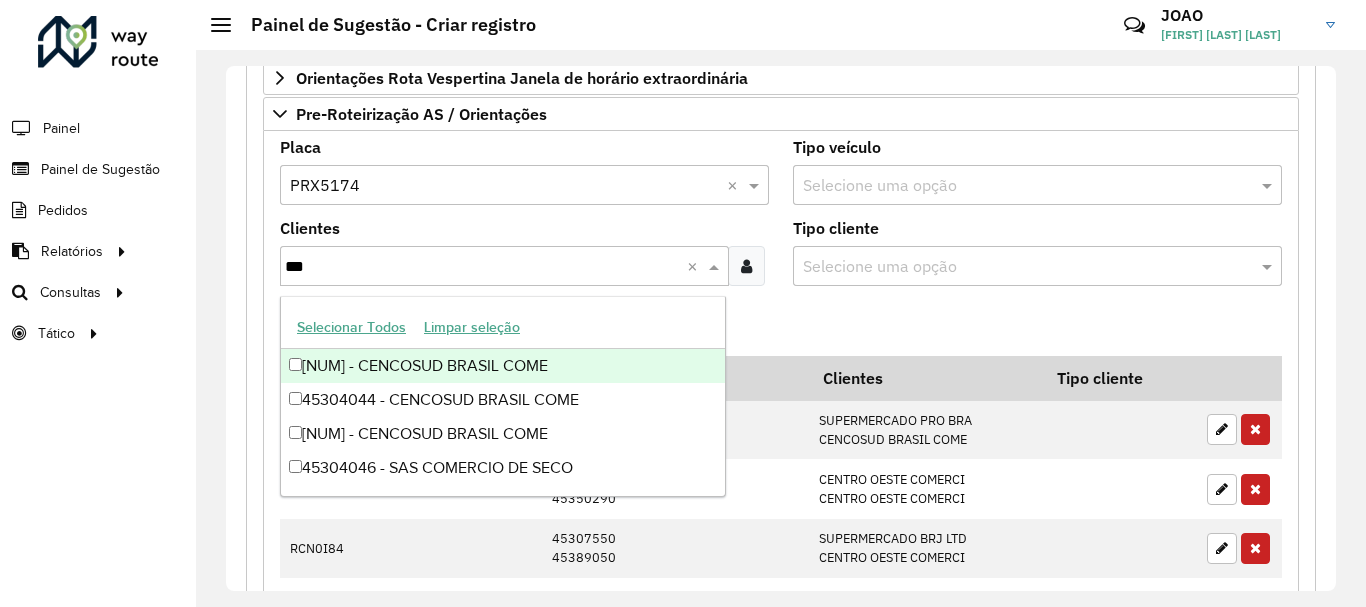 type on "****" 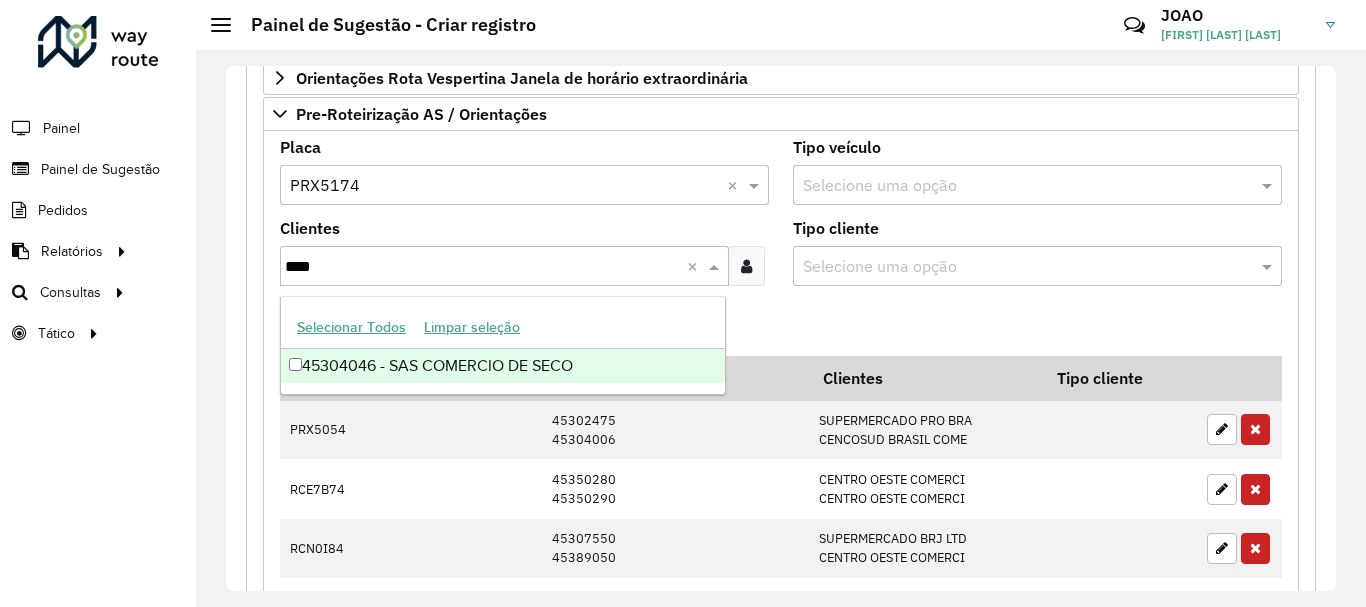 click on "45304046 - SAS COMERCIO DE SECO" at bounding box center (503, 366) 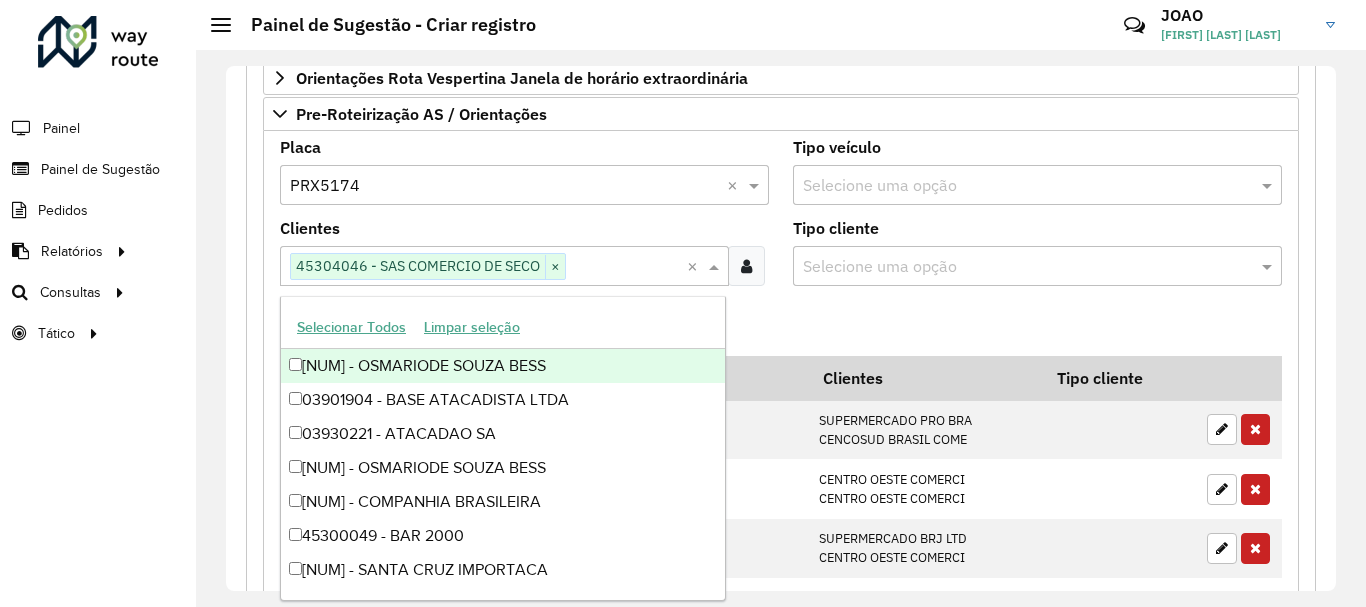 click at bounding box center [626, 267] 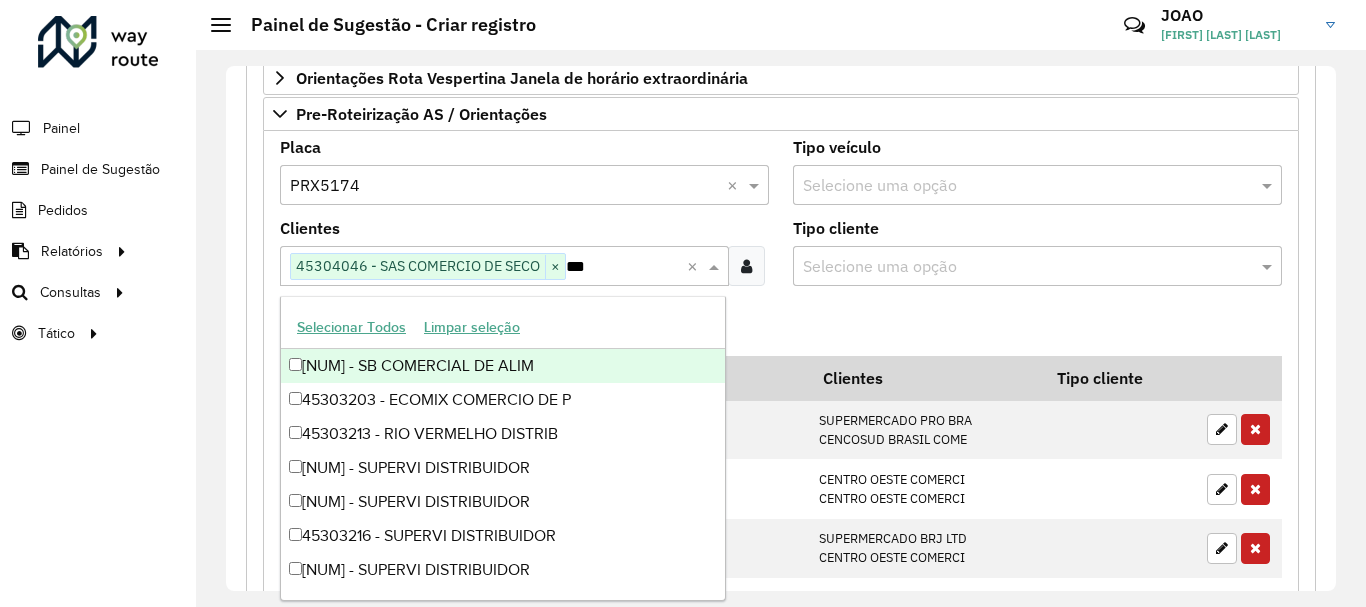 type on "****" 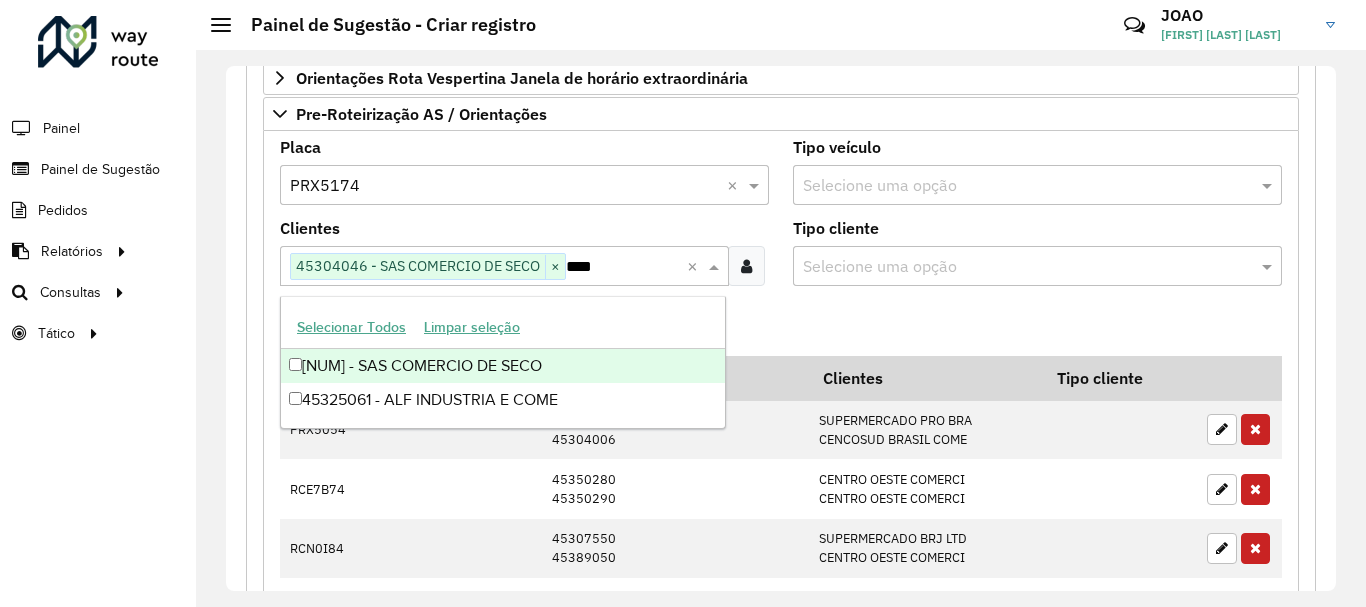click on "[NUM] - SAS COMERCIO DE SECO" at bounding box center [503, 366] 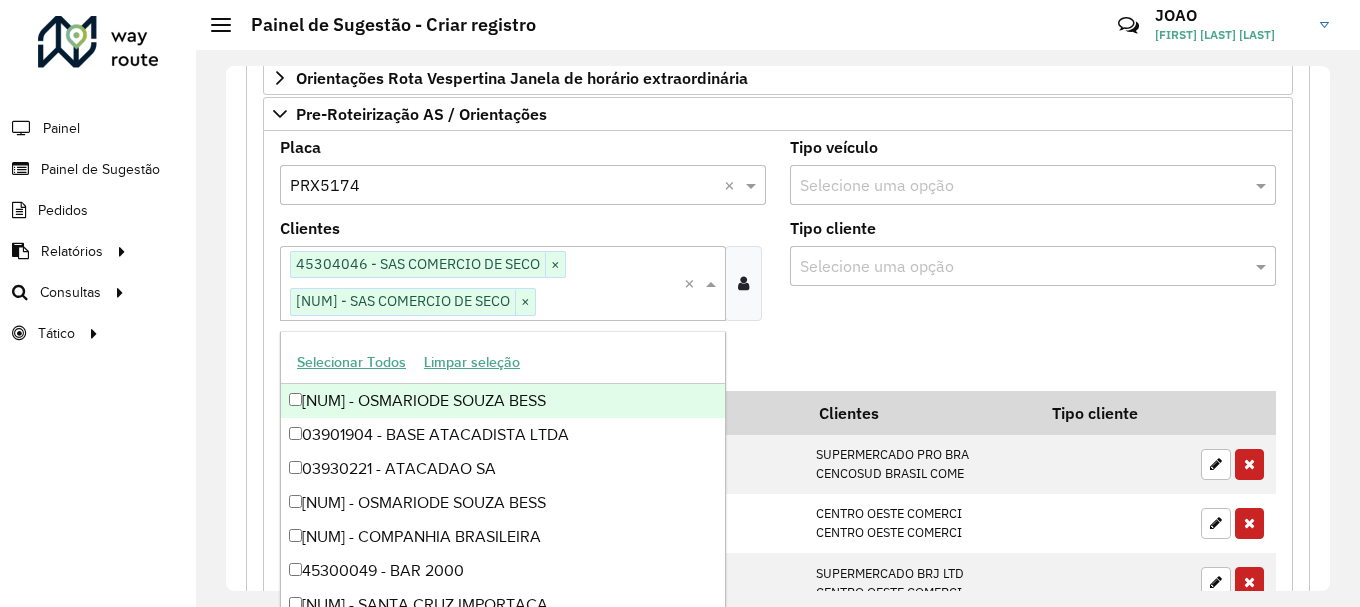 click on "Adicionar" at bounding box center (778, 364) 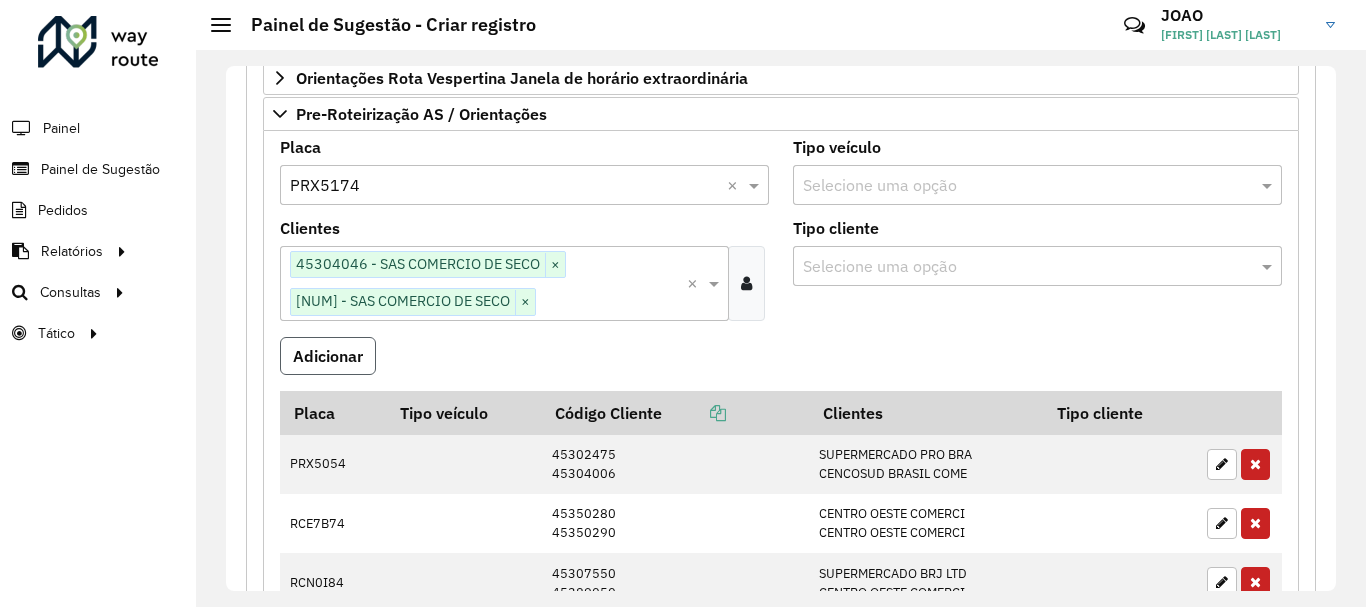 click on "Adicionar" at bounding box center (328, 356) 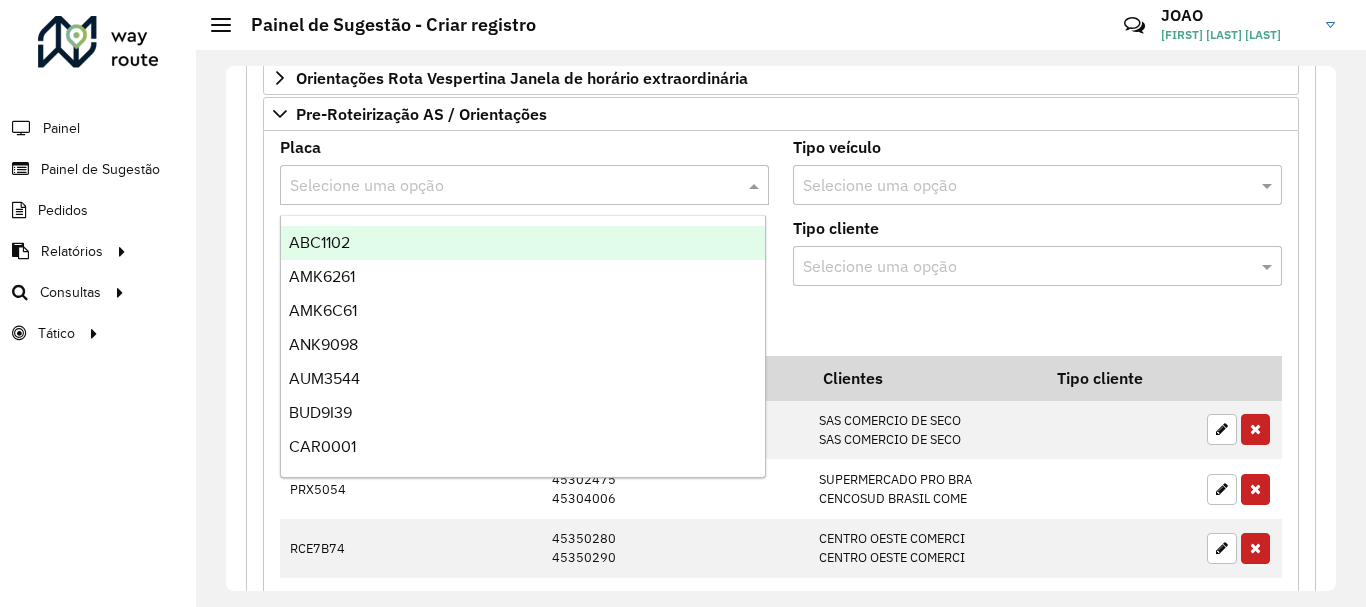 click at bounding box center (504, 186) 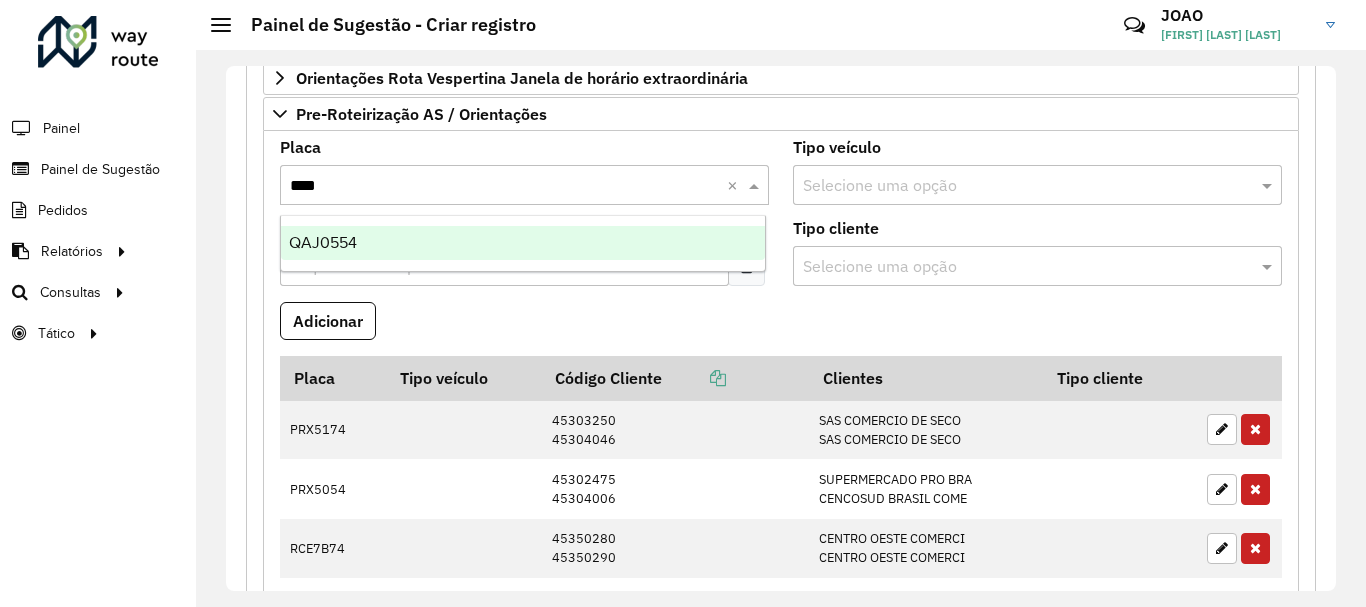 type on "*****" 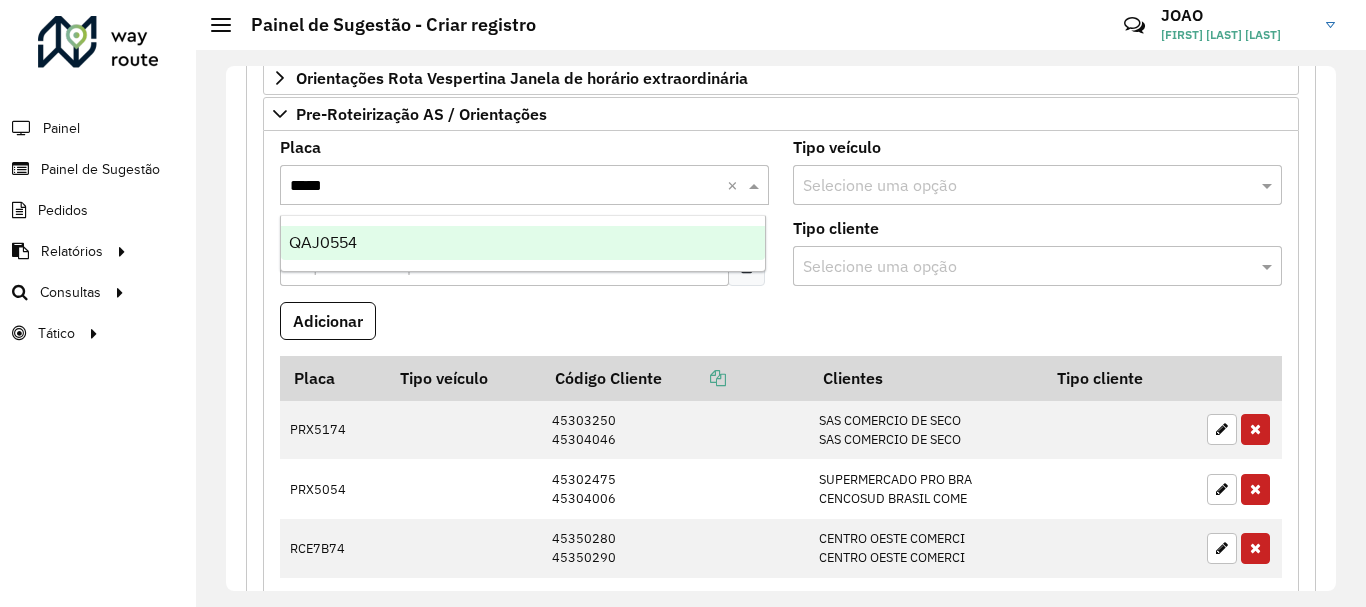 click on "QAJ0554" at bounding box center (523, 243) 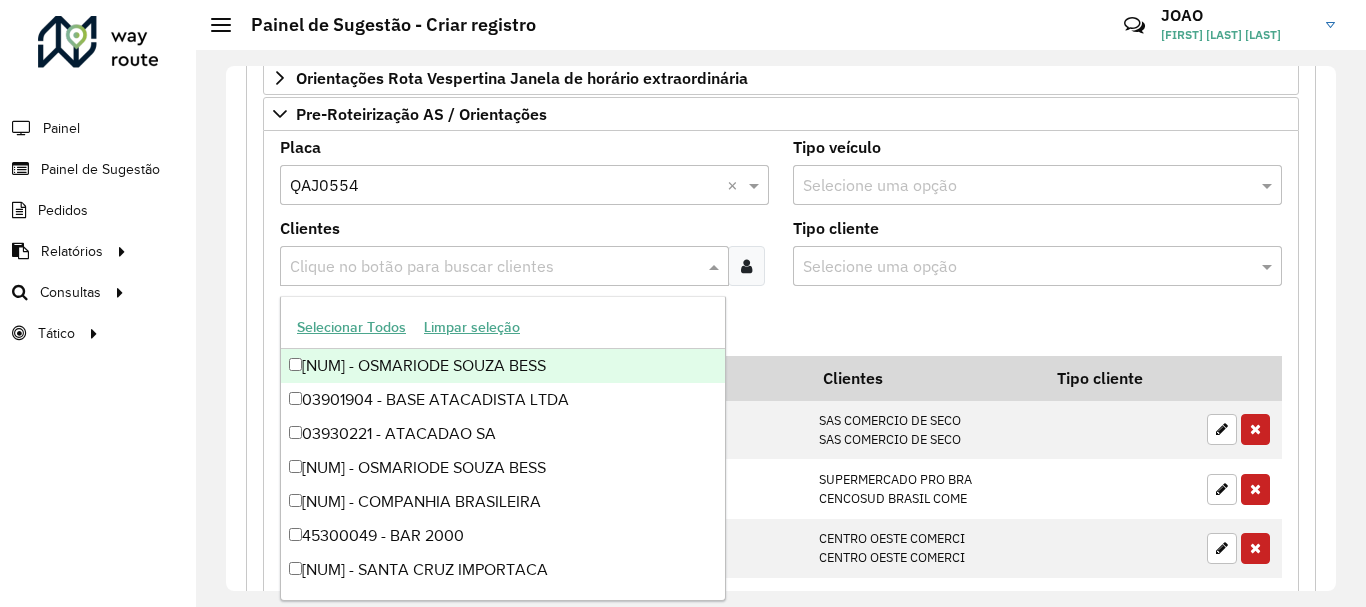 click at bounding box center [494, 267] 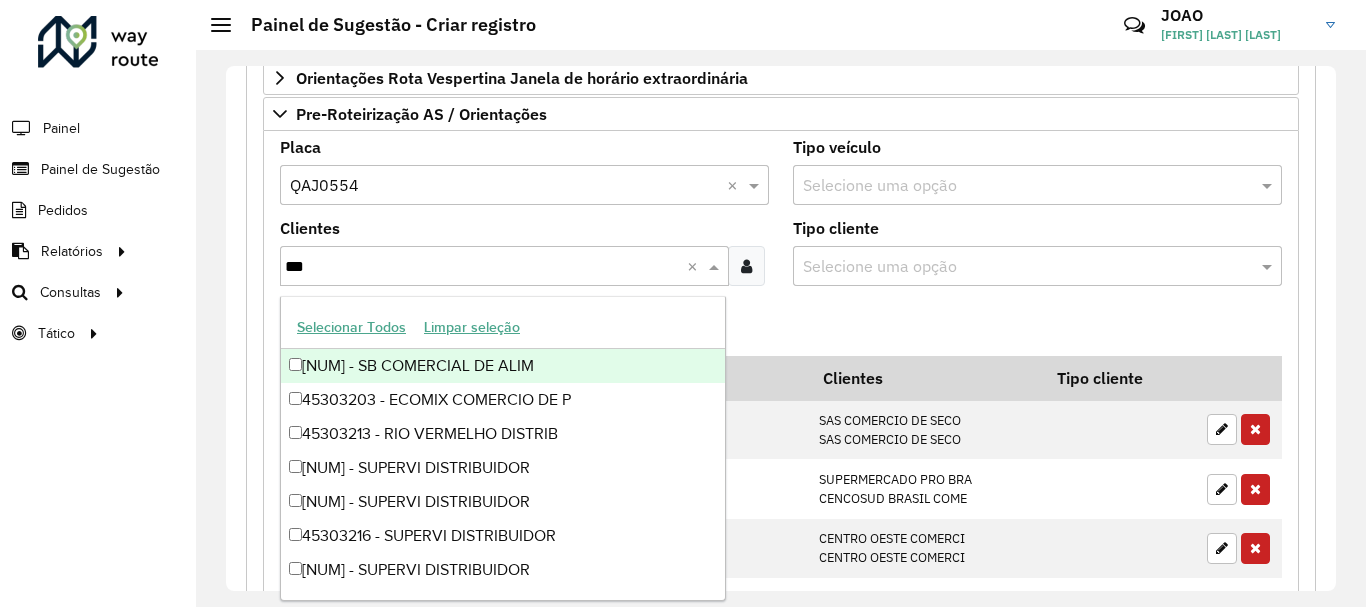 type on "****" 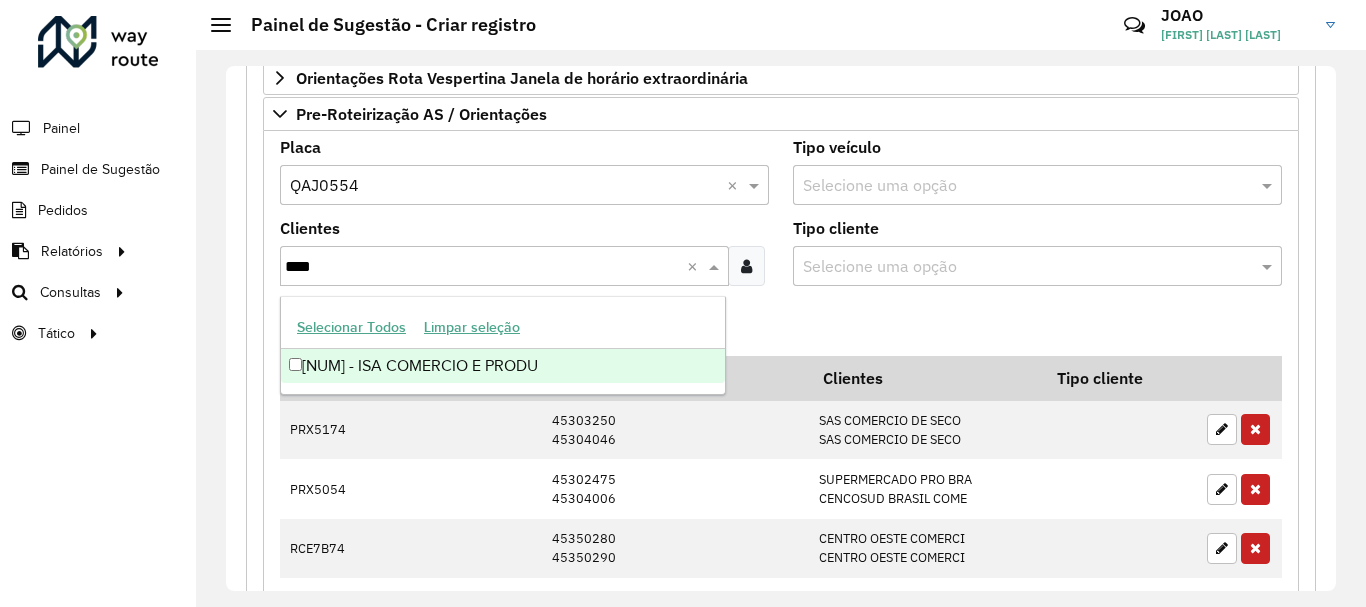 click on "[NUM] - ISA COMERCIO E PRODU" at bounding box center (503, 366) 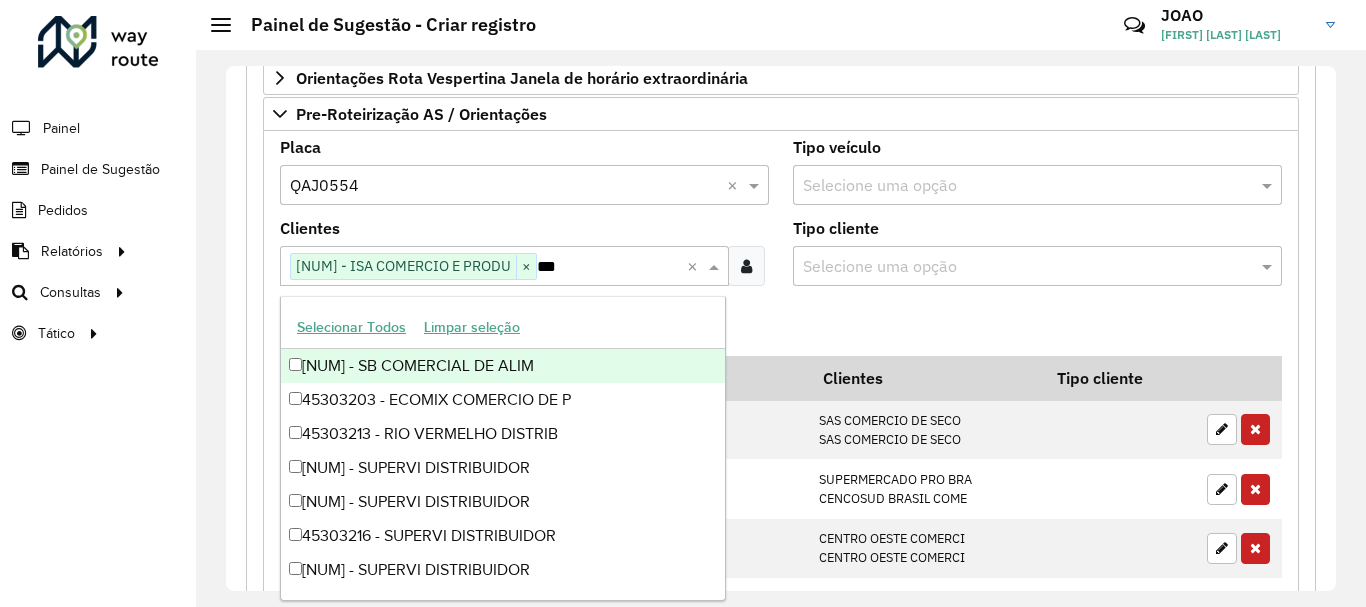 type on "****" 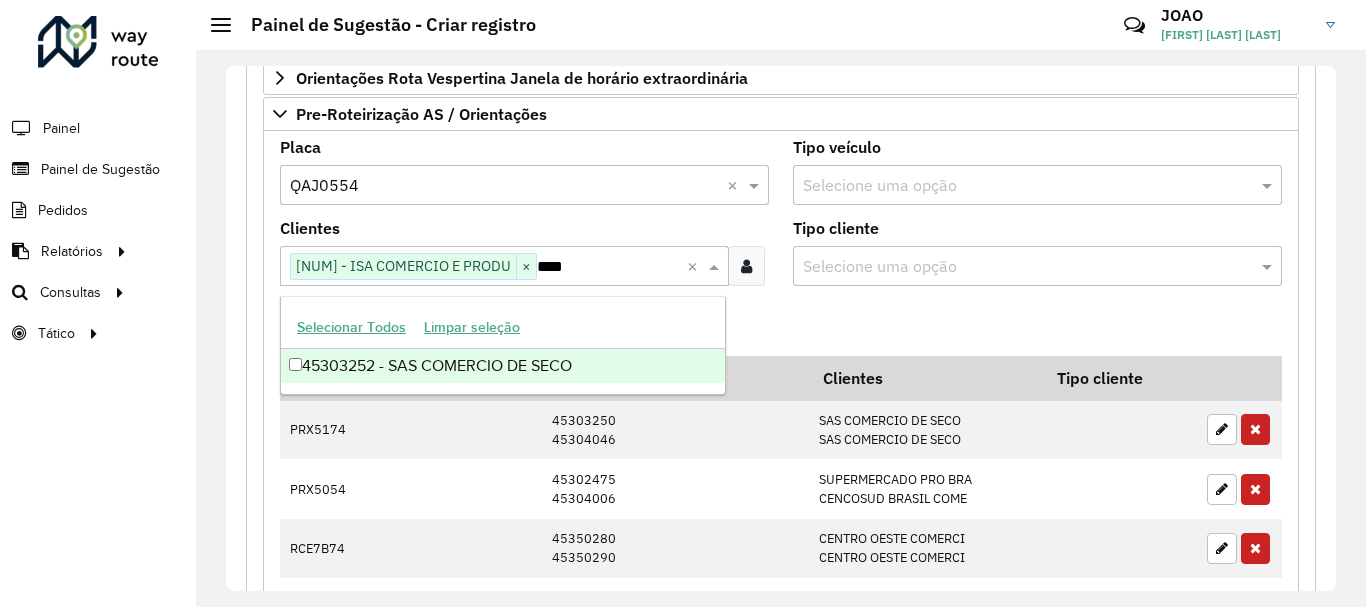 click on "45303252 - SAS COMERCIO DE SECO" at bounding box center [503, 366] 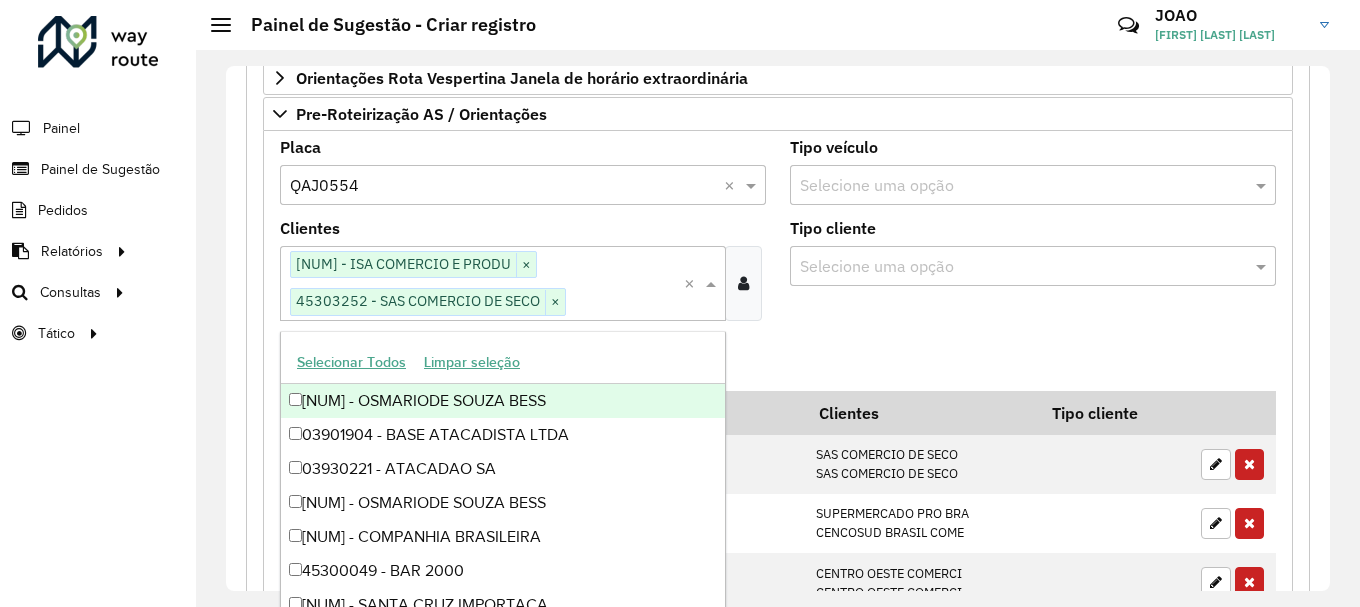 click on "Tipo cliente  Selecione uma opção" at bounding box center [1033, 278] 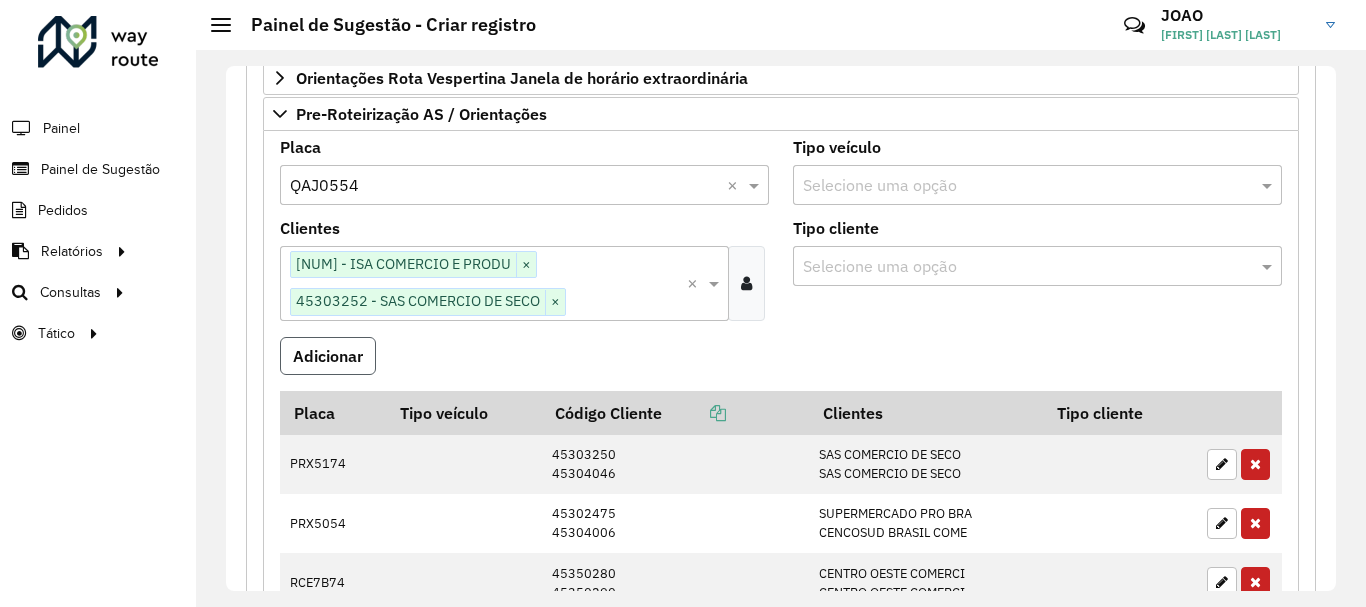 click on "Adicionar" at bounding box center [328, 356] 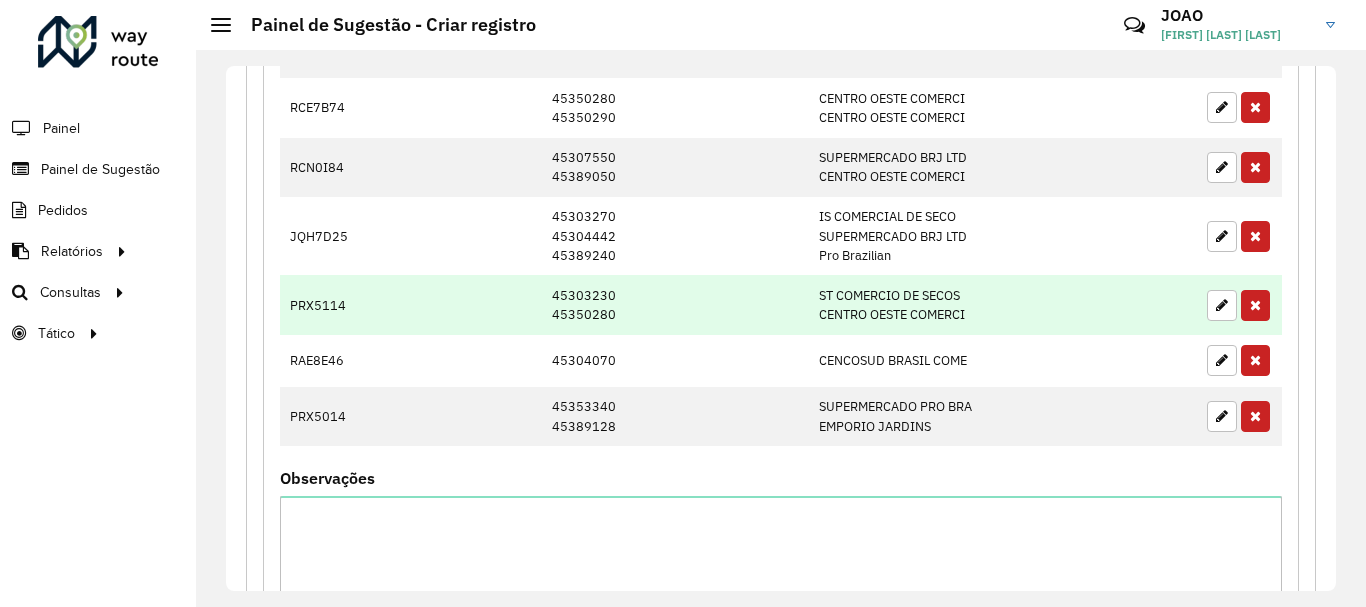 scroll, scrollTop: 1885, scrollLeft: 0, axis: vertical 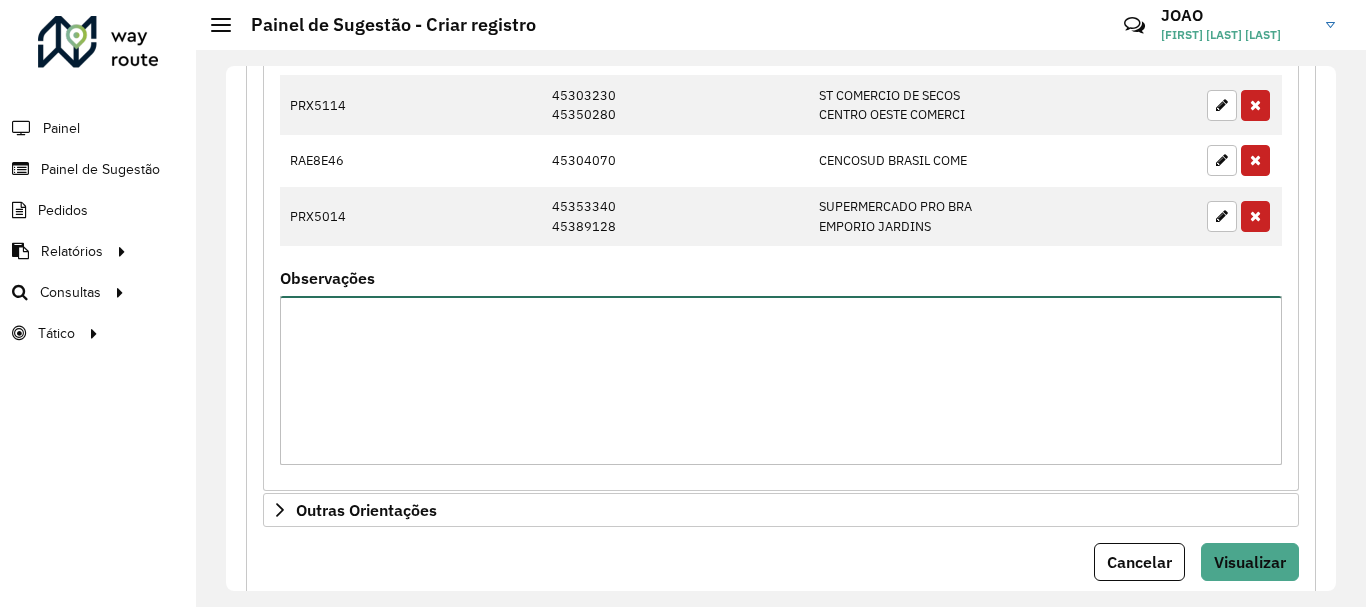 click on "Observações" at bounding box center (781, 380) 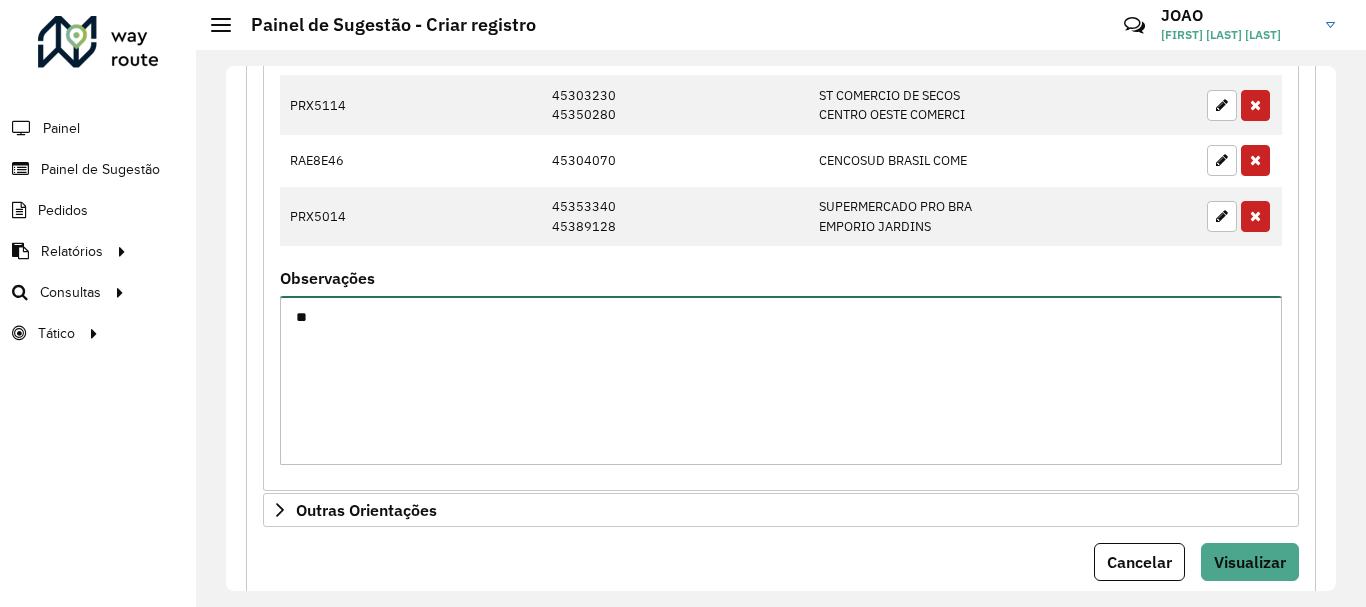 type on "*" 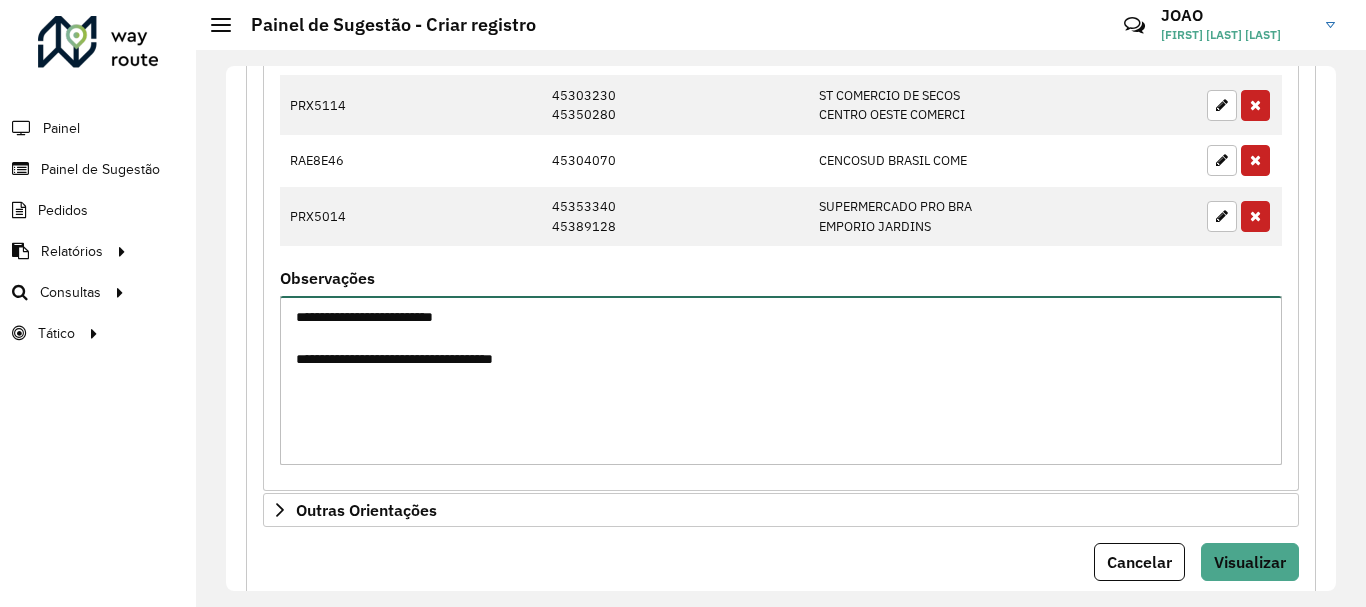 click on "**********" at bounding box center [781, 380] 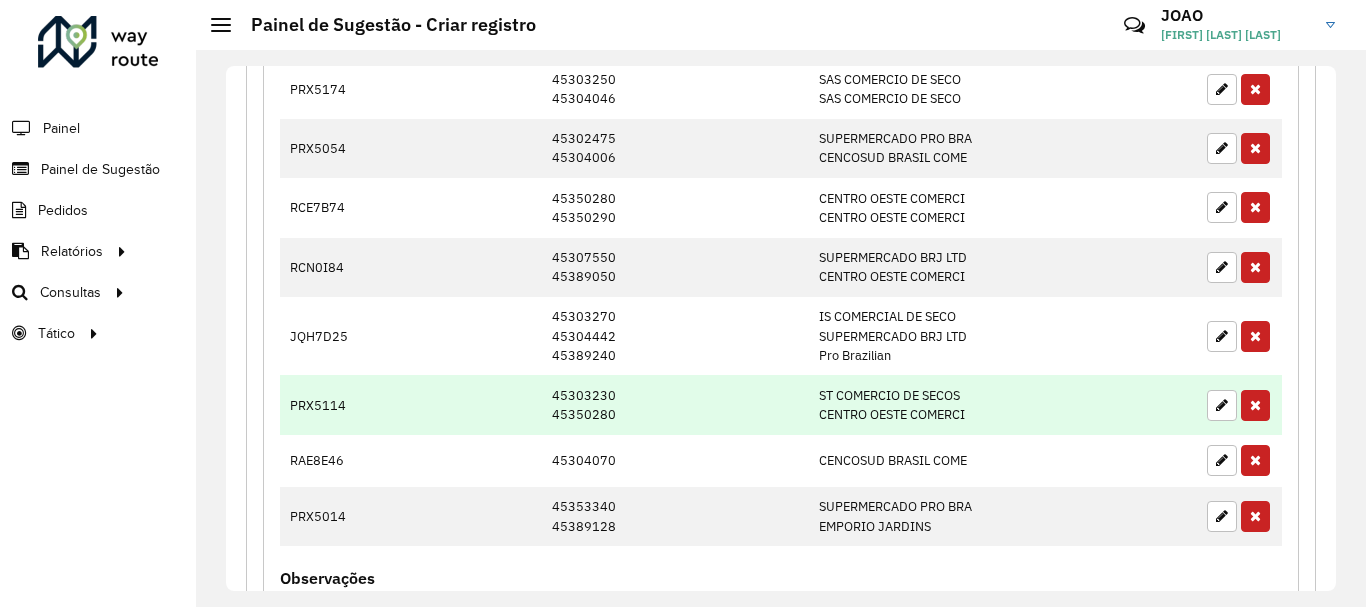 scroll, scrollTop: 2185, scrollLeft: 0, axis: vertical 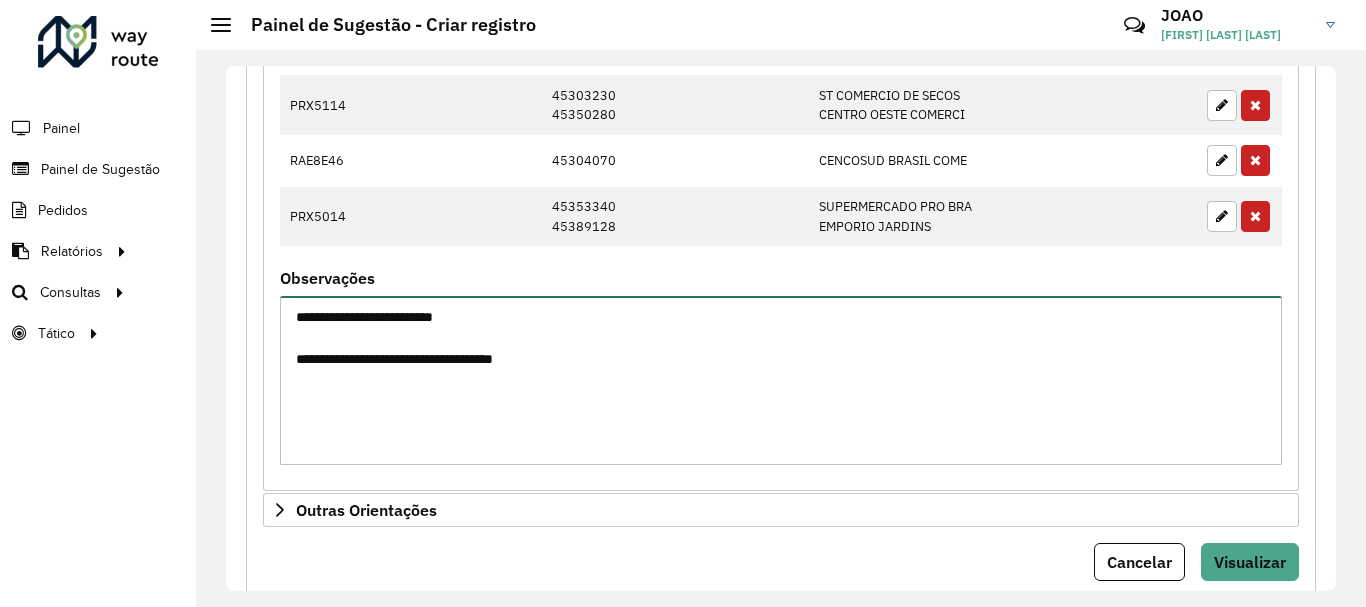click on "**********" at bounding box center [781, 380] 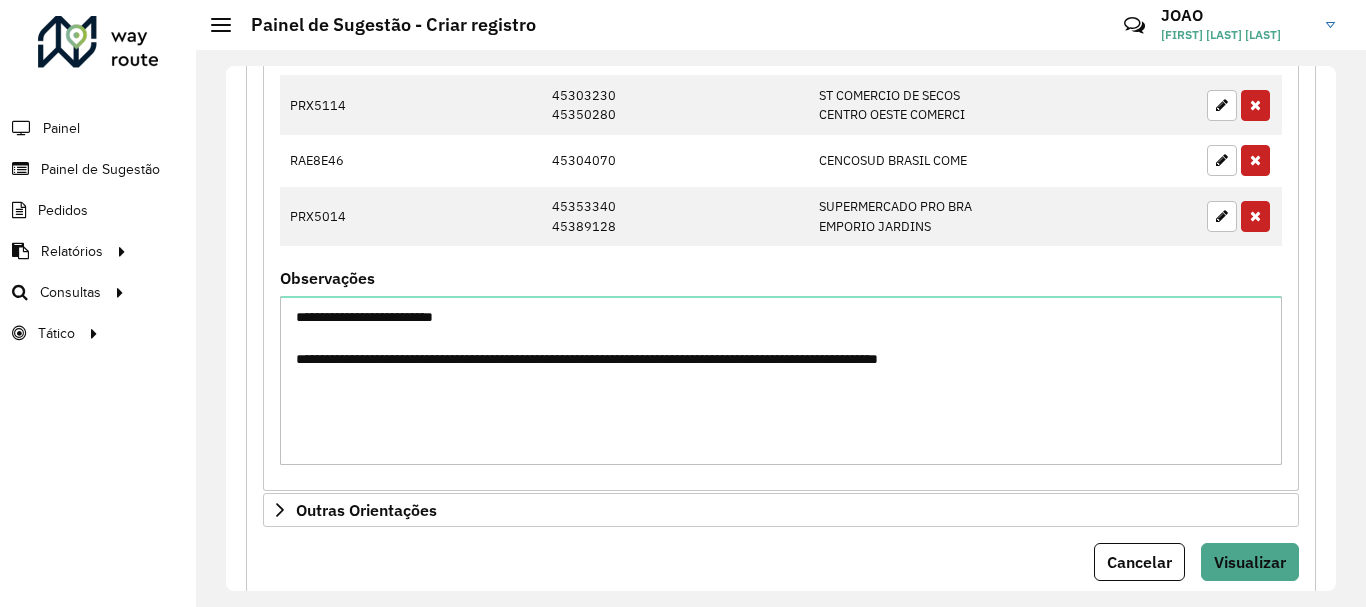click on "**********" at bounding box center [781, 368] 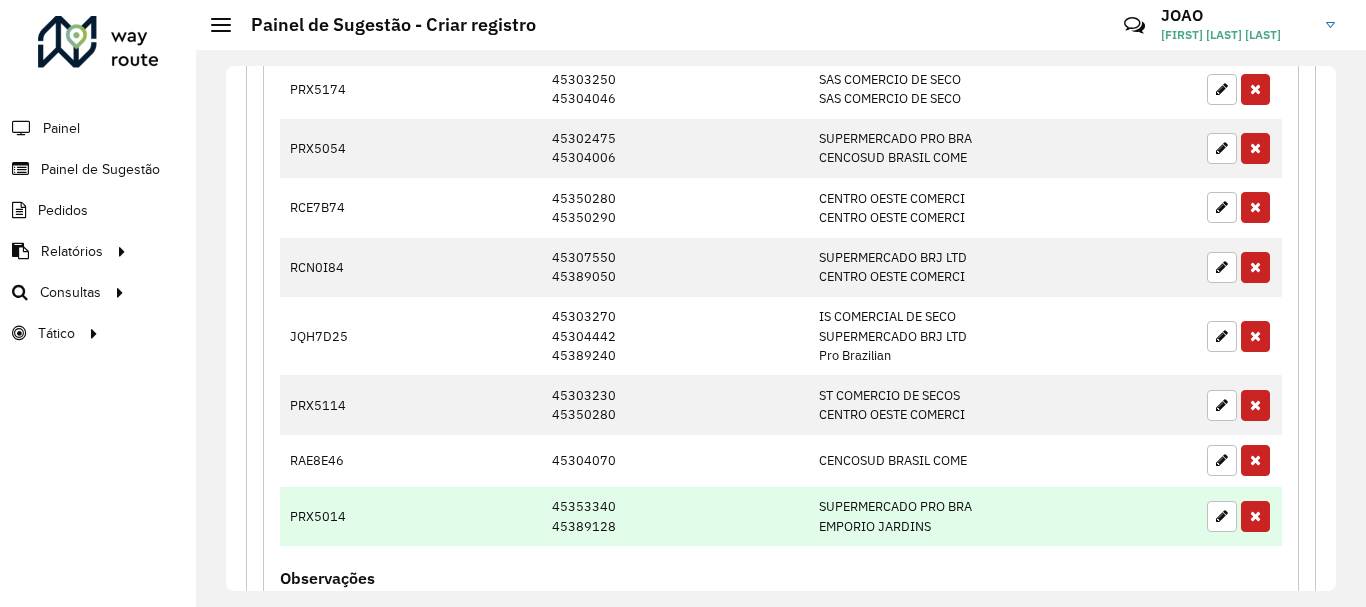 scroll, scrollTop: 2245, scrollLeft: 0, axis: vertical 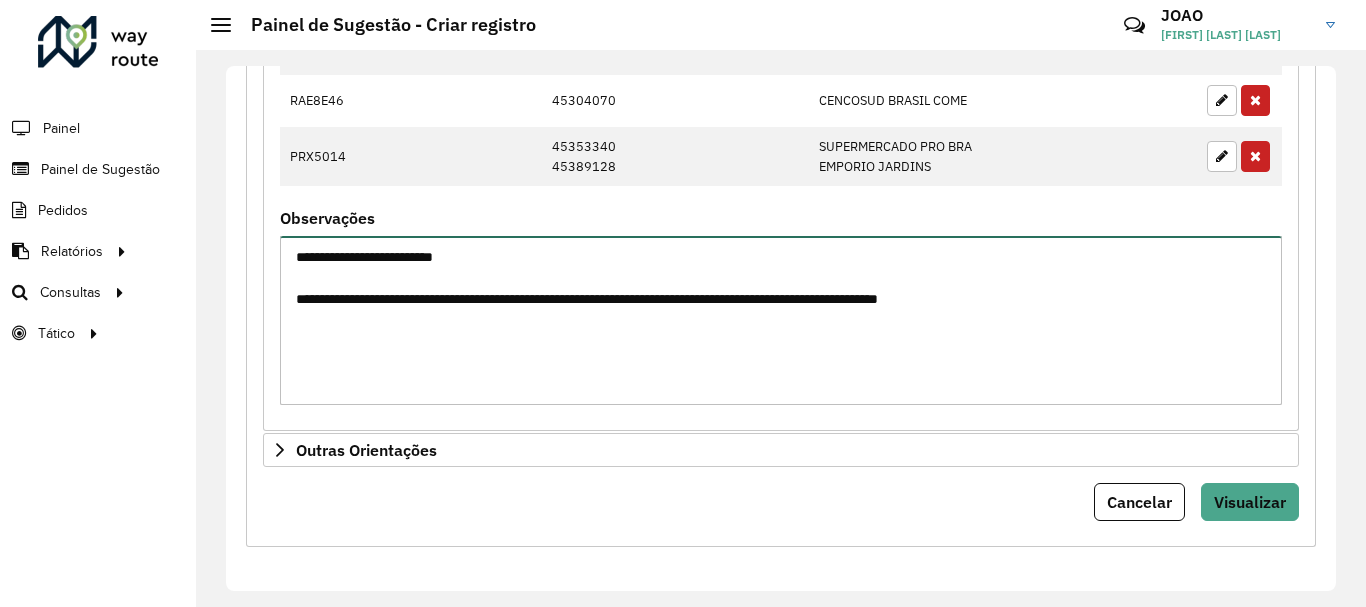 click on "**********" at bounding box center [781, 320] 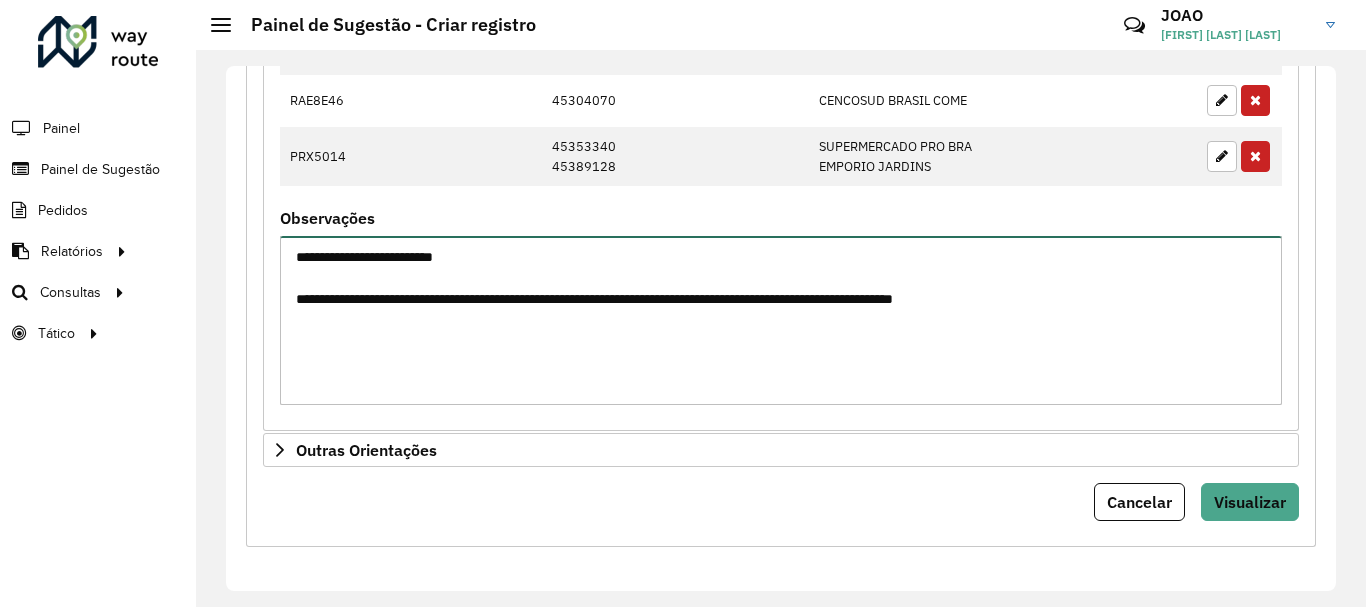 click on "**********" at bounding box center (781, 320) 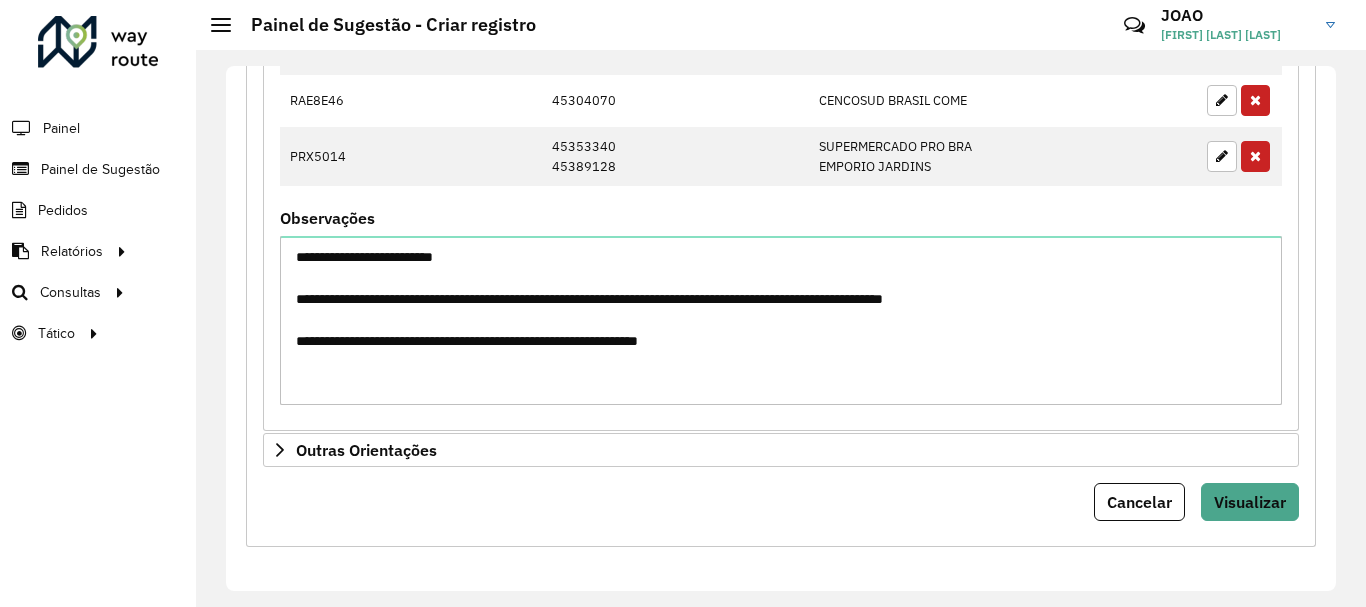 click on "Placa   Tipo veículo   Código Cliente   Clientes   Tipo cliente  QAJ0554 [NUM] [NUM]  SAS COMERCIO DE SECO  ISA COMERCIO E PRODU PRX5174 [NUM] [NUM]  SAS COMERCIO DE SECO  SAS COMERCIO DE SECO PRX5054 [NUM] [NUM]  SUPERMERCADO PRO BRA  CENCOSUD BRASIL COME RCE7B74 [NUM] [NUM]  CENTRO OESTE COMERCI  CENTRO OESTE COMERCI RCN0I84 [NUM] [NUM]  SUPERMERCADO BRJ LTD  CENTRO OESTE COMERCI JQH7D25 [NUM] [NUM] [NUM]  IS COMERCIAL DE SECO  SUPERMERCADO BRJ LTD  Pro Brazilian PRX5114 [NUM] [NUM]  ST COMERCIO DE SECOS  CENTRO OESTE COMERCI RAE8E46 [NUM]  CENCOSUD BRASIL COME PRX5014 [NUM] [NUM]  SUPERMERCADO PRO BRA  EMPORIO JARDINS" at bounding box center [781, -97] 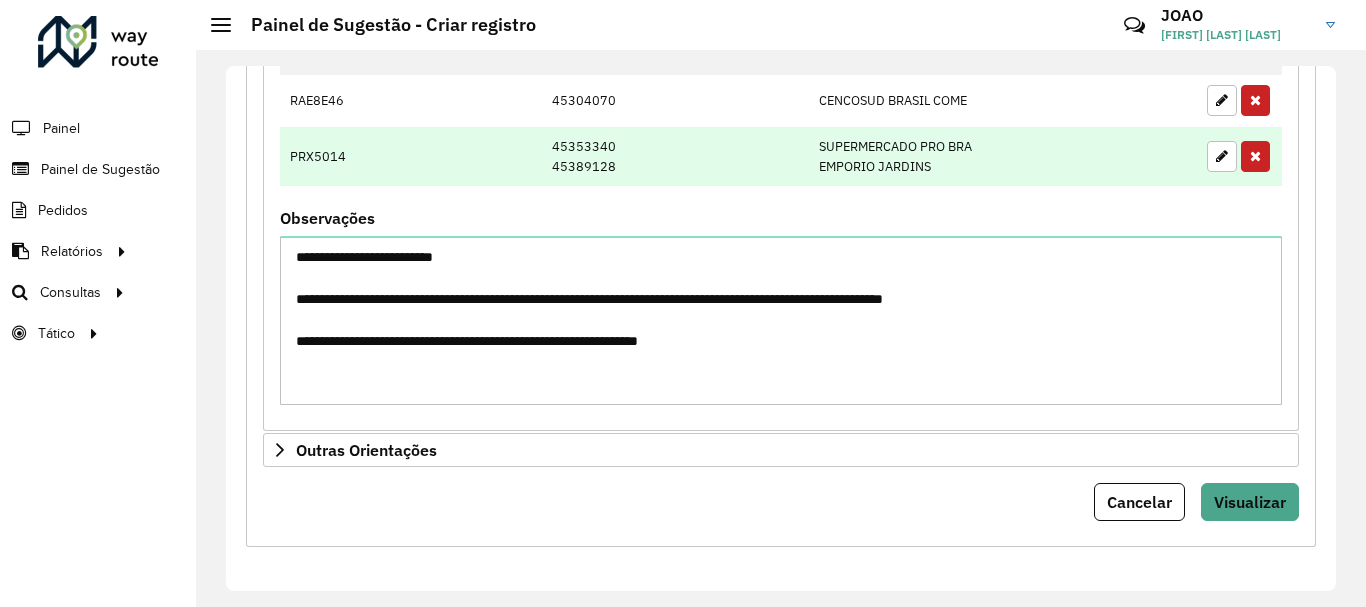 scroll, scrollTop: 2045, scrollLeft: 0, axis: vertical 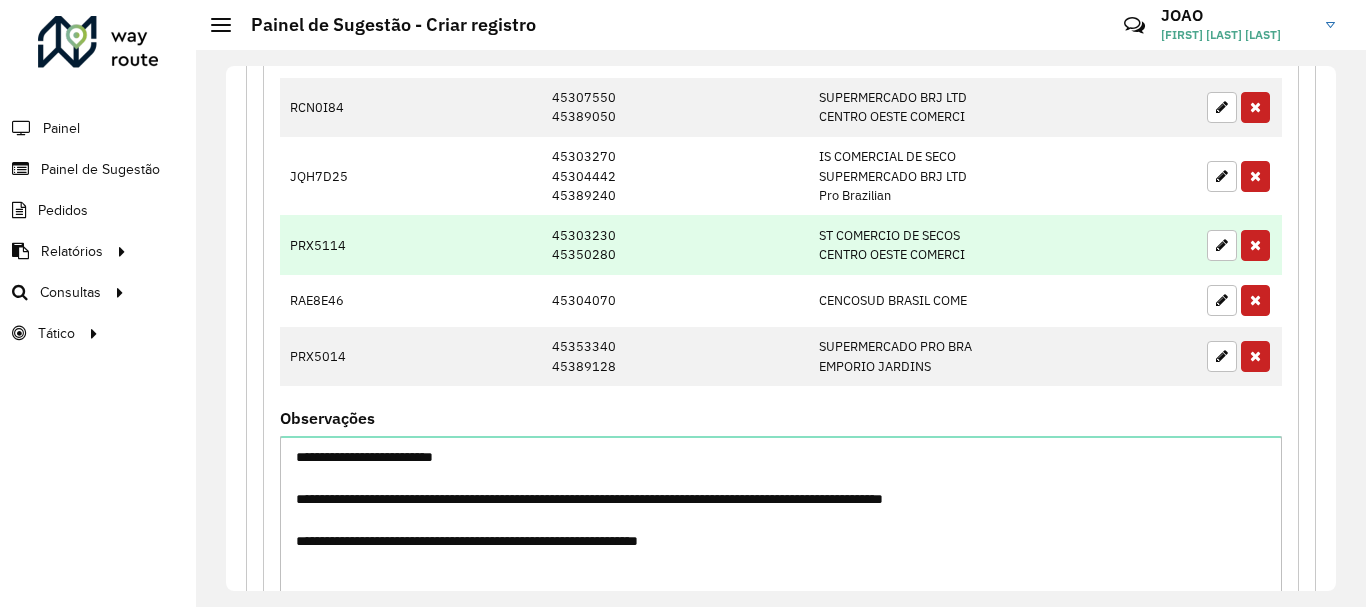 click on "[NUM] [NUM]" at bounding box center [675, 244] 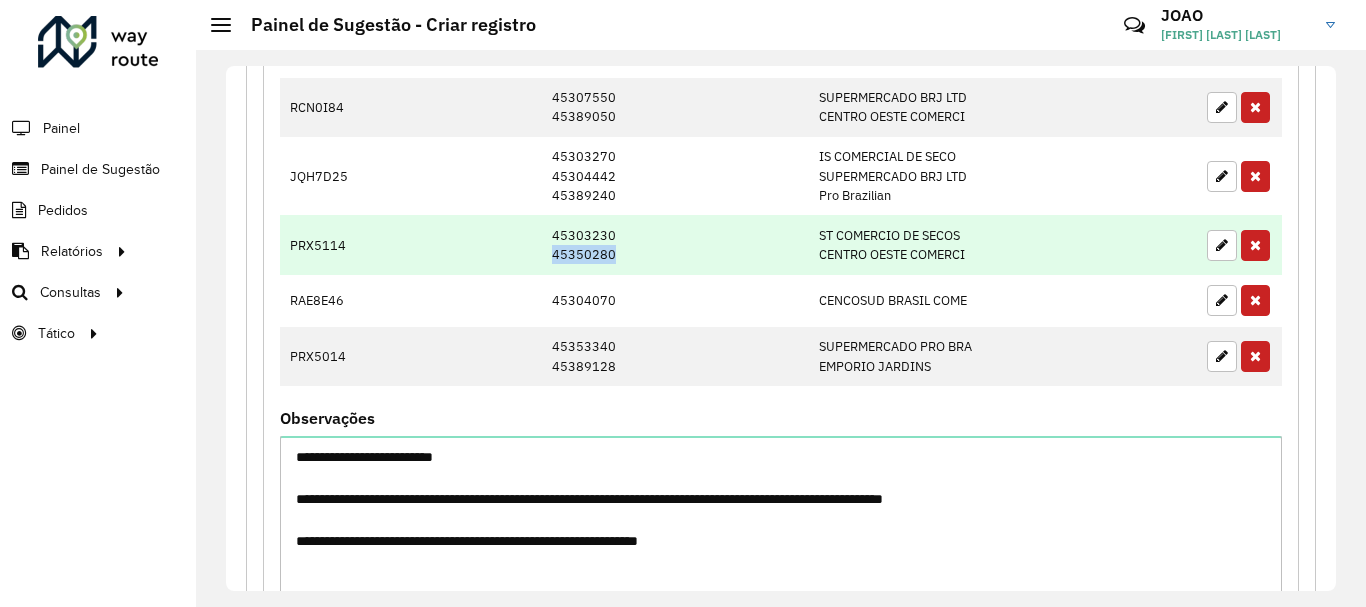 click on "[NUM] [NUM]" at bounding box center [675, 244] 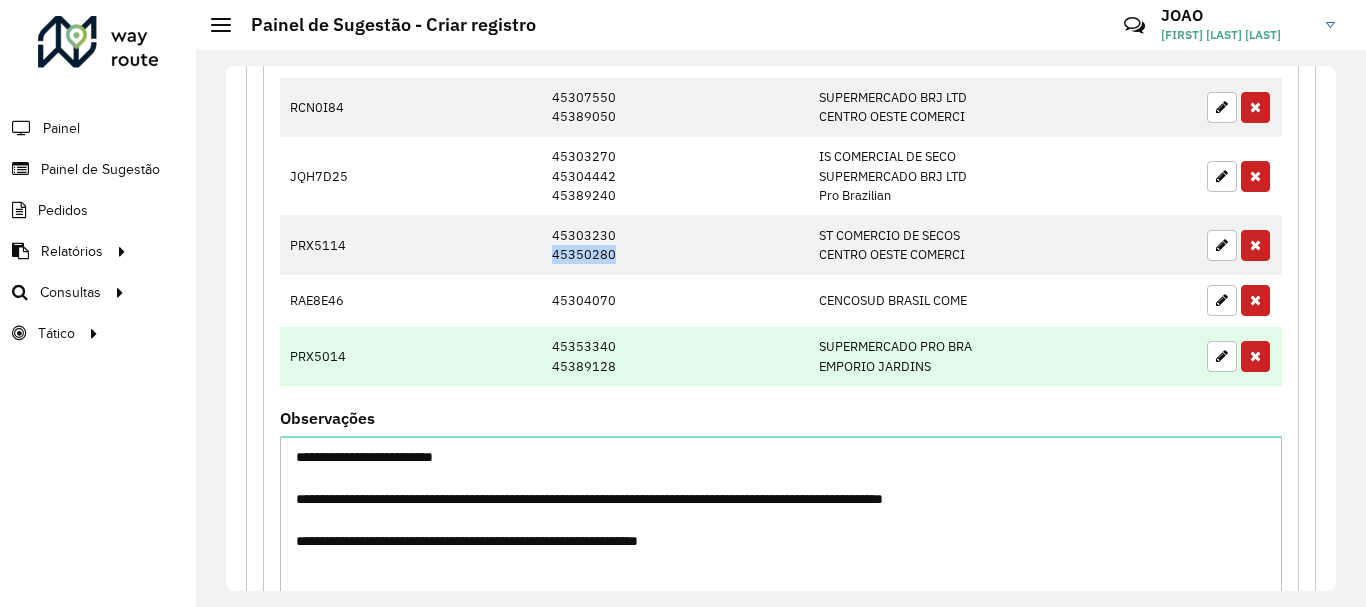 copy on "45350280" 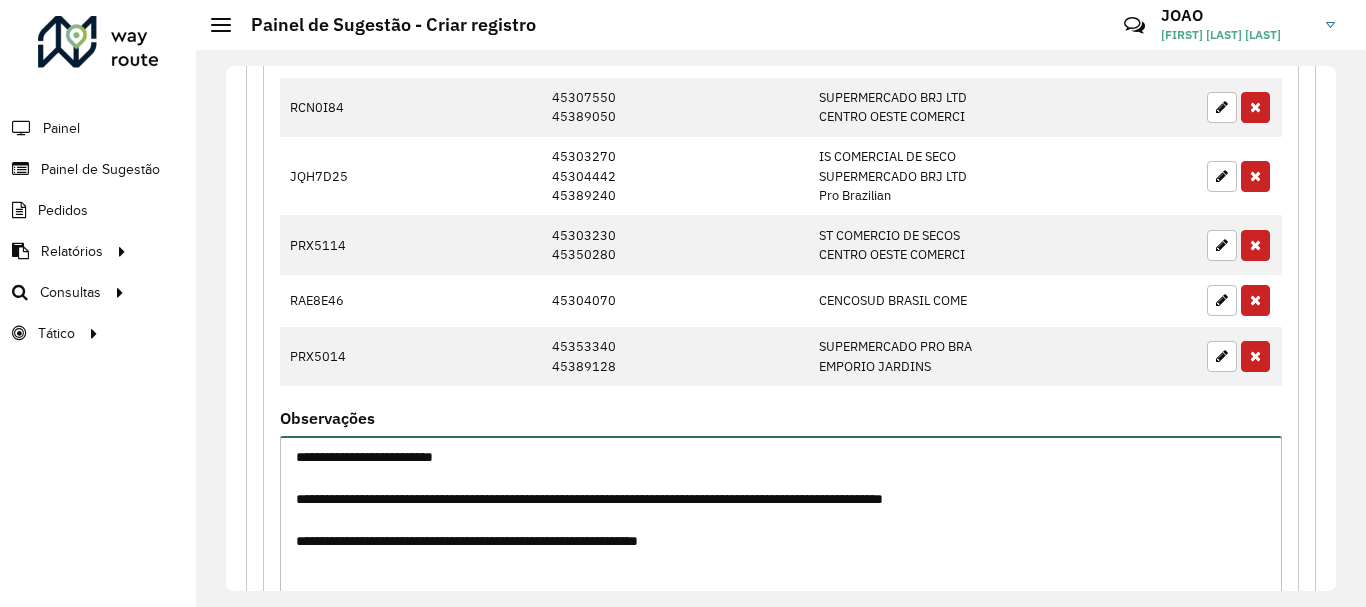 click on "**********" at bounding box center (781, 520) 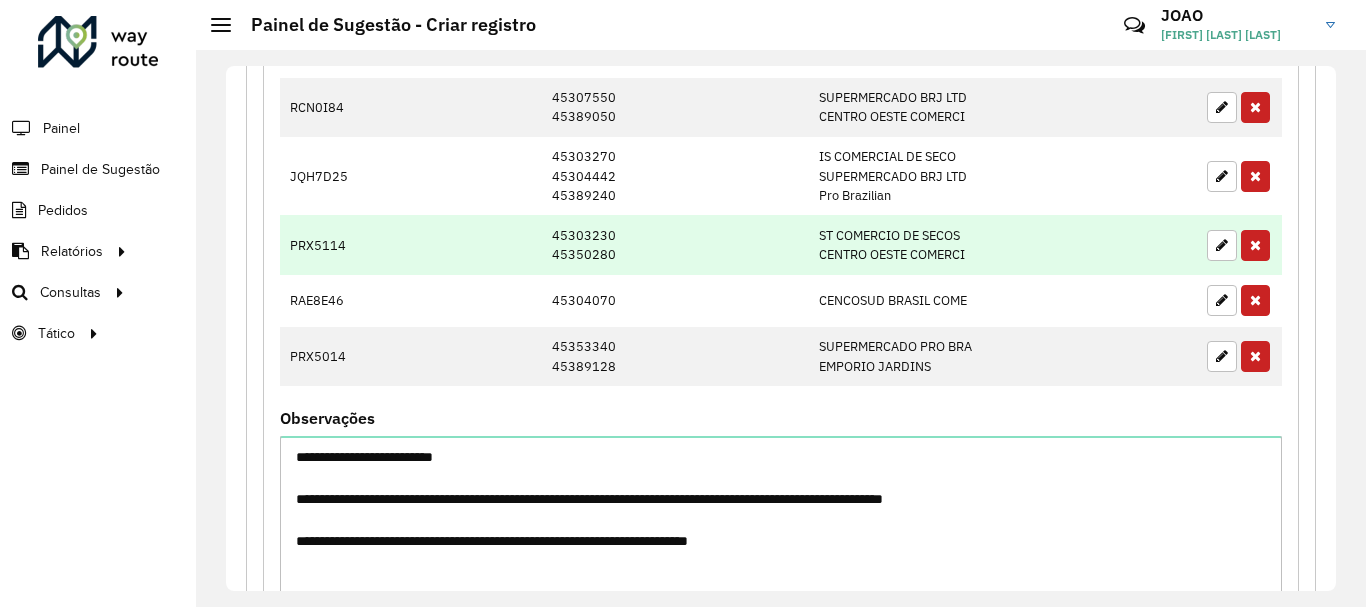click on "[NUM] [NUM]" at bounding box center [675, 244] 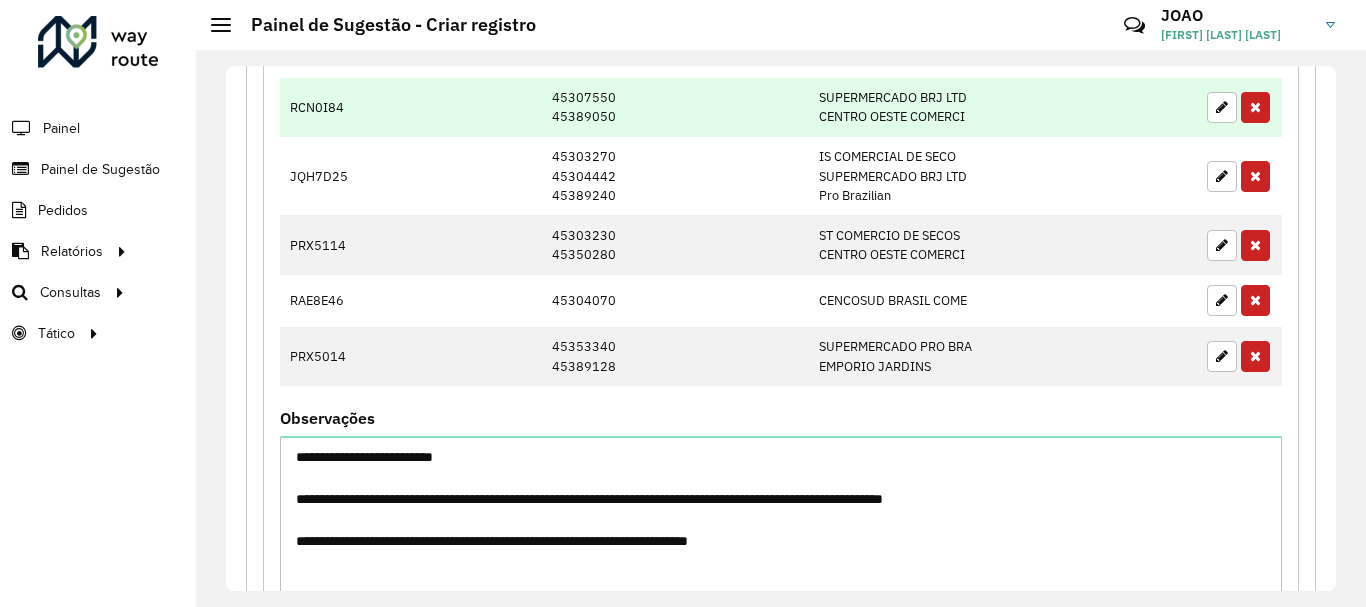 click on "[NUM] [NUM]" at bounding box center (675, 107) 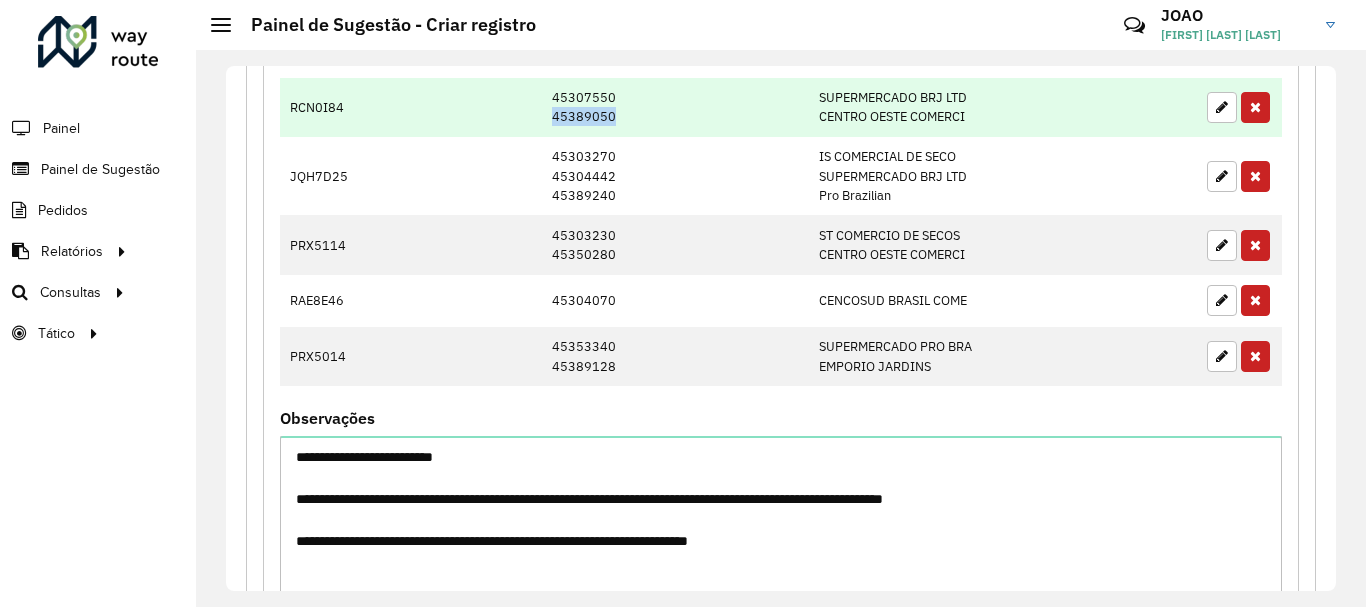 click on "[NUM] [NUM]" at bounding box center (675, 107) 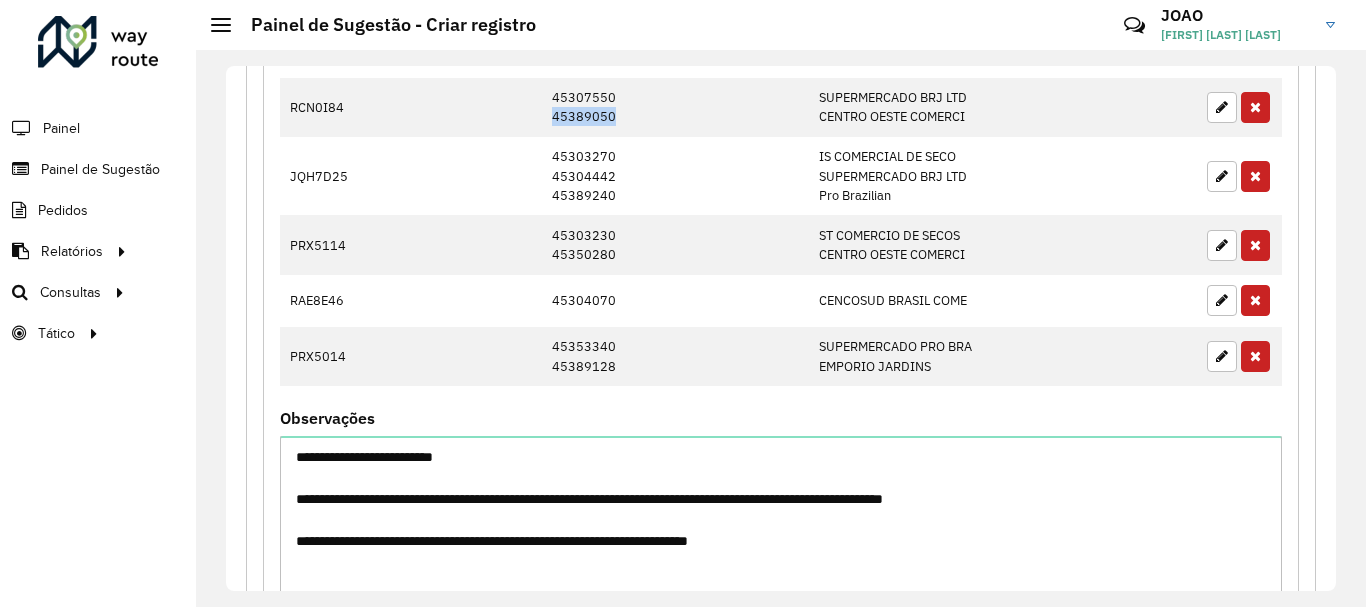 copy on "45389050" 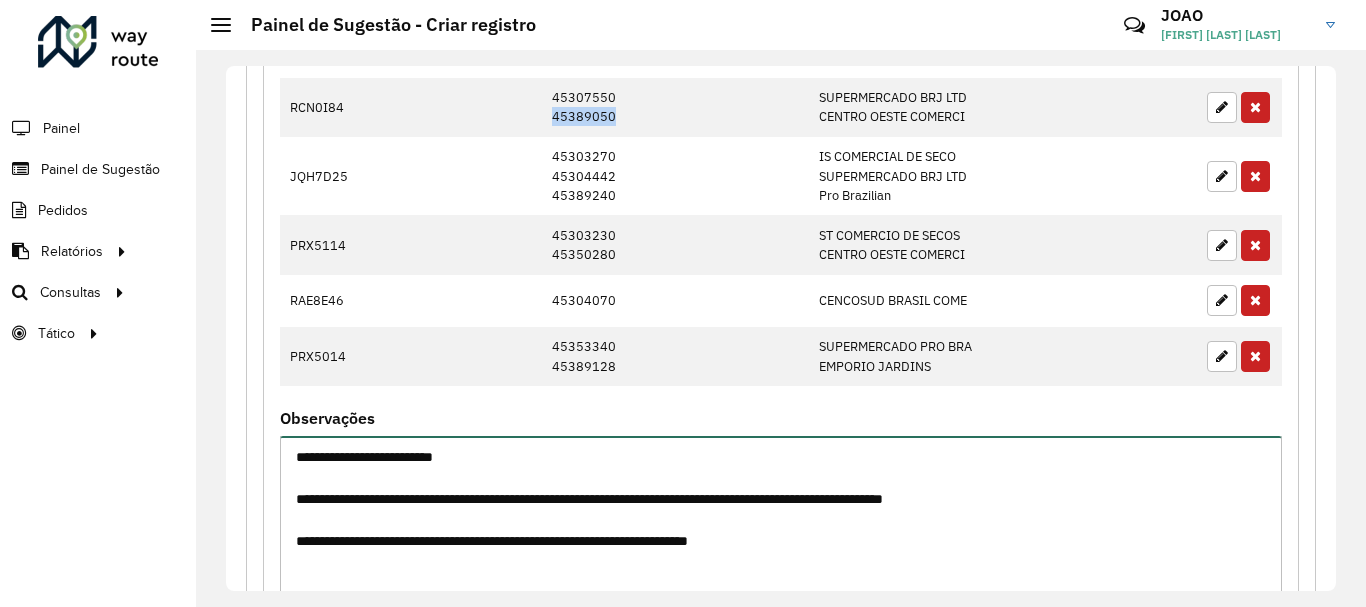 click on "**********" at bounding box center [781, 520] 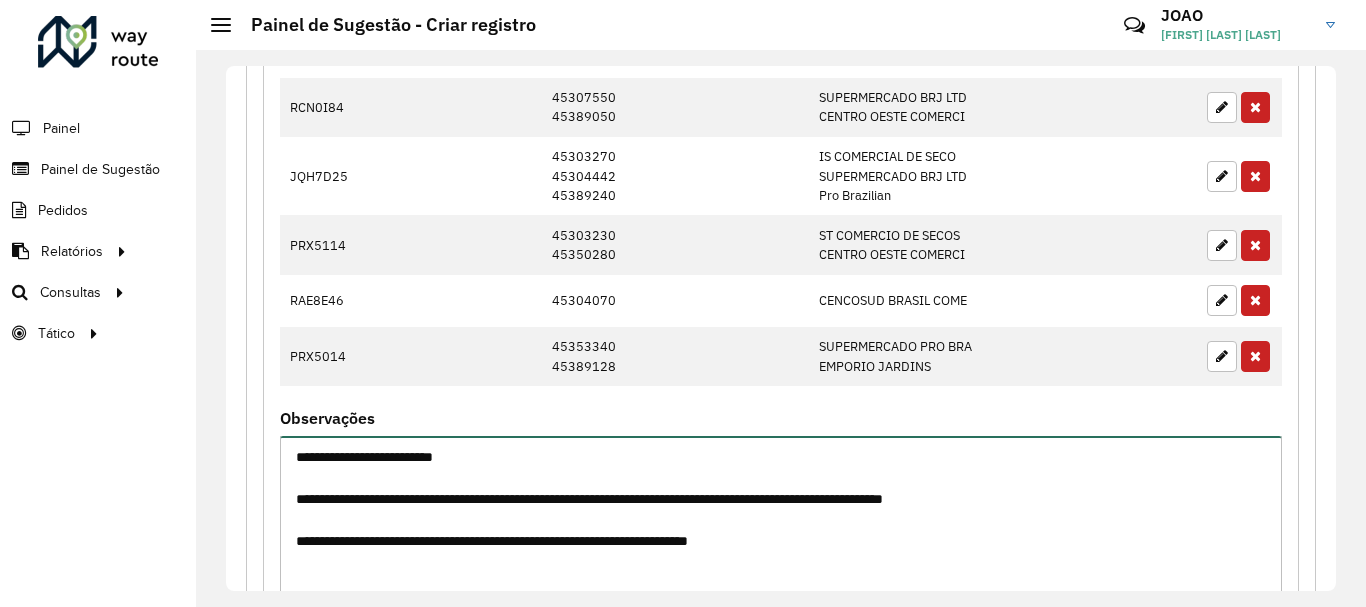 paste on "*********" 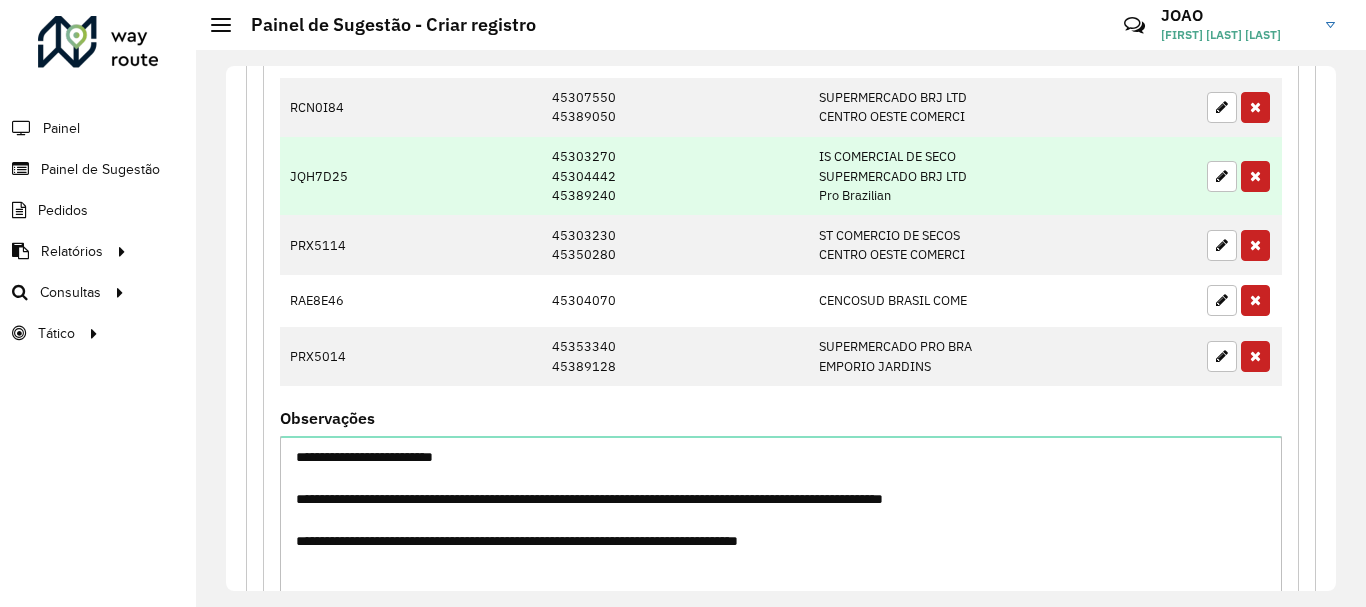 click on "45303270 45304442 45389240" at bounding box center (675, 176) 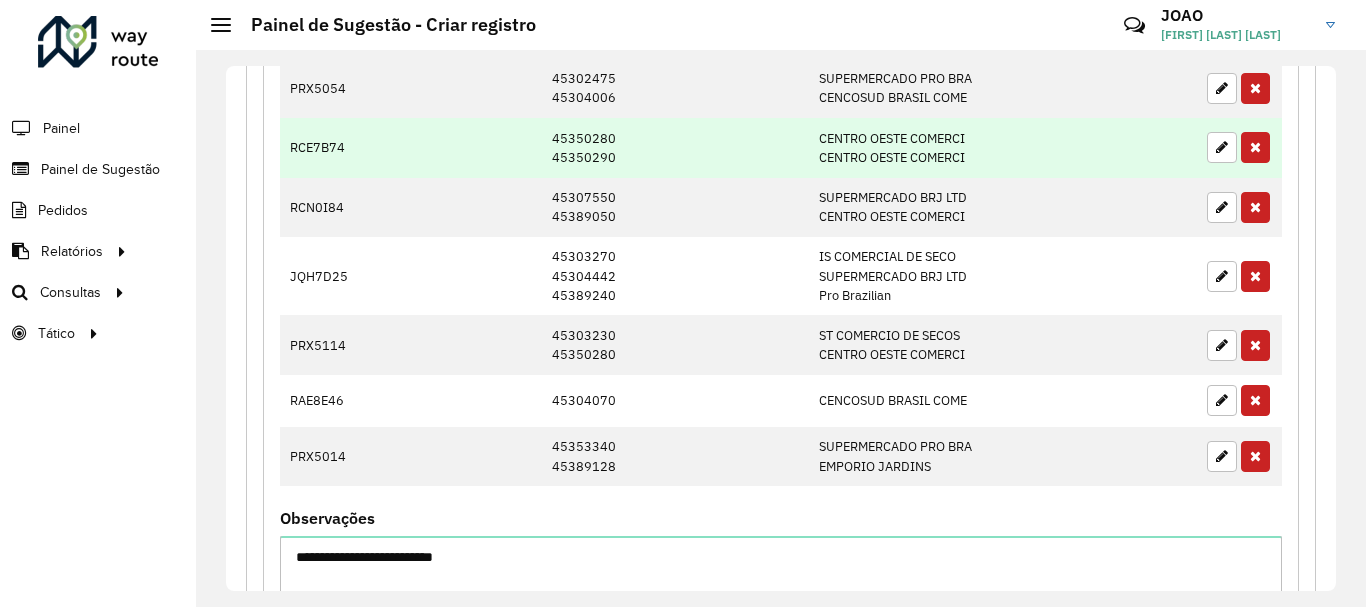click on "45350280 45350290" at bounding box center [675, 147] 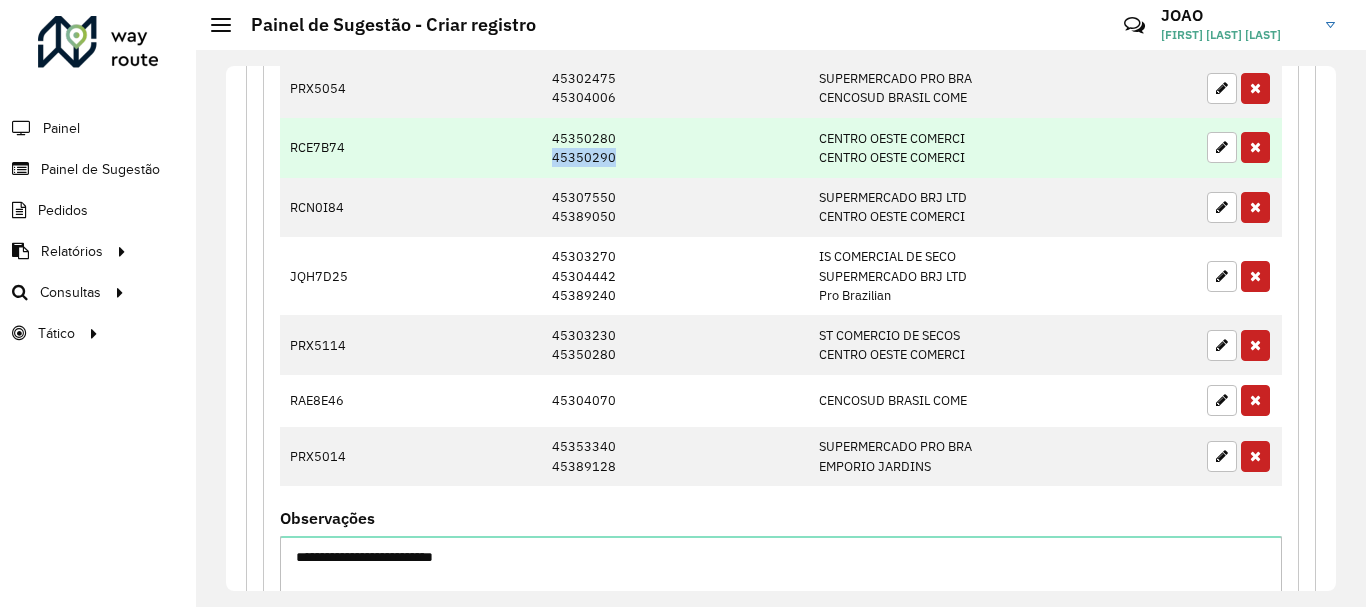 click on "45350280 45350290" at bounding box center (675, 147) 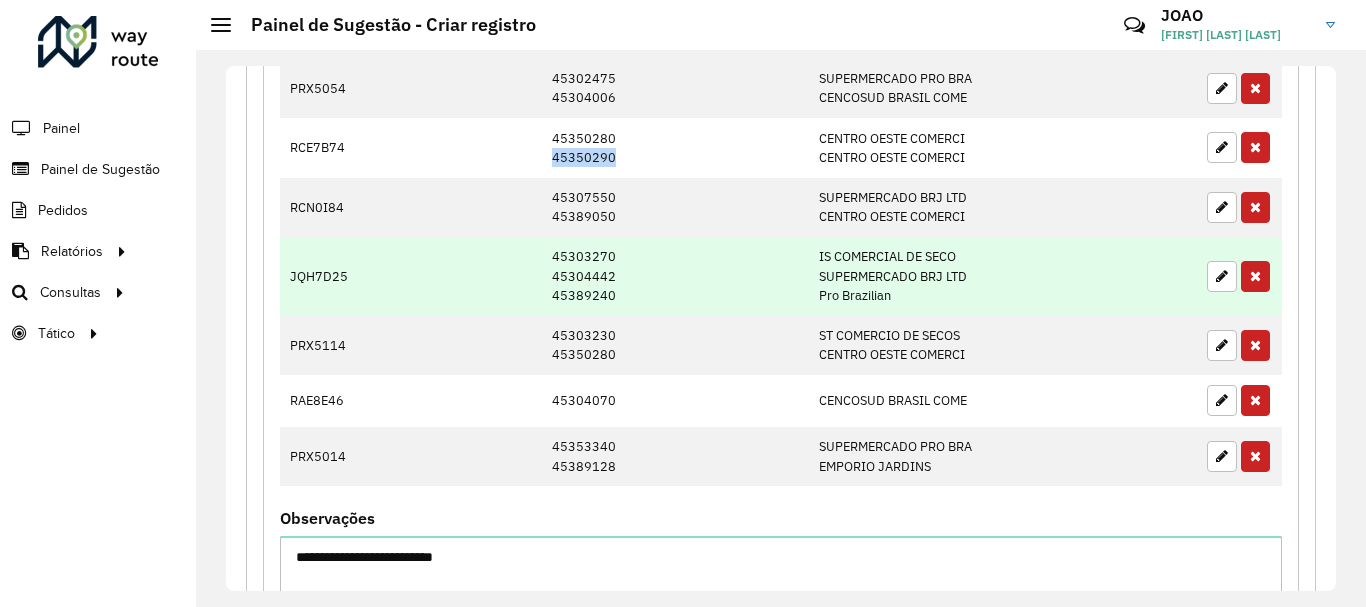 copy on "45350290" 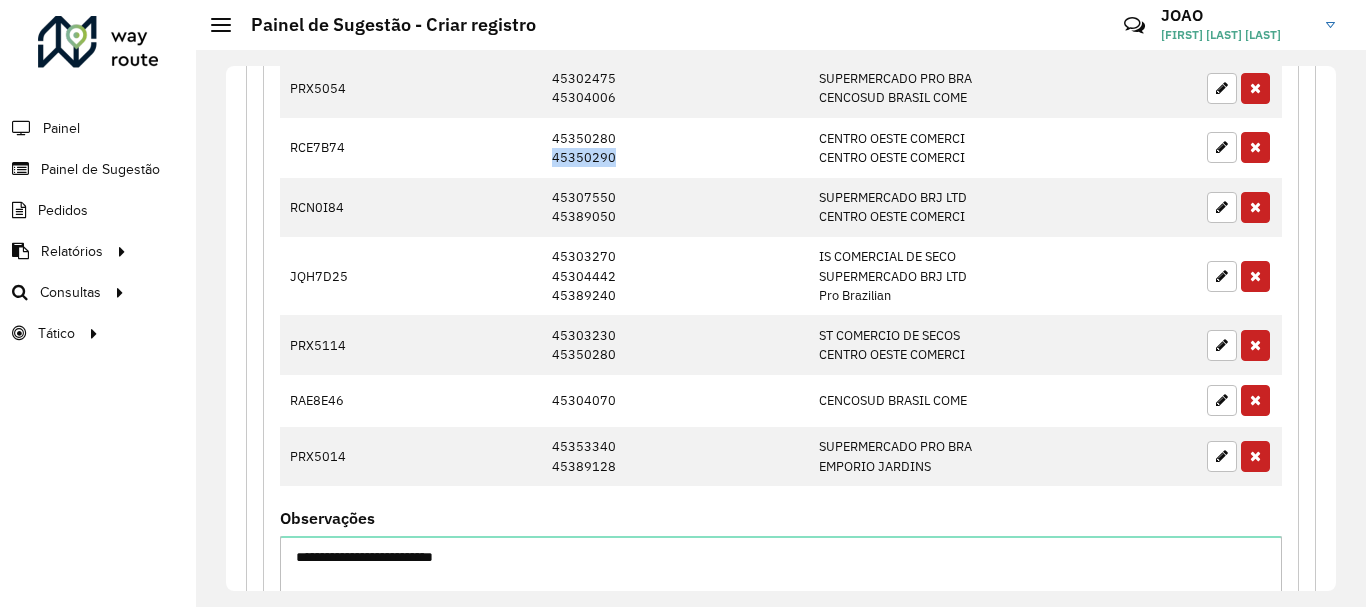 scroll, scrollTop: 2245, scrollLeft: 0, axis: vertical 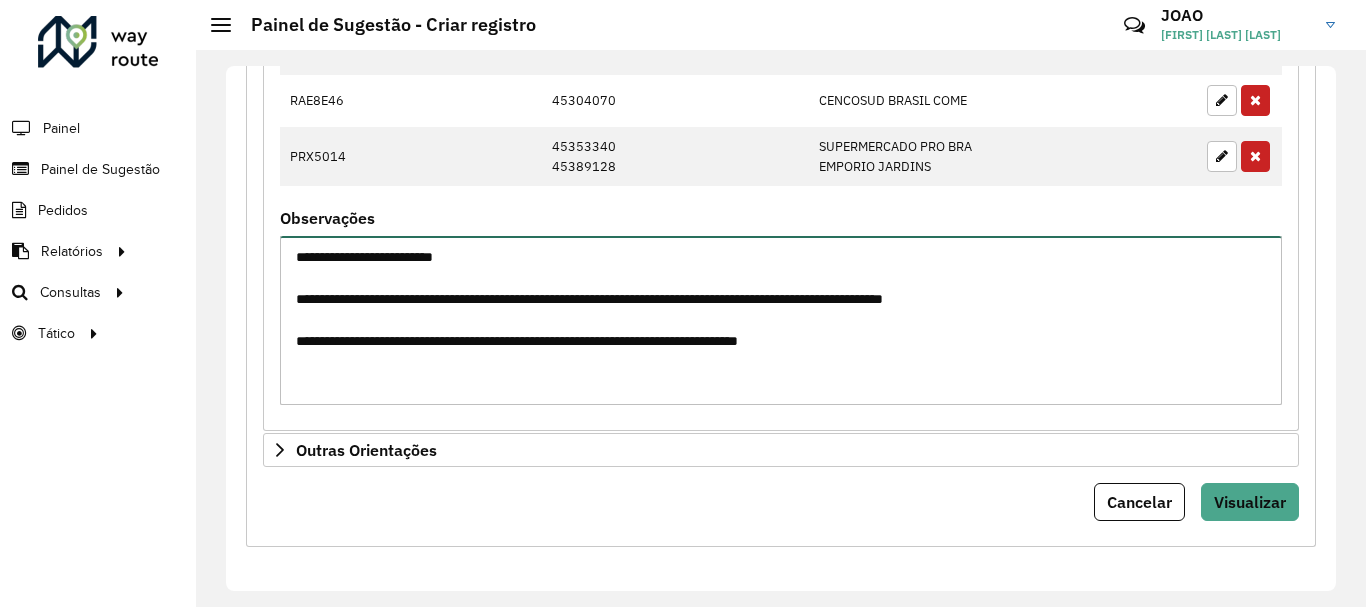 click on "**********" at bounding box center [781, 320] 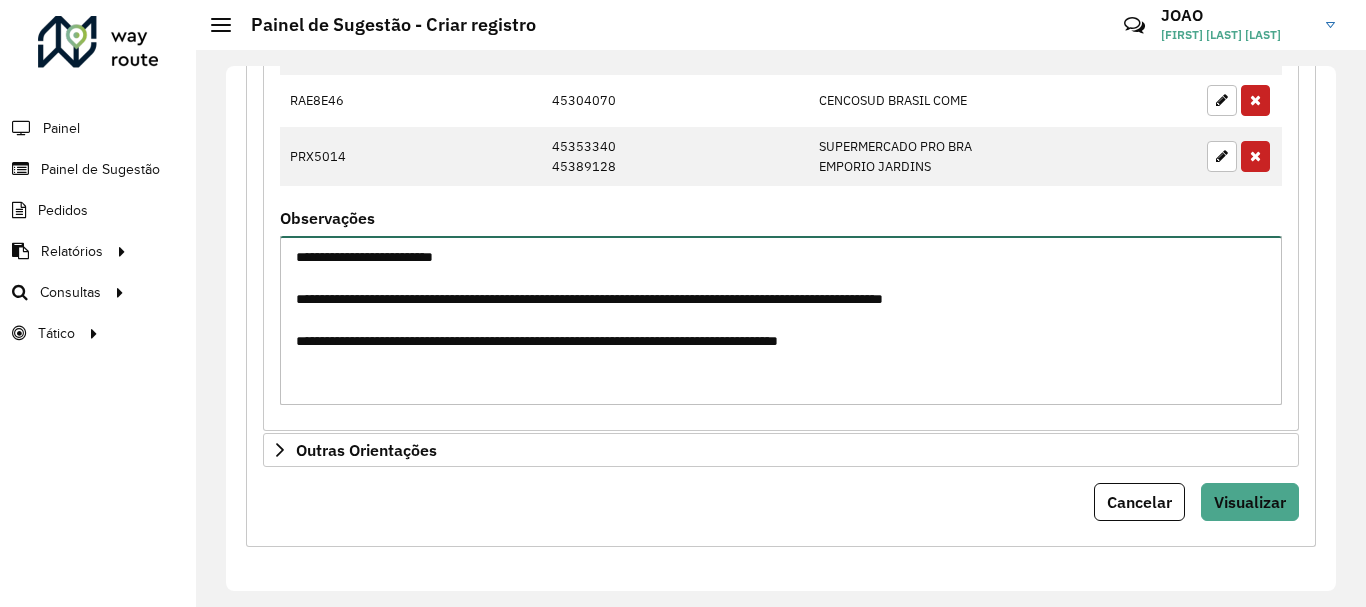 drag, startPoint x: 955, startPoint y: 342, endPoint x: 872, endPoint y: 345, distance: 83.0542 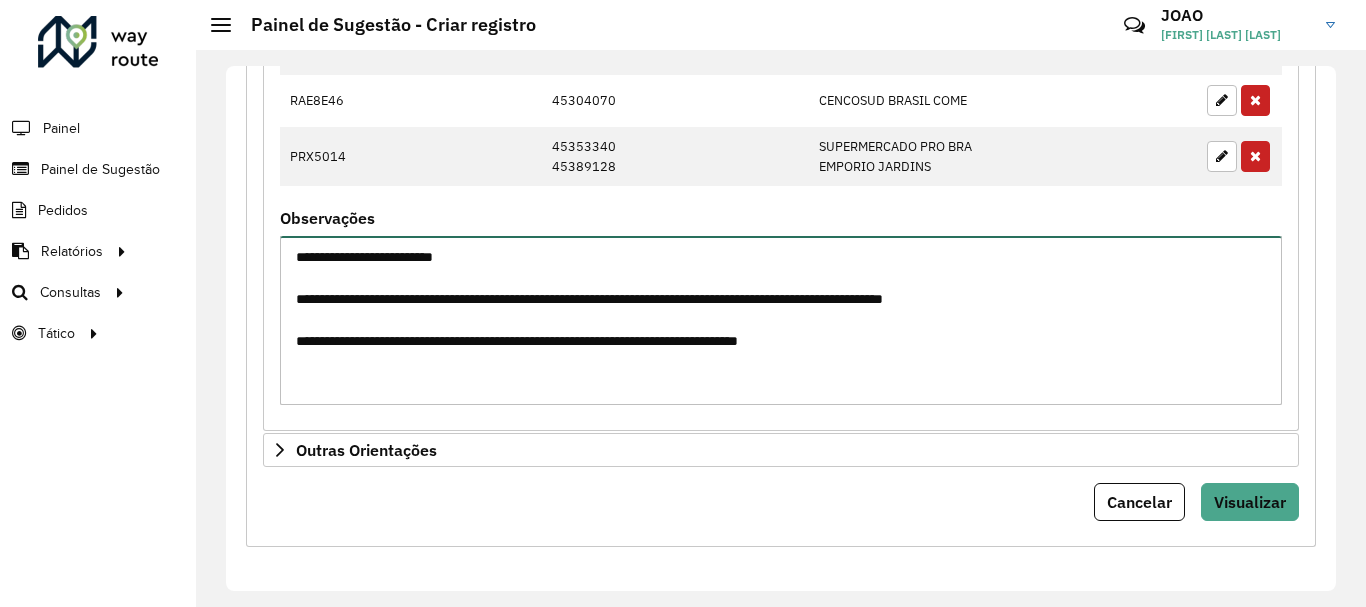 click on "**********" at bounding box center [781, 320] 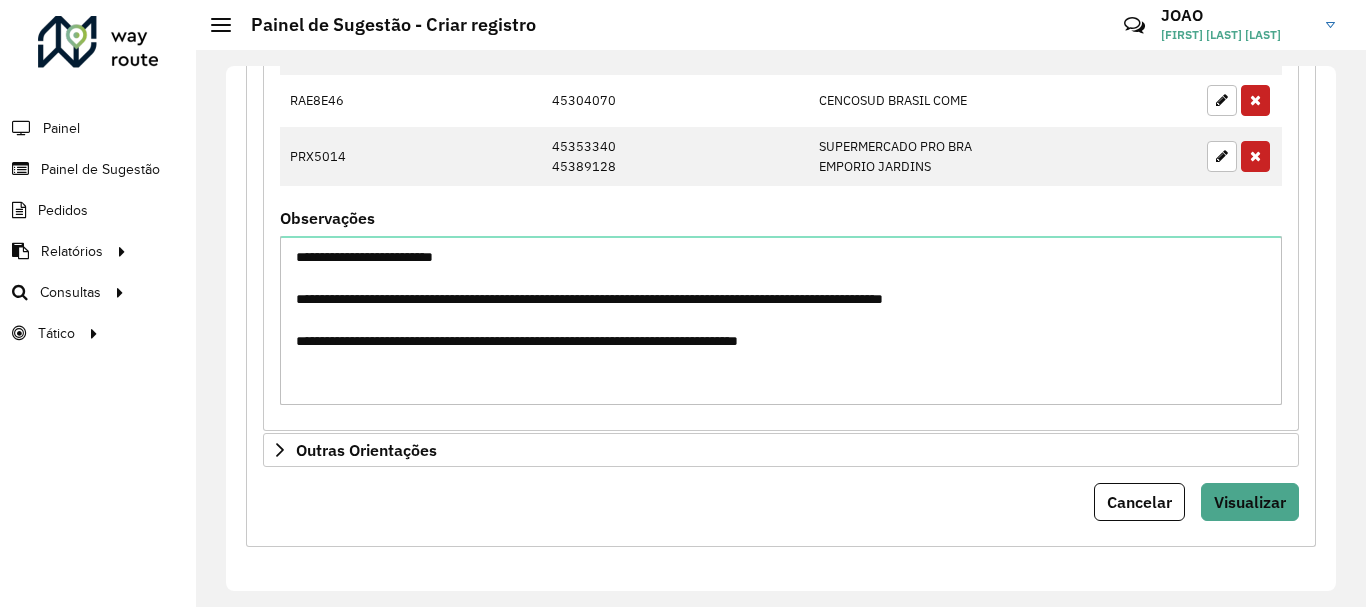 click on "Placa   Tipo veículo   Código Cliente   Clientes   Tipo cliente  QAJ0554 [NUM] [NUM]  SAS COMERCIO DE SECO  ISA COMERCIO E PRODU PRX5174 [NUM] [NUM]  SAS COMERCIO DE SECO  SAS COMERCIO DE SECO PRX5054 [NUM] [NUM]  SUPERMERCADO PRO BRA  CENCOSUD BRASIL COME RCE7B74 [NUM] [NUM]  CENTRO OESTE COMERCI  CENTRO OESTE COMERCI RCN0I84 [NUM] [NUM]  SUPERMERCADO BRJ LTD  CENTRO OESTE COMERCI JQH7D25 [NUM] [NUM] [NUM]  IS COMERCIAL DE SECO  SUPERMERCADO BRJ LTD  Pro Brazilian PRX5114 [NUM] [NUM]  ST COMERCIO DE SECOS  CENTRO OESTE COMERCI RAE8E46 [NUM]  CENCOSUD BRASIL COME PRX5014 [NUM] [NUM]  SUPERMERCADO PRO BRA  EMPORIO JARDINS" at bounding box center [781, -97] 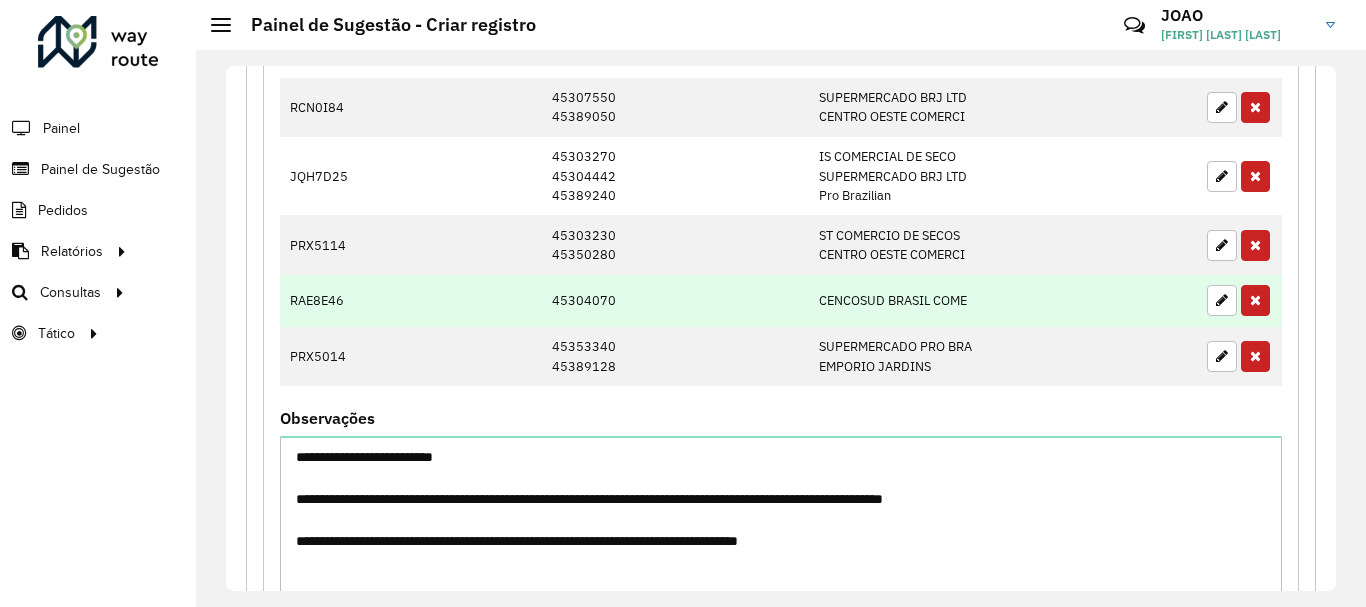 scroll, scrollTop: 2145, scrollLeft: 0, axis: vertical 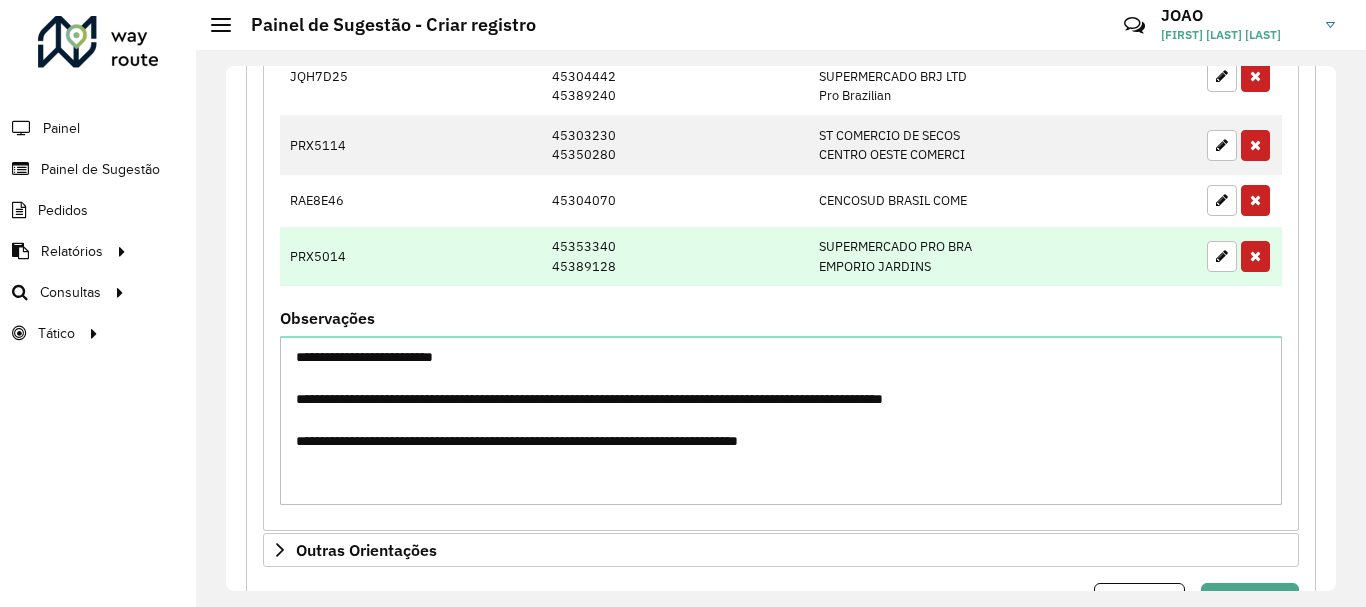 click on "45353340 45389128" at bounding box center [675, 256] 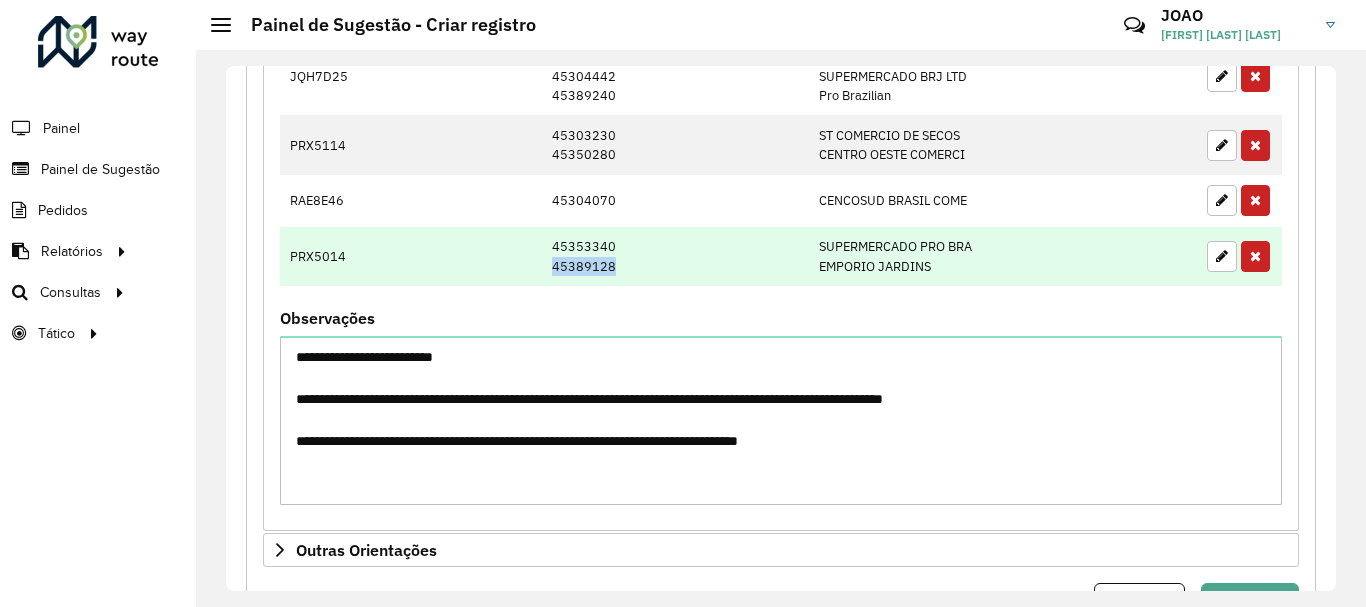click on "45353340 45389128" at bounding box center (675, 256) 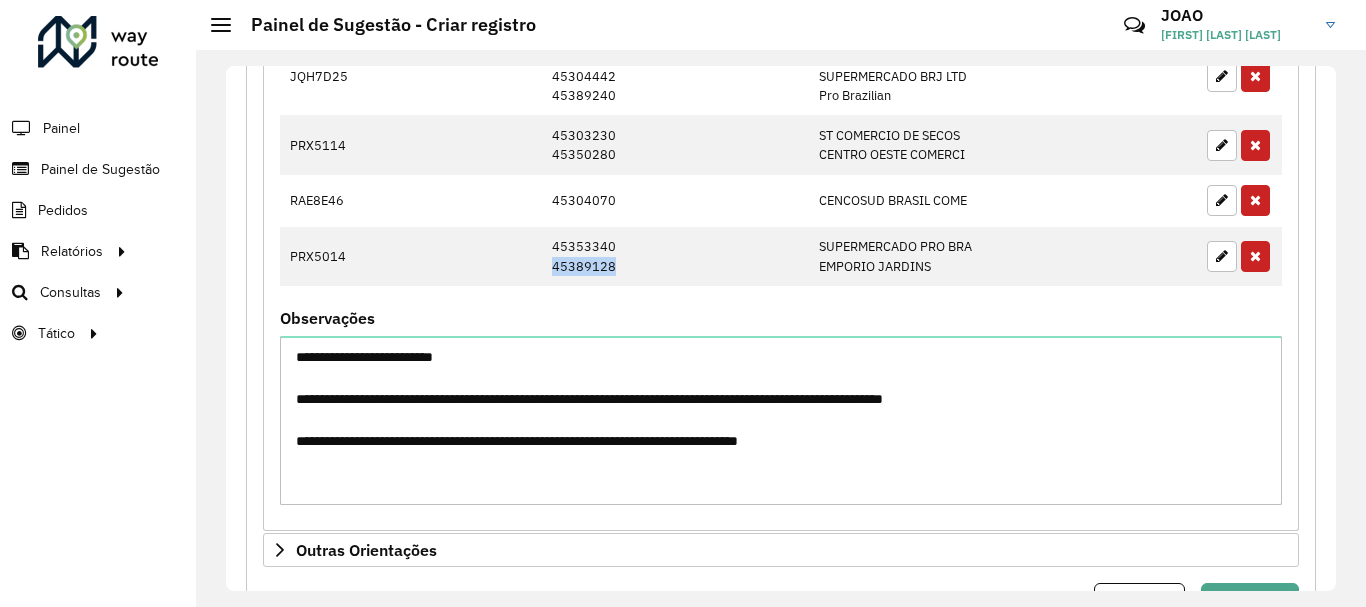 copy on "45389128" 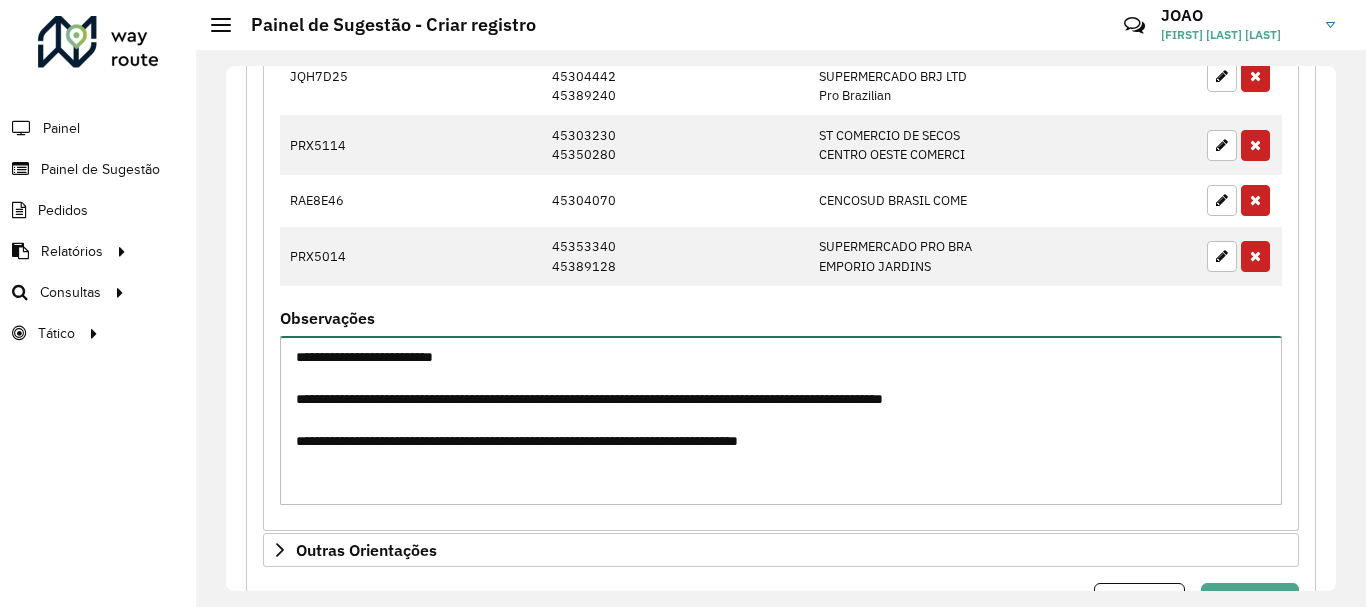 click on "**********" at bounding box center (781, 420) 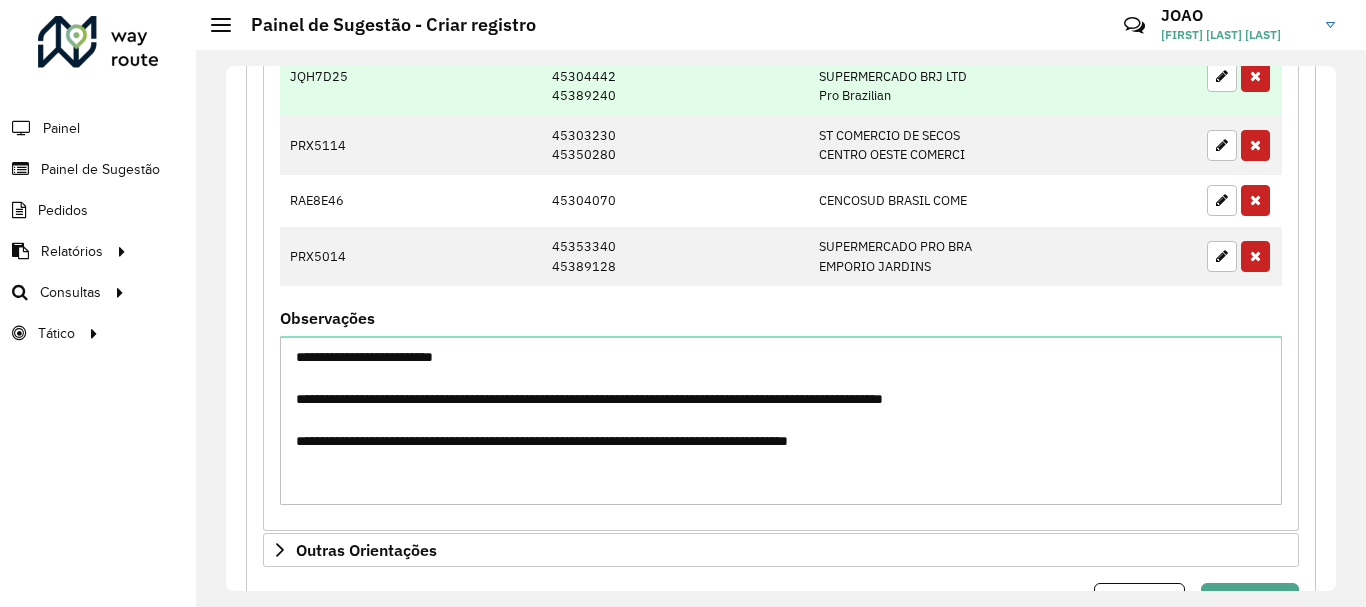 click on "45303270 45304442 45389240" at bounding box center (675, 76) 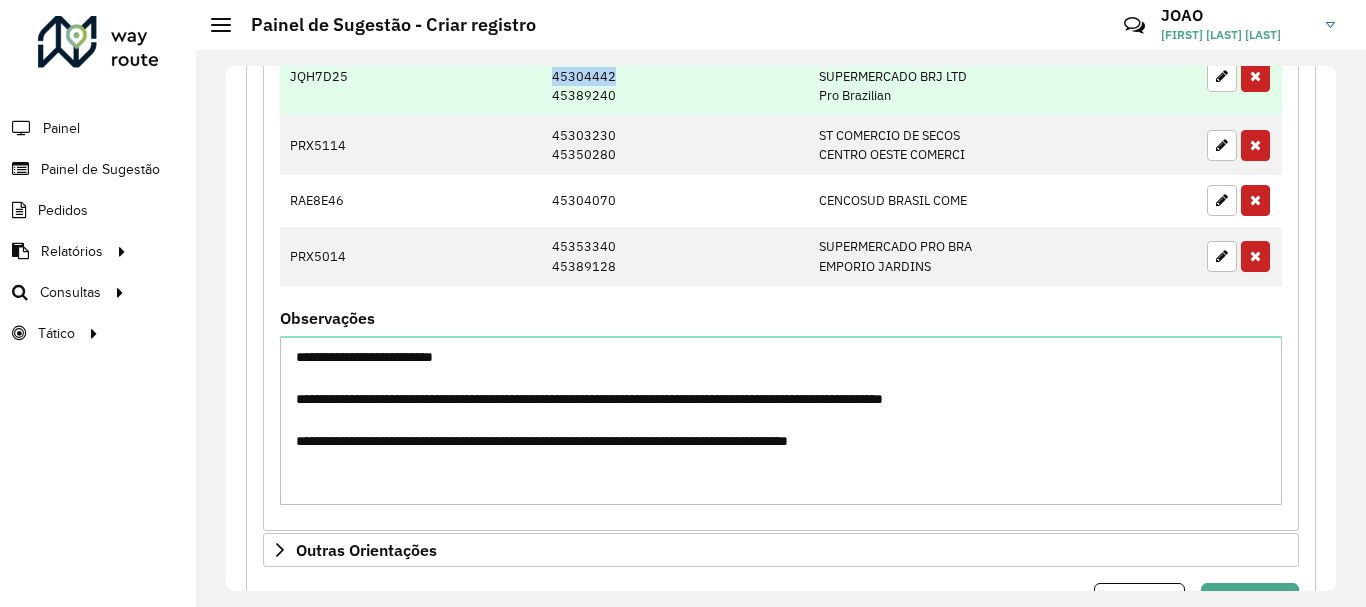 click on "45303270 45304442 45389240" at bounding box center [675, 76] 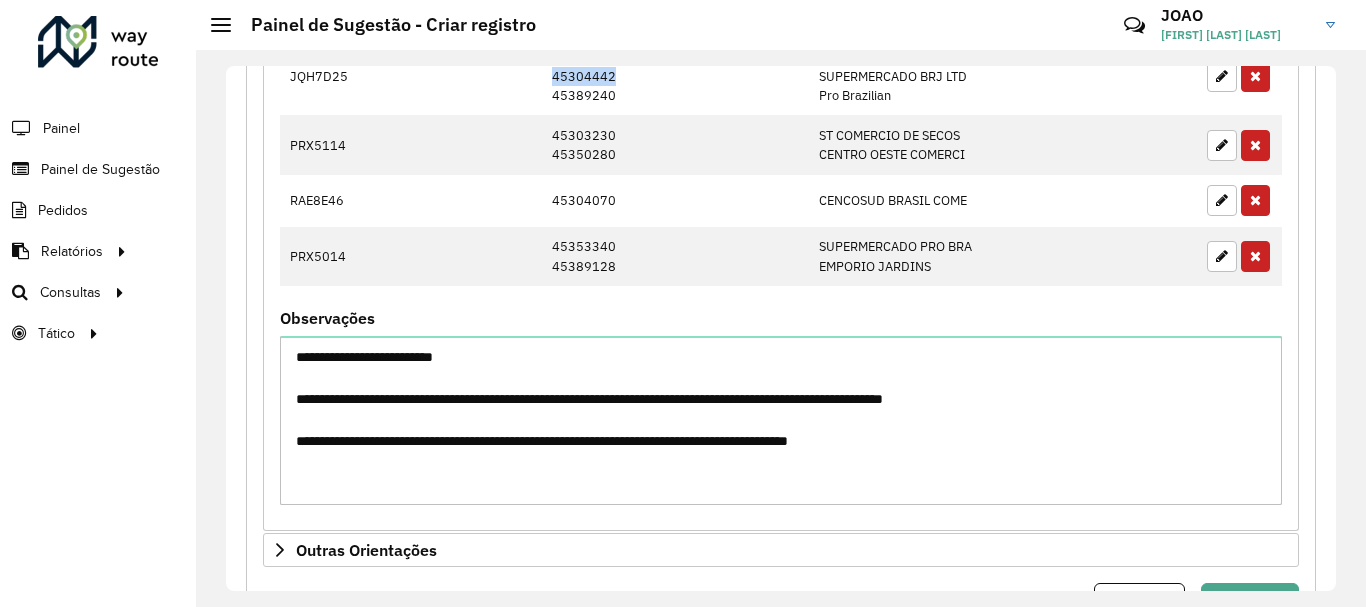 copy on "45304442" 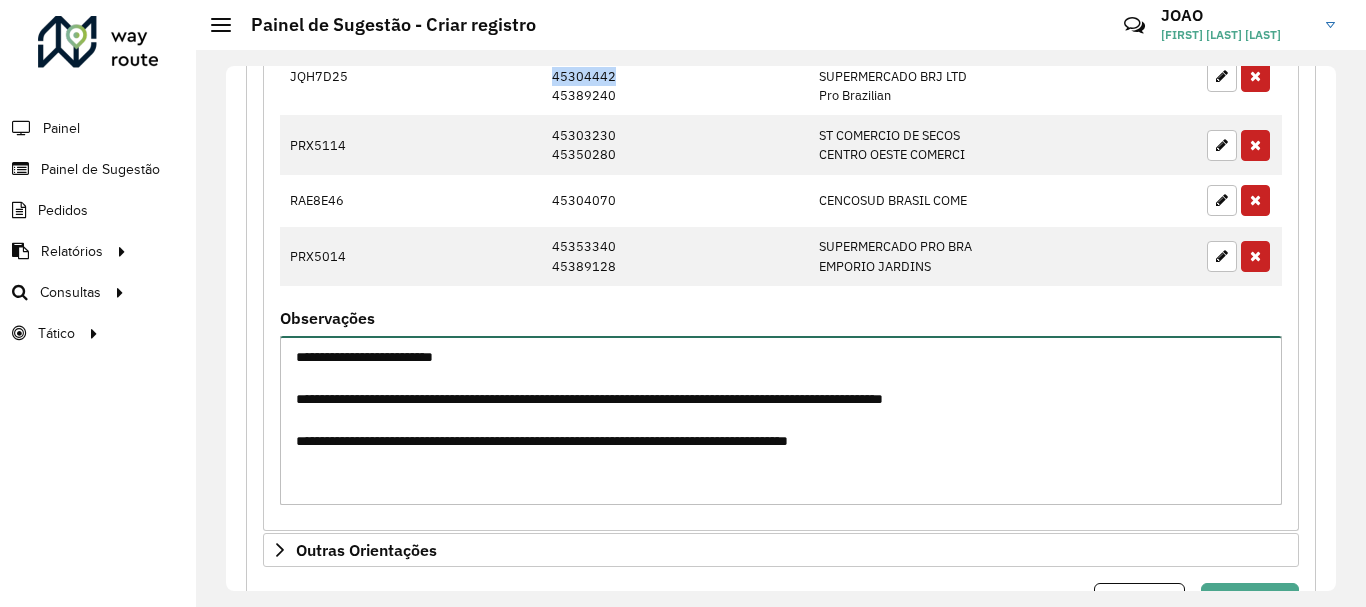 click on "**********" at bounding box center (781, 420) 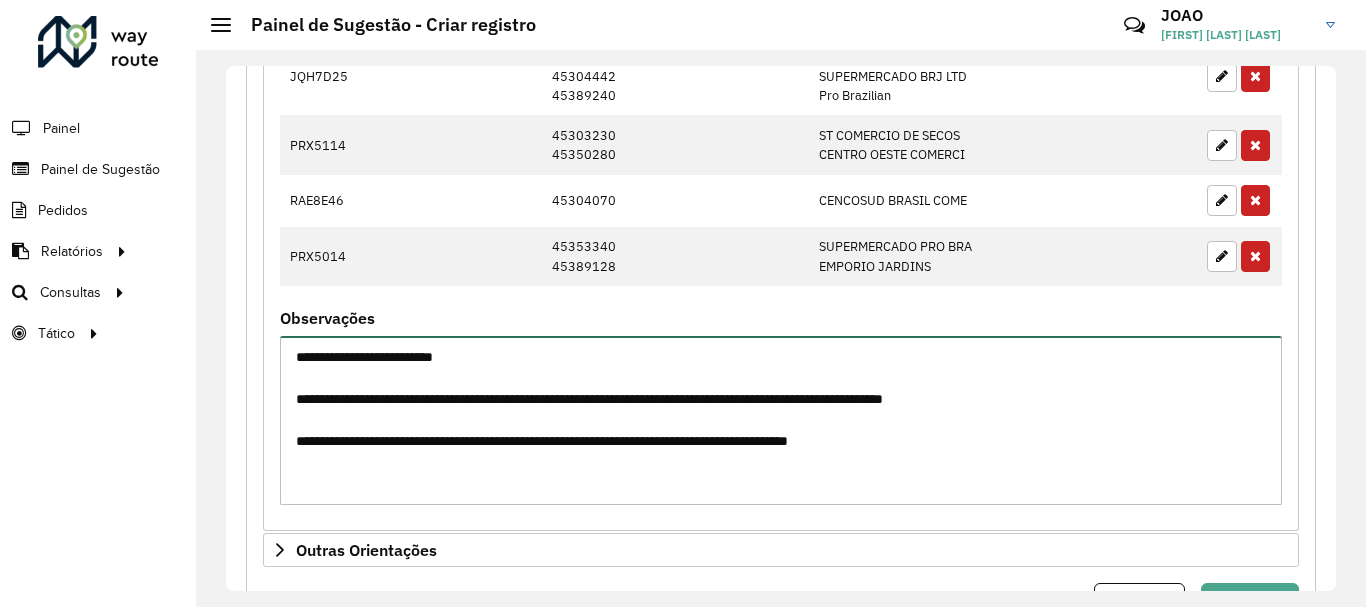 paste on "*********" 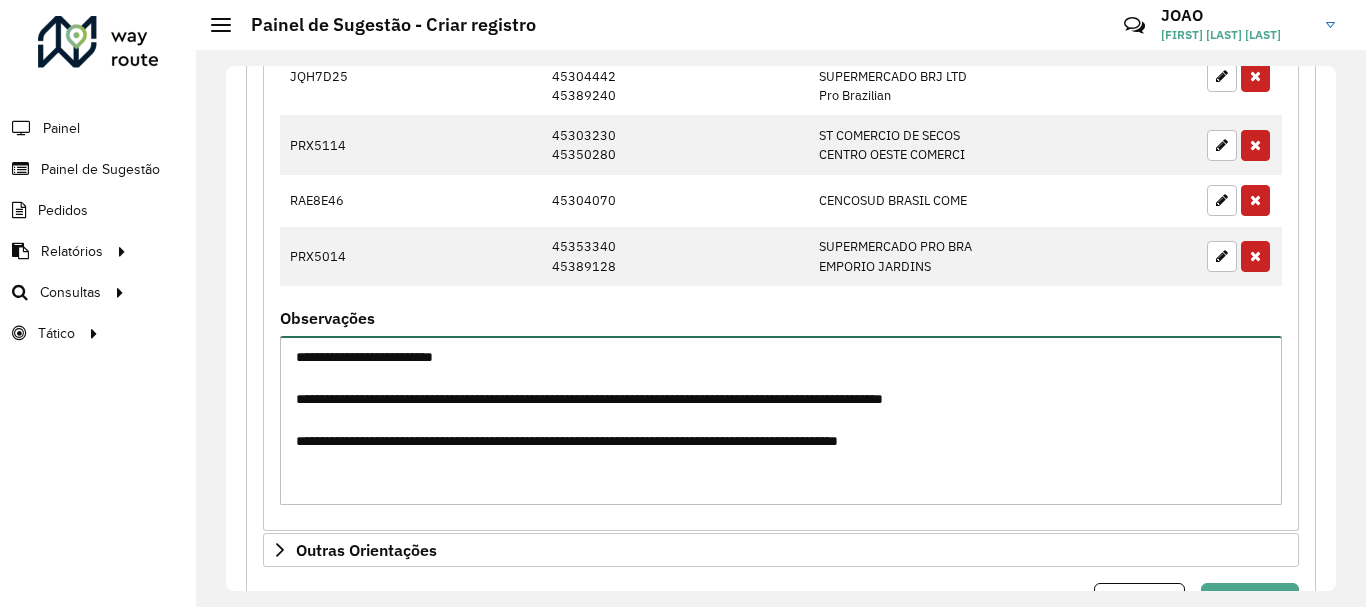click on "**********" at bounding box center [781, 420] 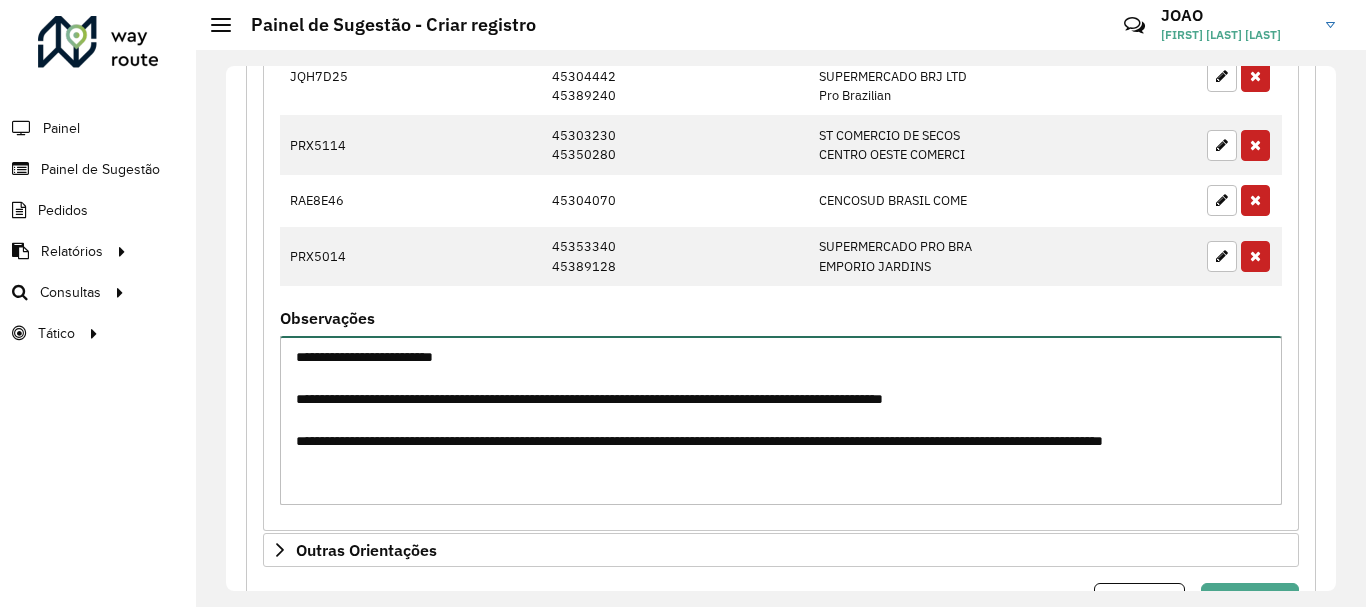 click on "**********" at bounding box center (781, 420) 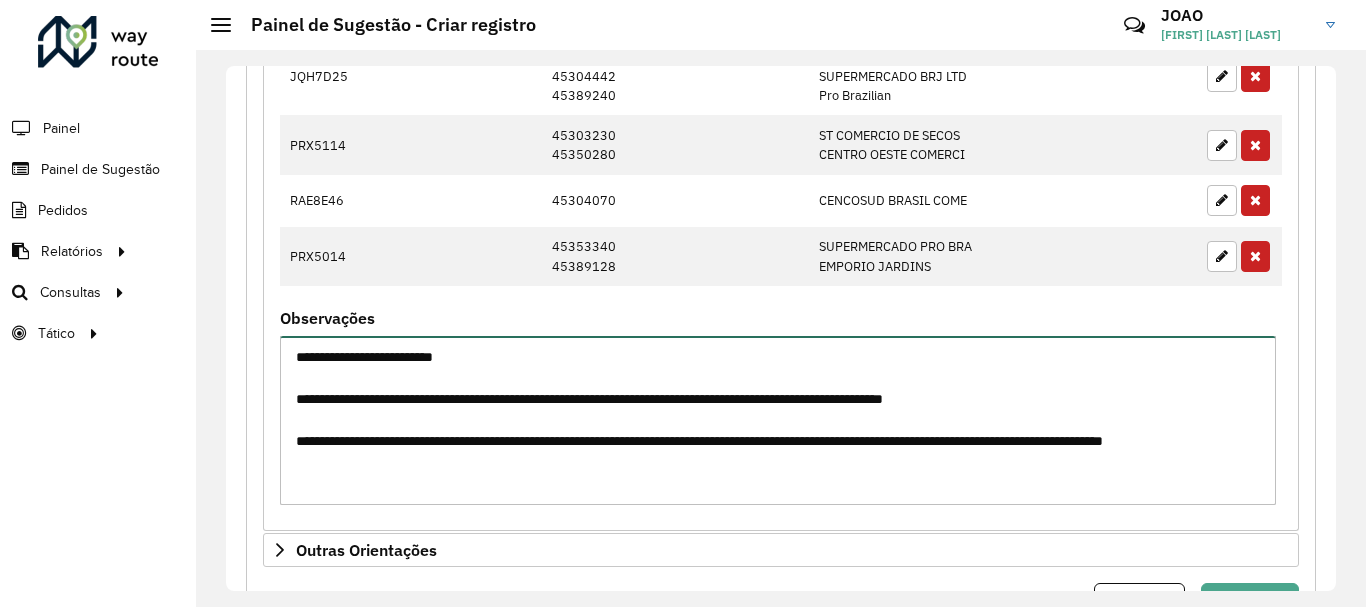 scroll, scrollTop: 21, scrollLeft: 0, axis: vertical 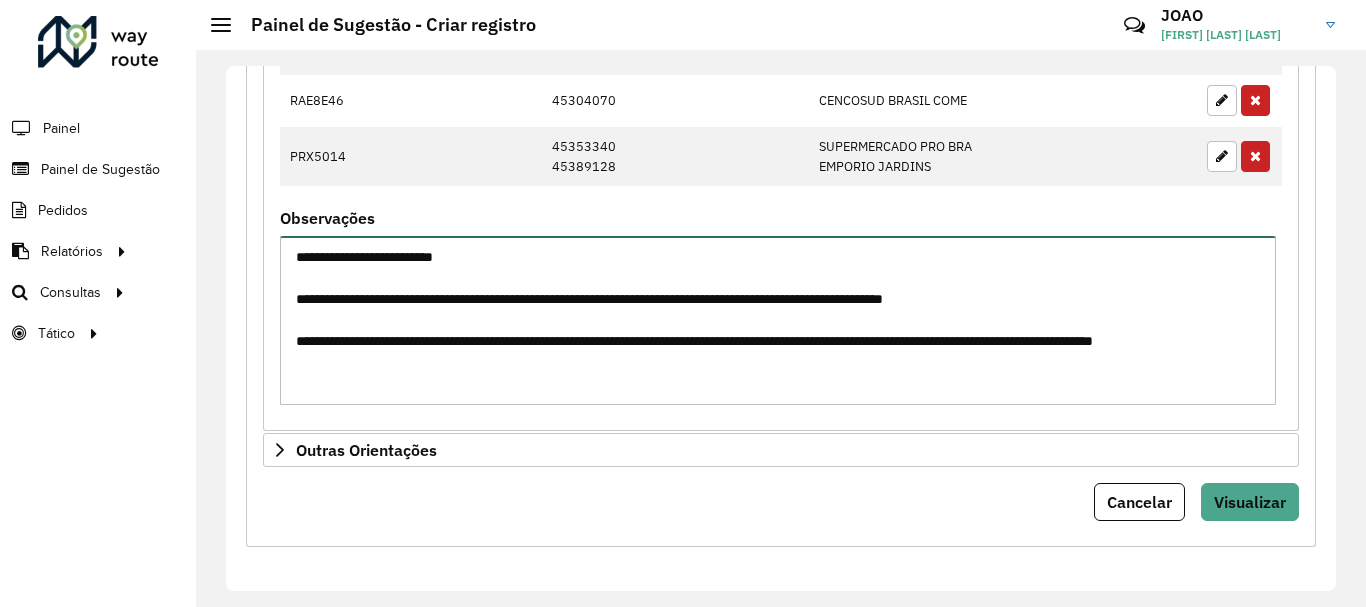 drag, startPoint x: 526, startPoint y: 359, endPoint x: 293, endPoint y: 346, distance: 233.36238 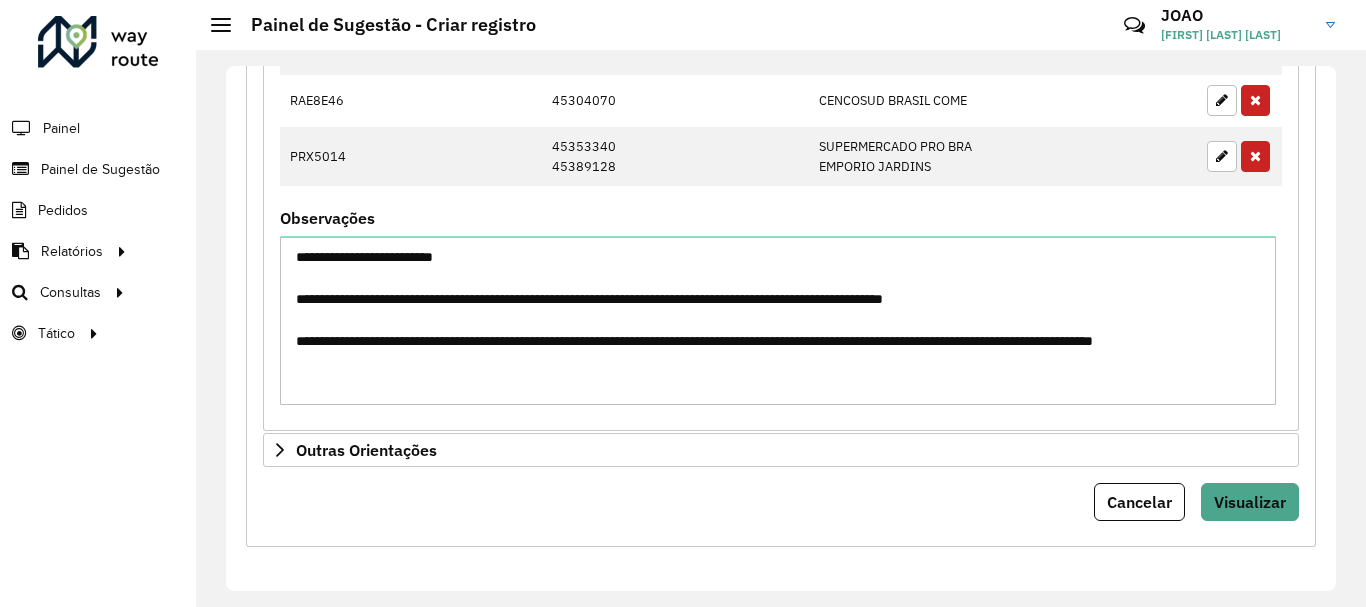 click on "**********" 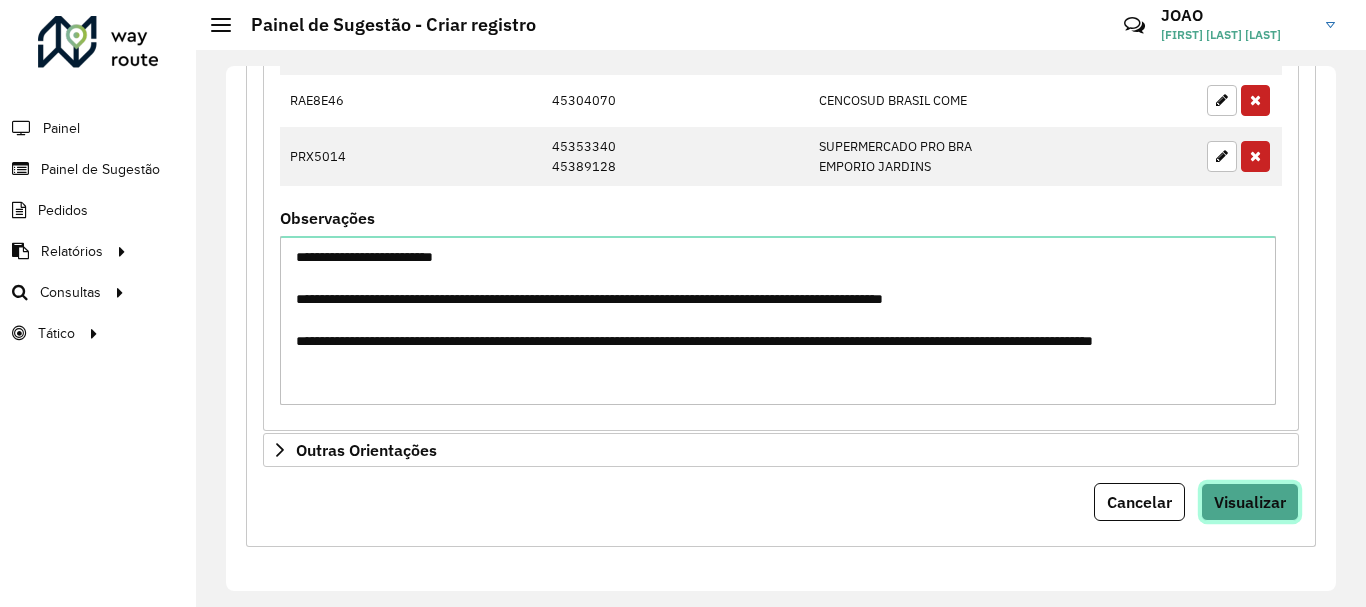 click on "Visualizar" at bounding box center [1250, 502] 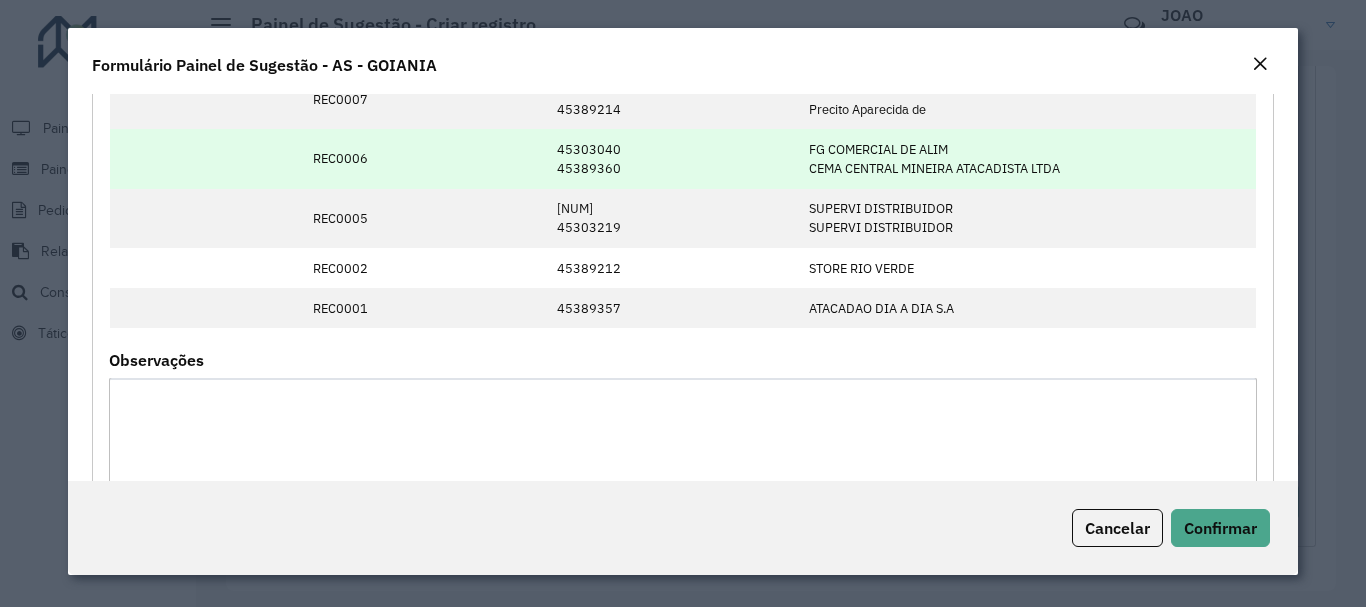scroll, scrollTop: 0, scrollLeft: 0, axis: both 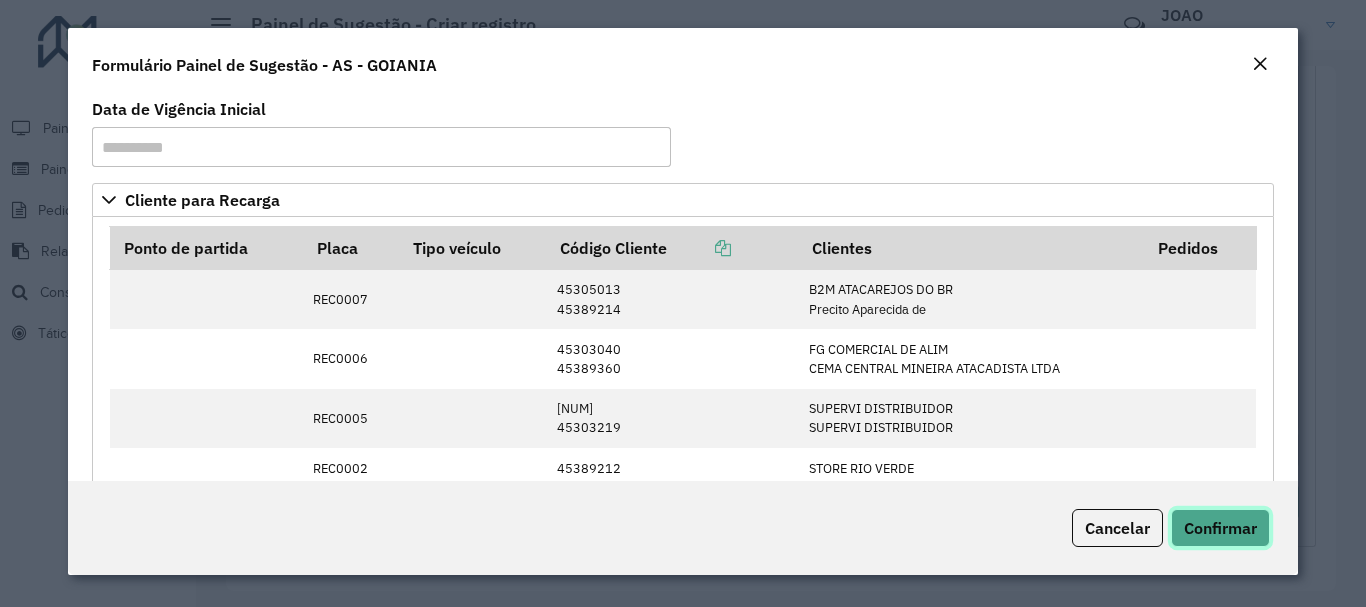 click on "Confirmar" 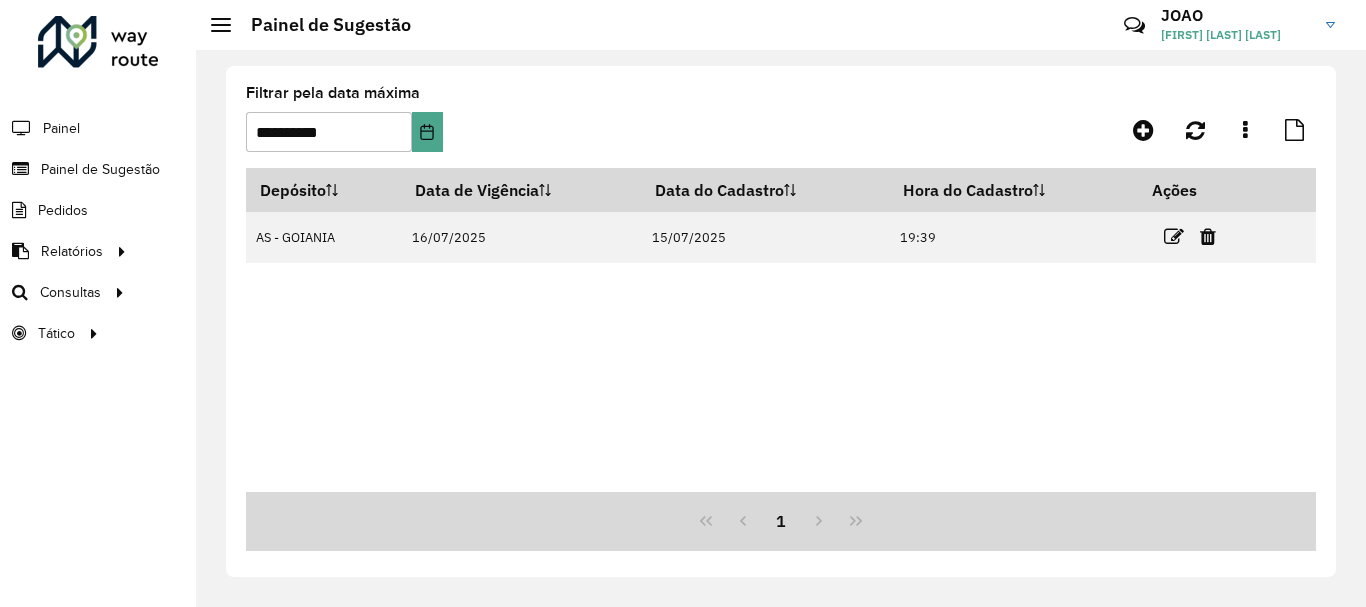 click on "Depósito   Data de Vigência   Data do Cadastro   Hora do Cadastro   Ações   AS - GOIANIA   16/07/2025   15/07/2025   19:39" at bounding box center (781, 330) 